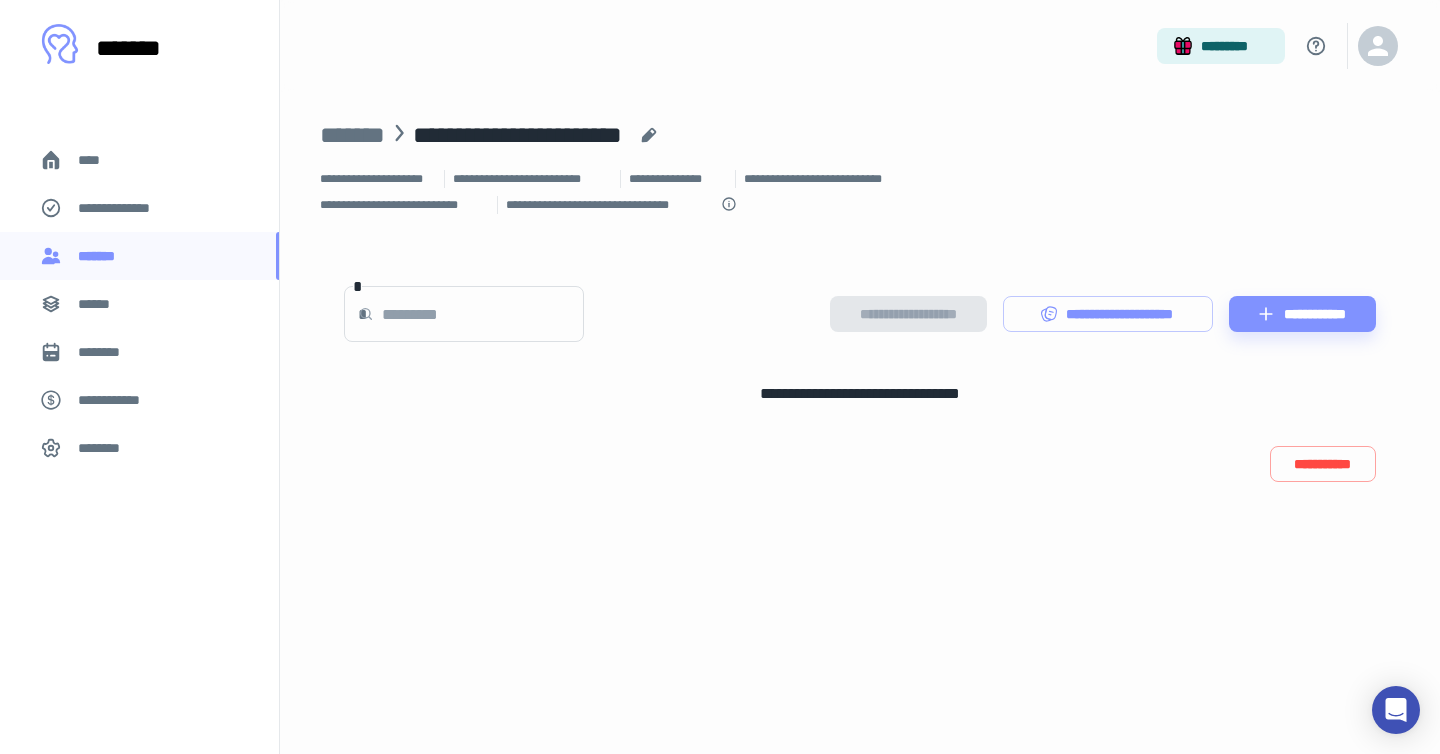 scroll, scrollTop: 0, scrollLeft: 0, axis: both 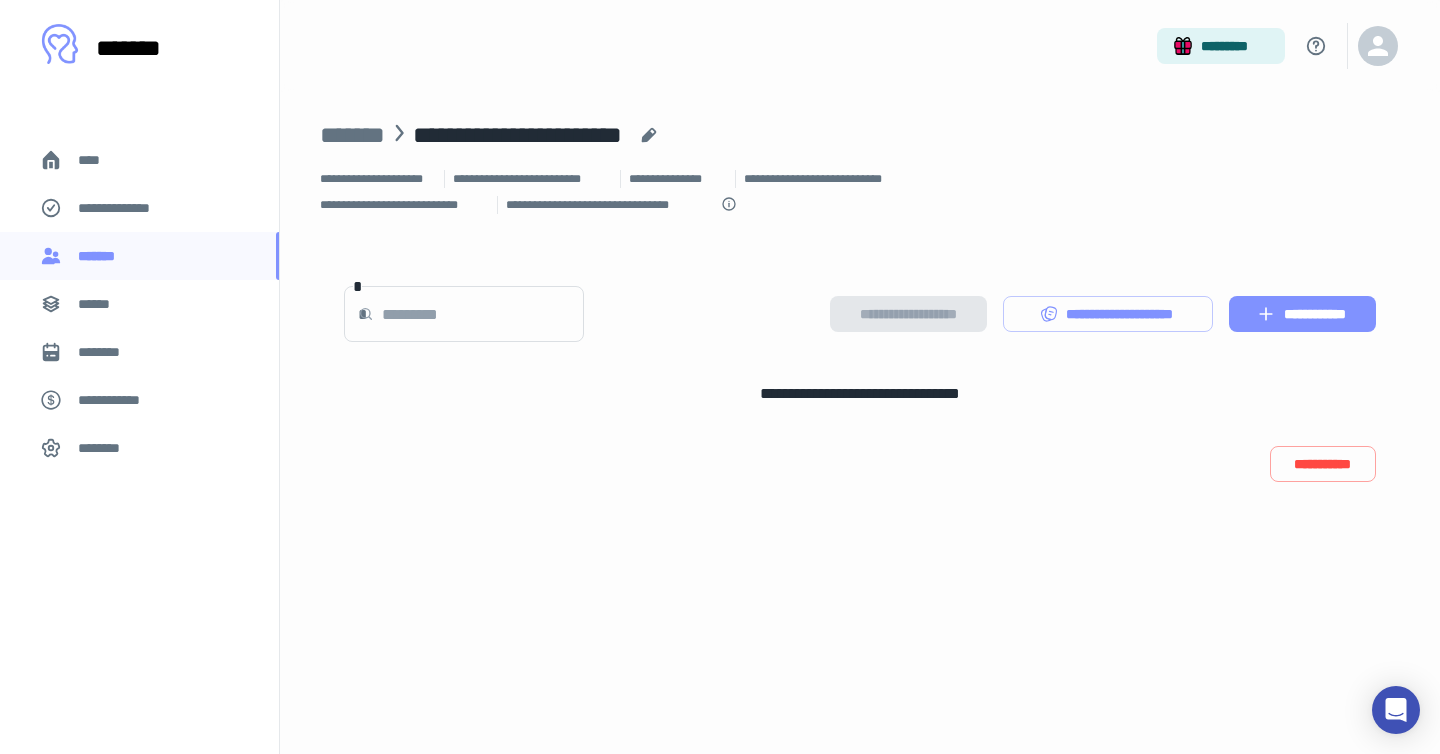 click on "**********" at bounding box center (1302, 314) 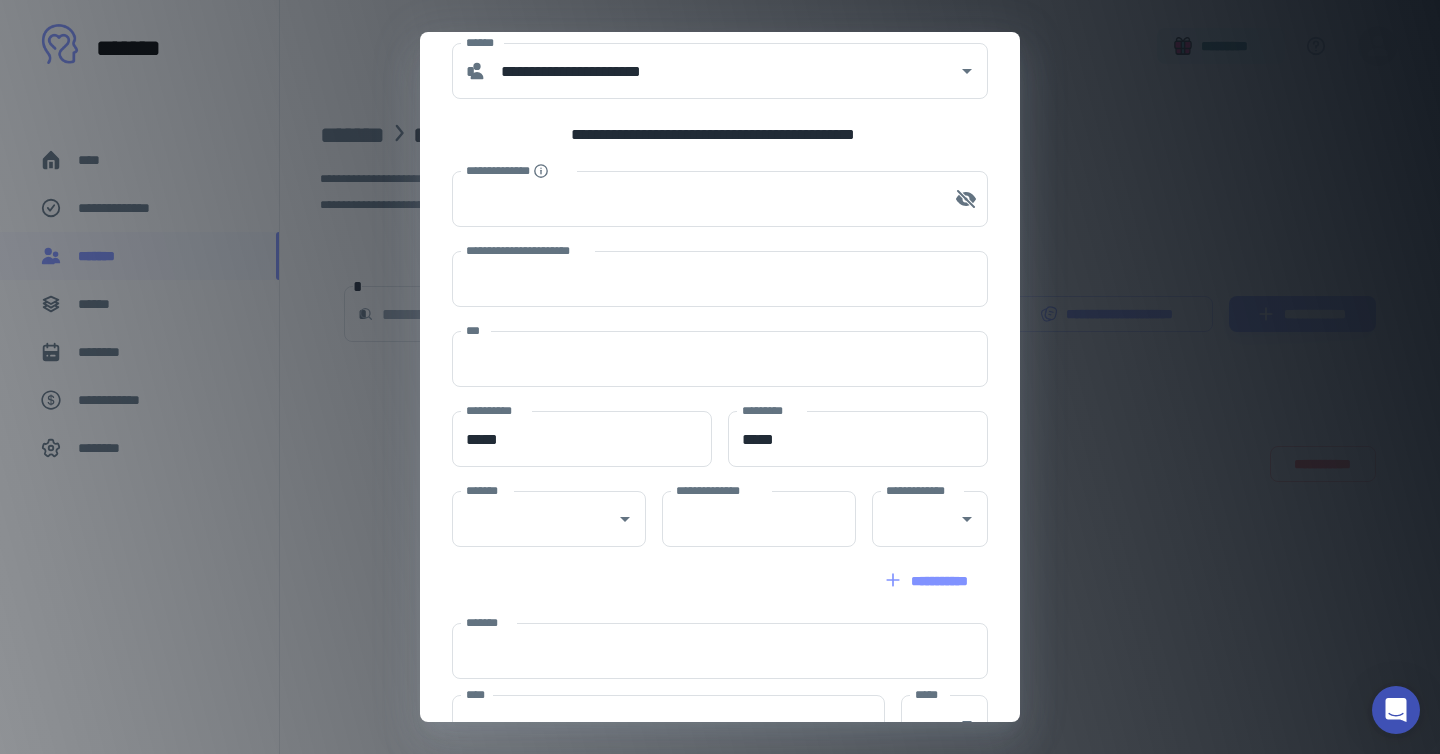 scroll, scrollTop: 0, scrollLeft: 0, axis: both 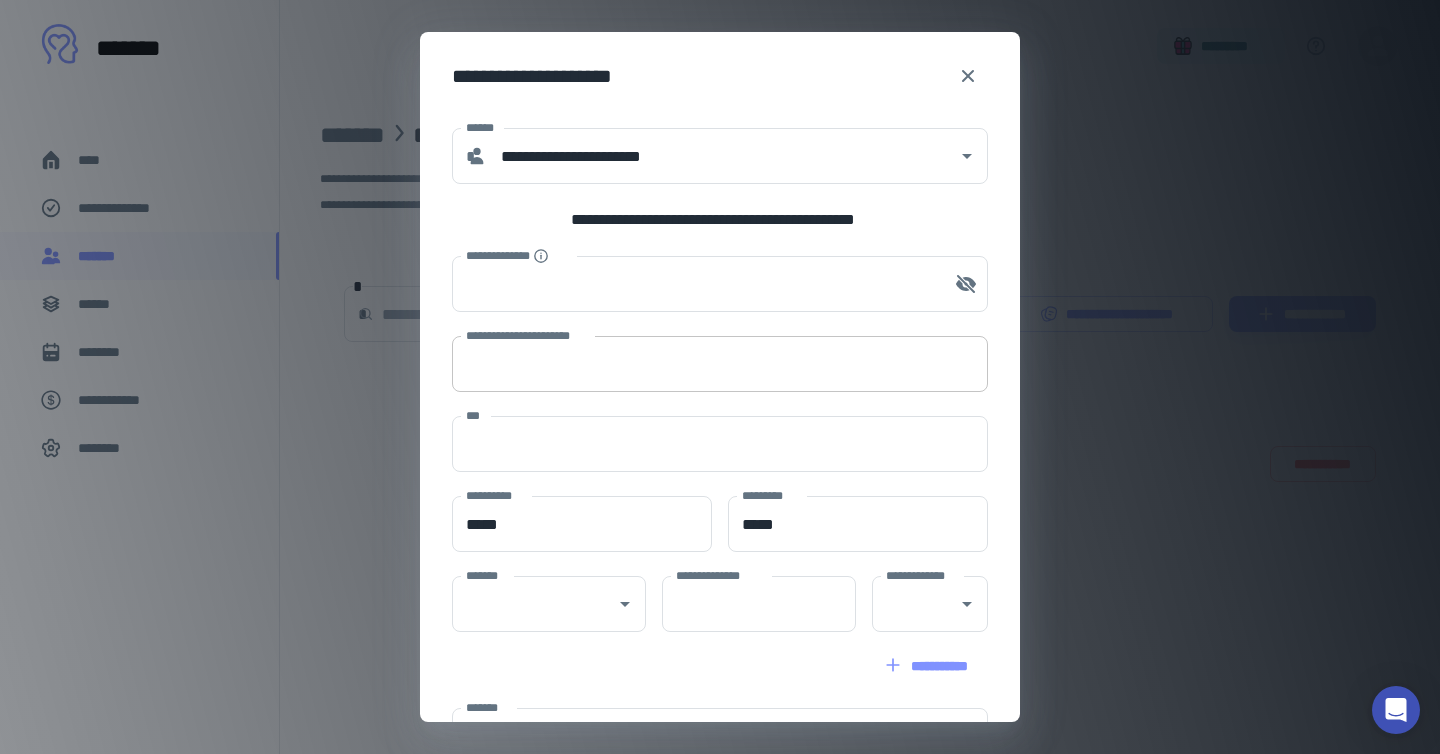 click on "**********" at bounding box center [720, 364] 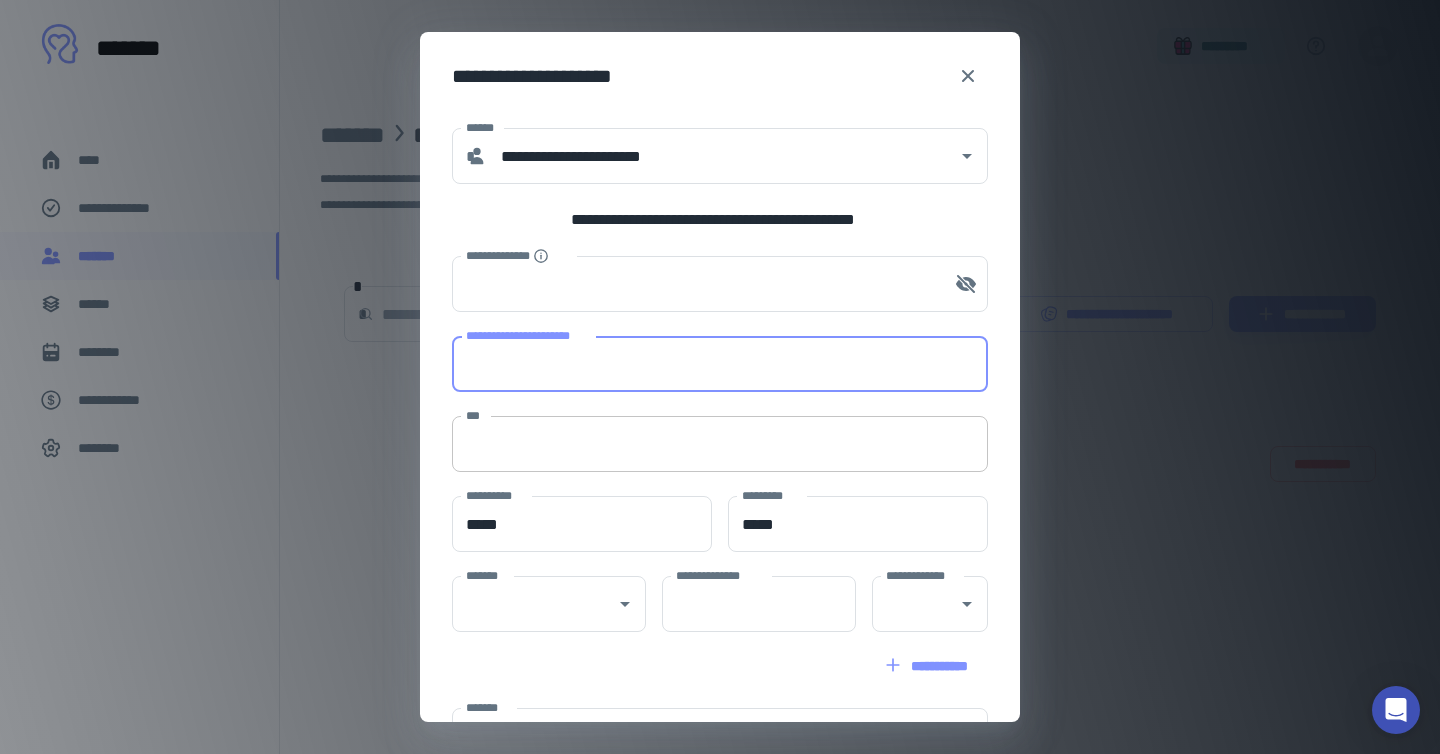 click on "***" at bounding box center [720, 444] 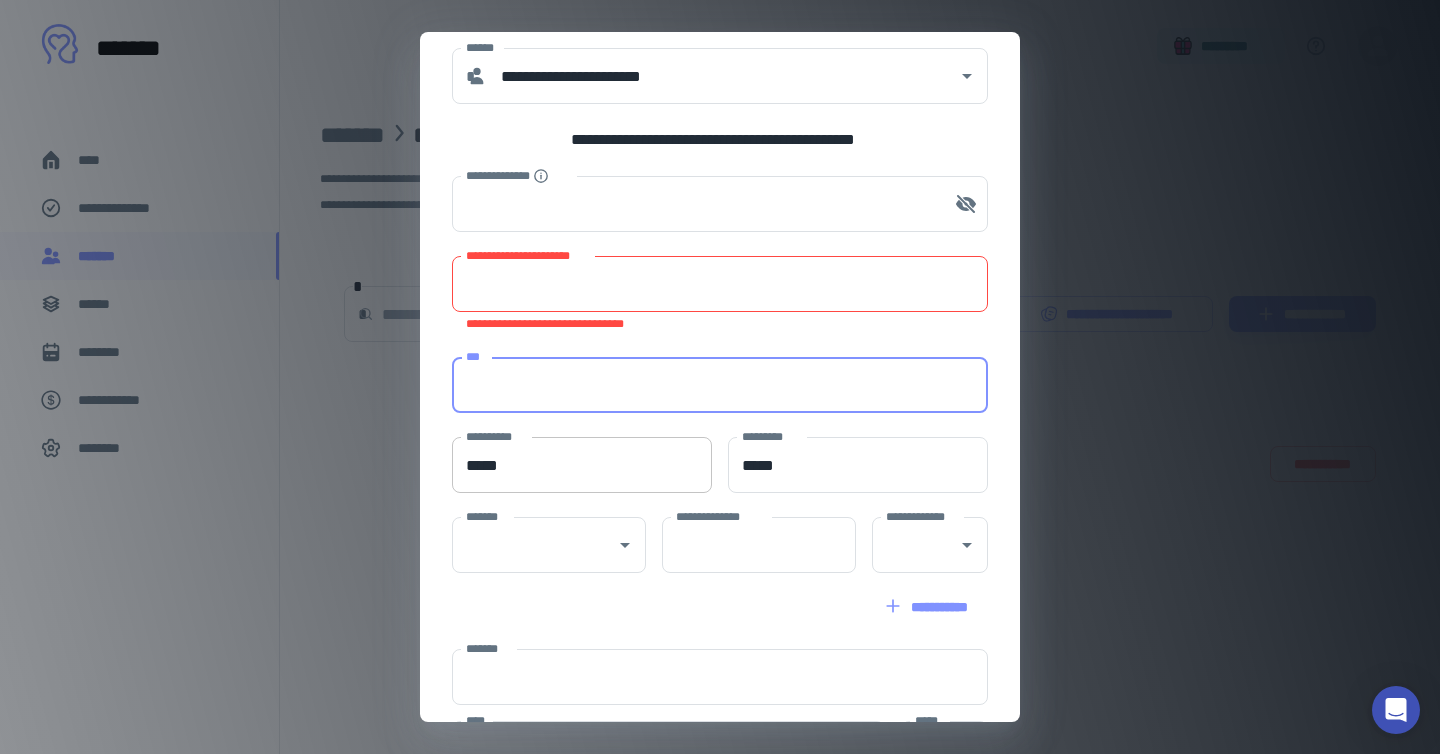 scroll, scrollTop: 104, scrollLeft: 0, axis: vertical 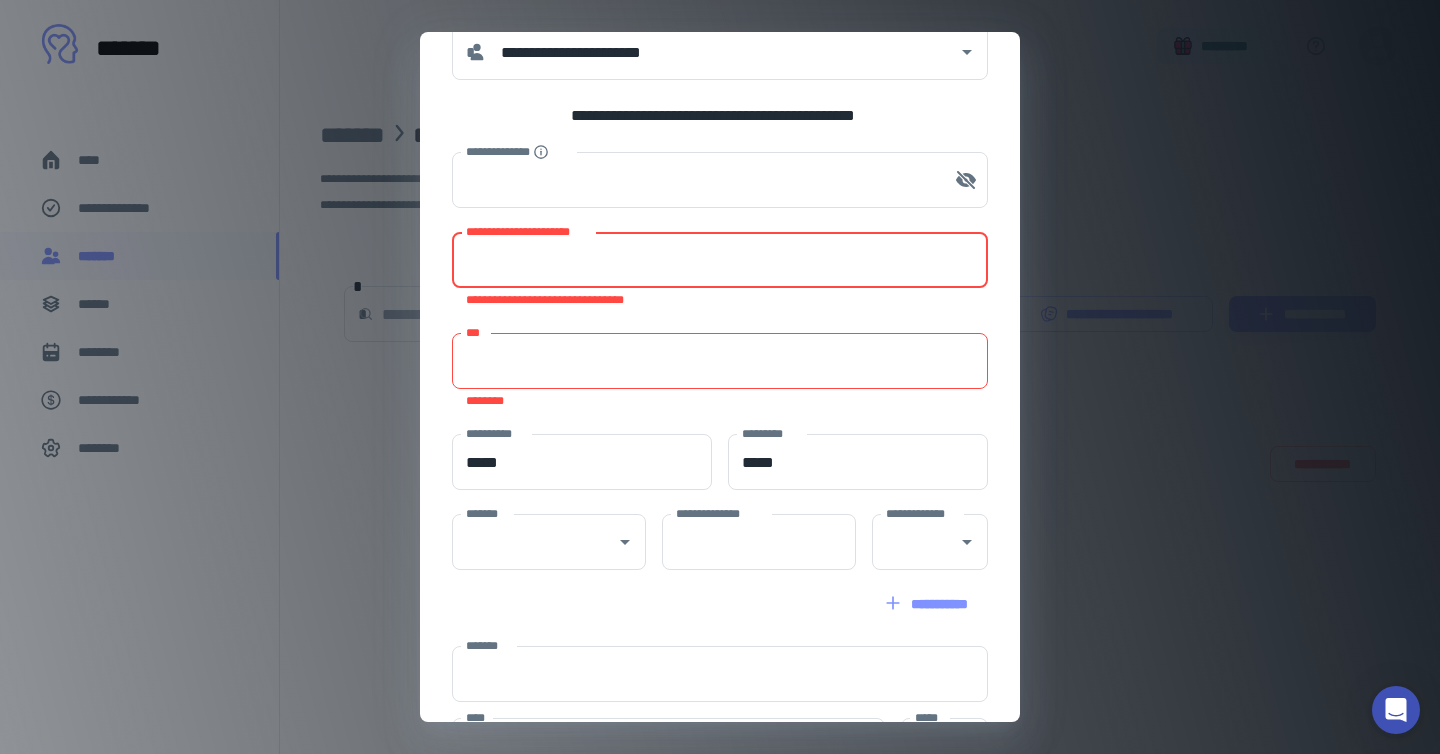 click on "**********" at bounding box center (720, 260) 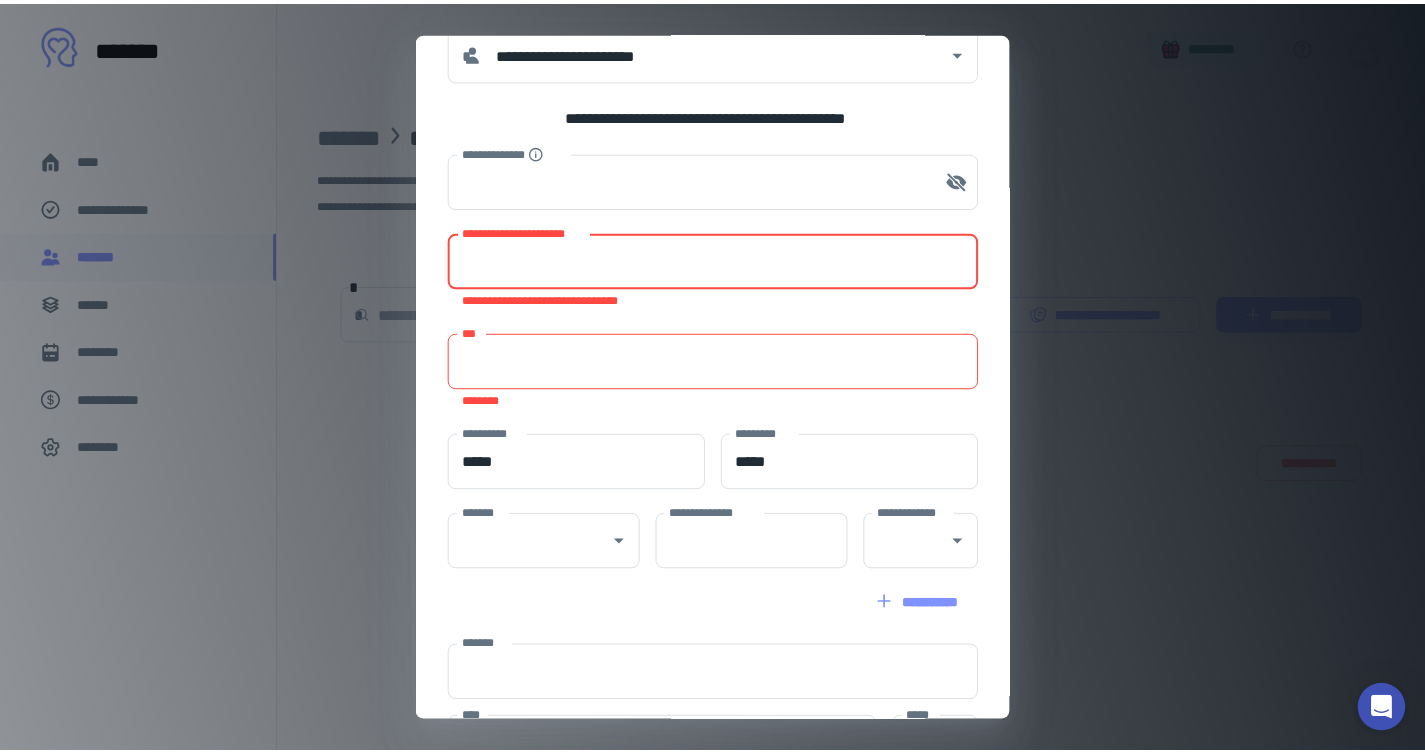 scroll, scrollTop: 249, scrollLeft: 0, axis: vertical 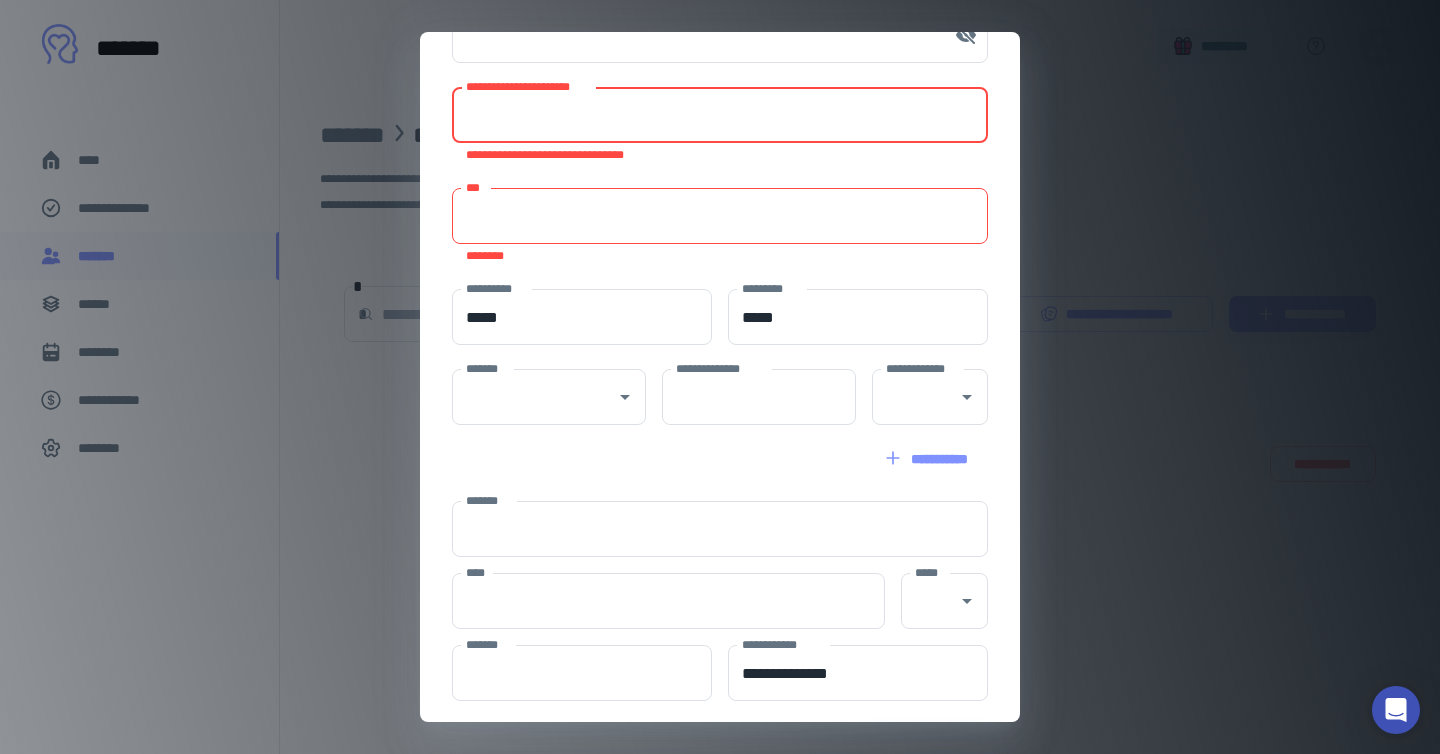 click on "**********" at bounding box center [720, 377] 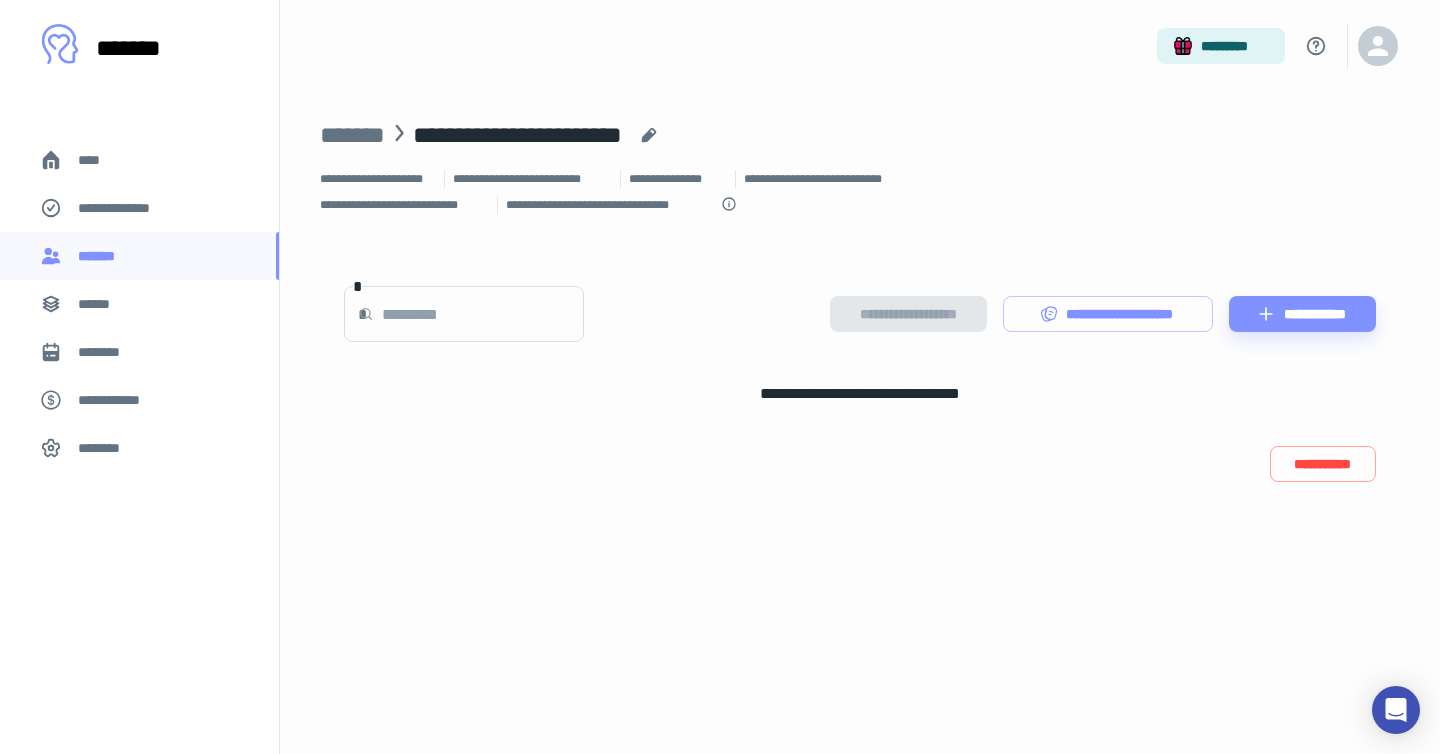 click on "********" at bounding box center [139, 352] 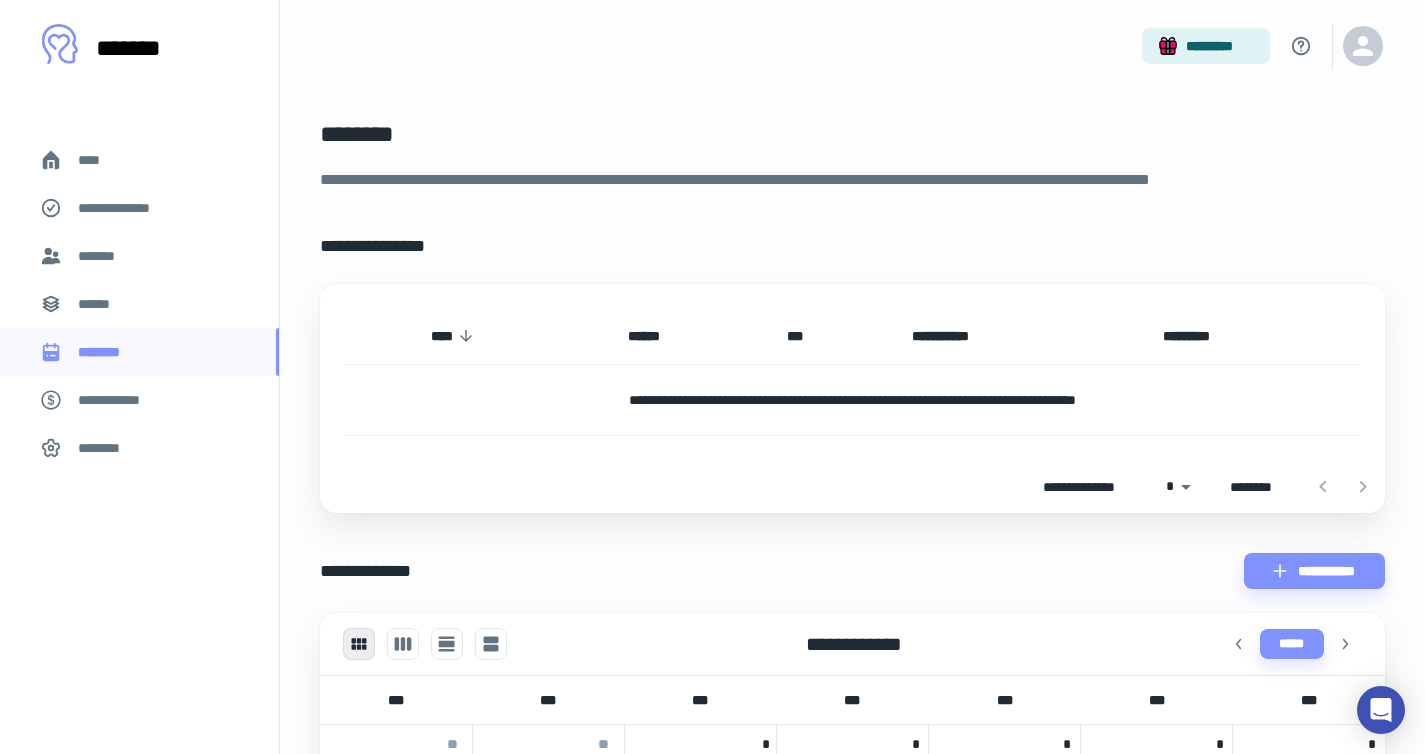 click on "**********" at bounding box center (852, 400) 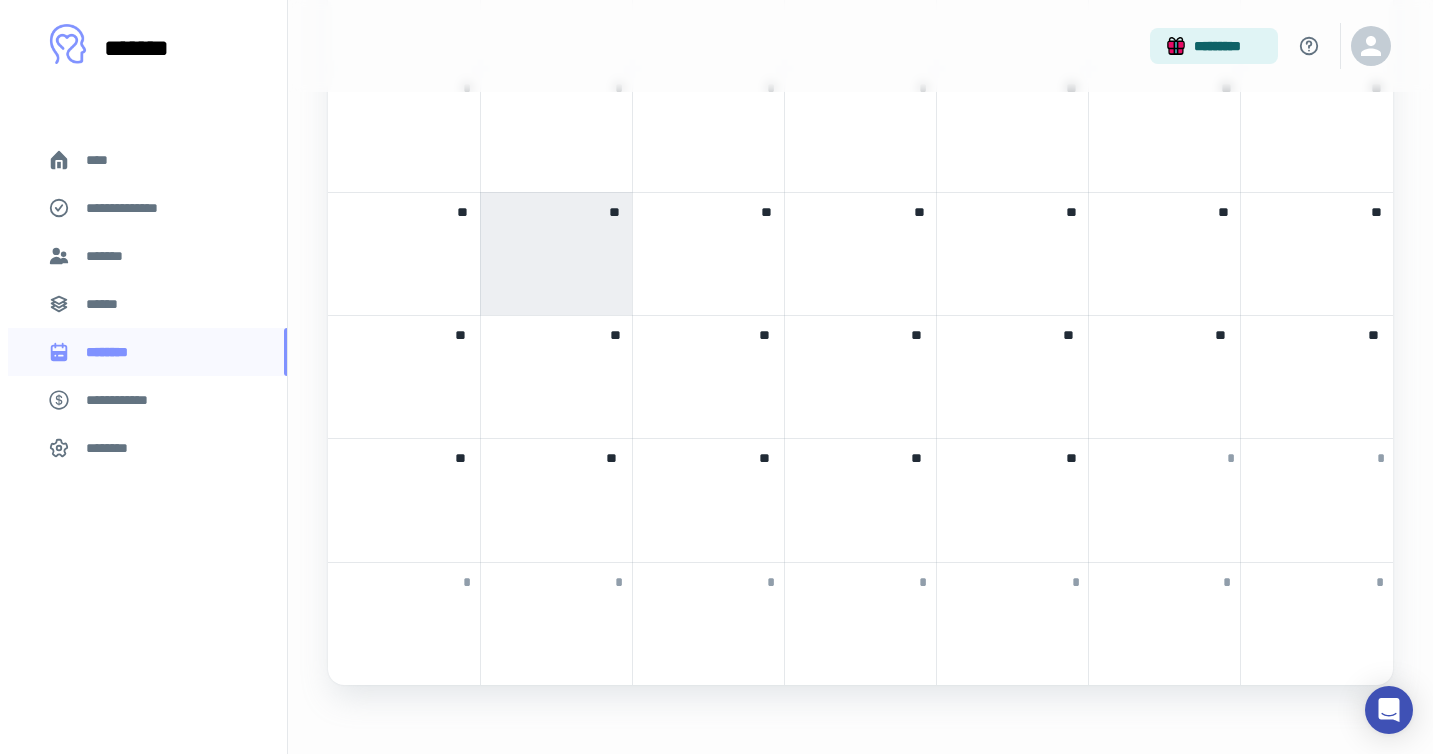 scroll, scrollTop: 593, scrollLeft: 0, axis: vertical 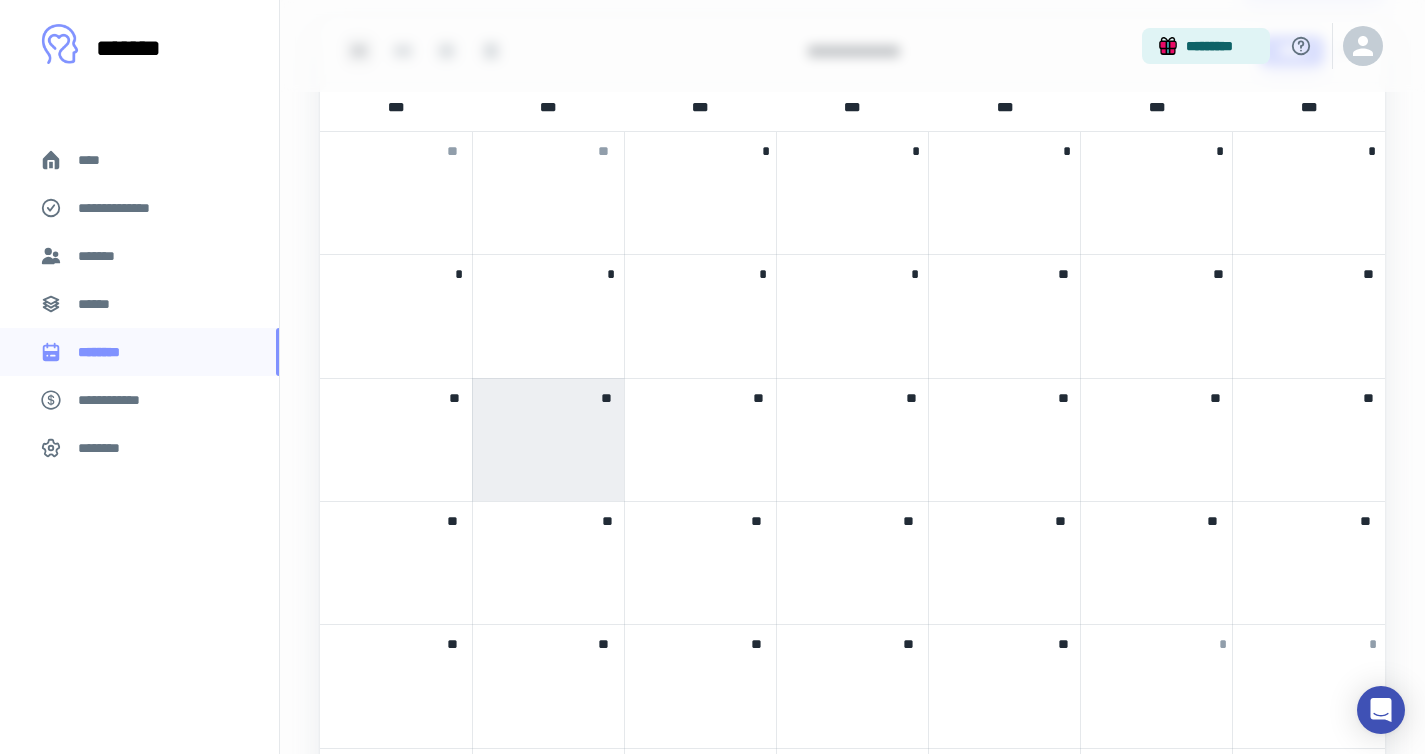 click on "*" at bounding box center [700, 270] 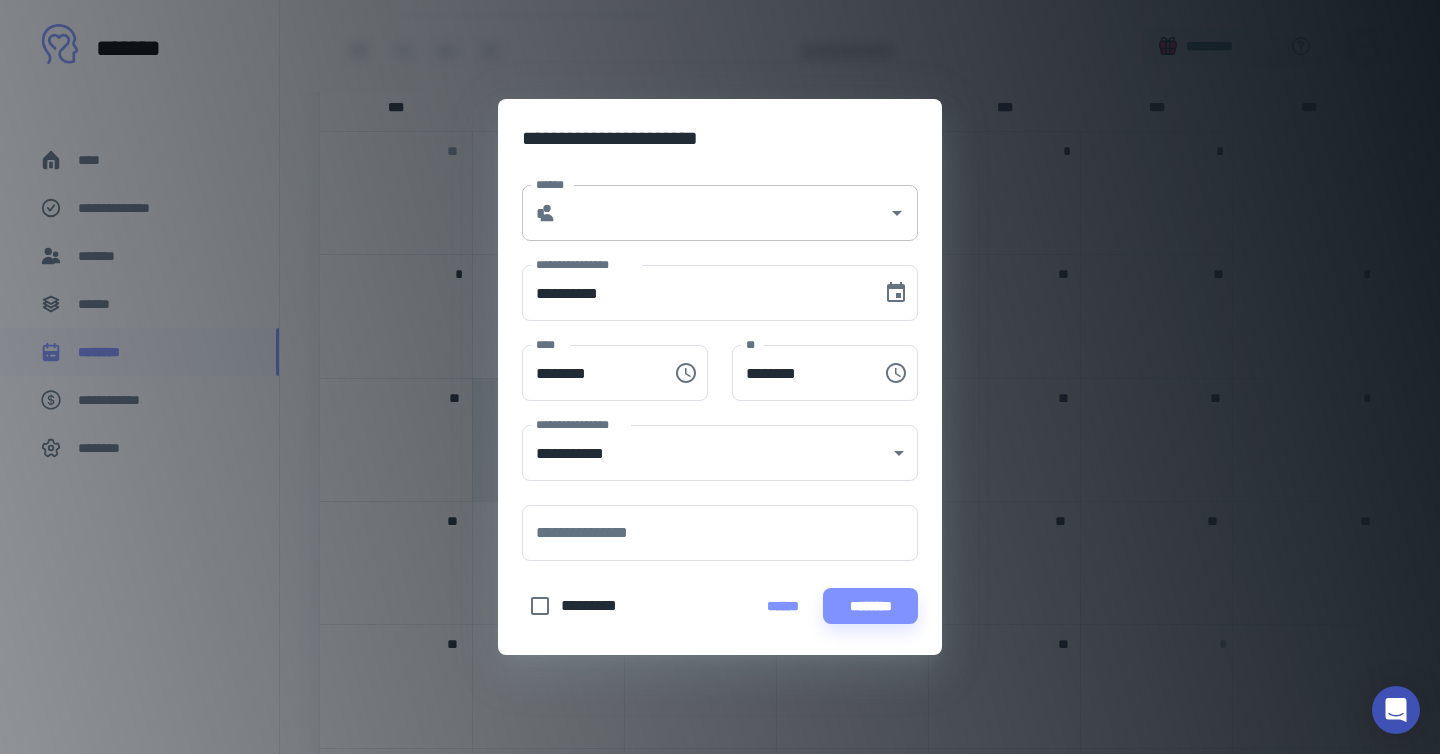 click on "******" at bounding box center [722, 213] 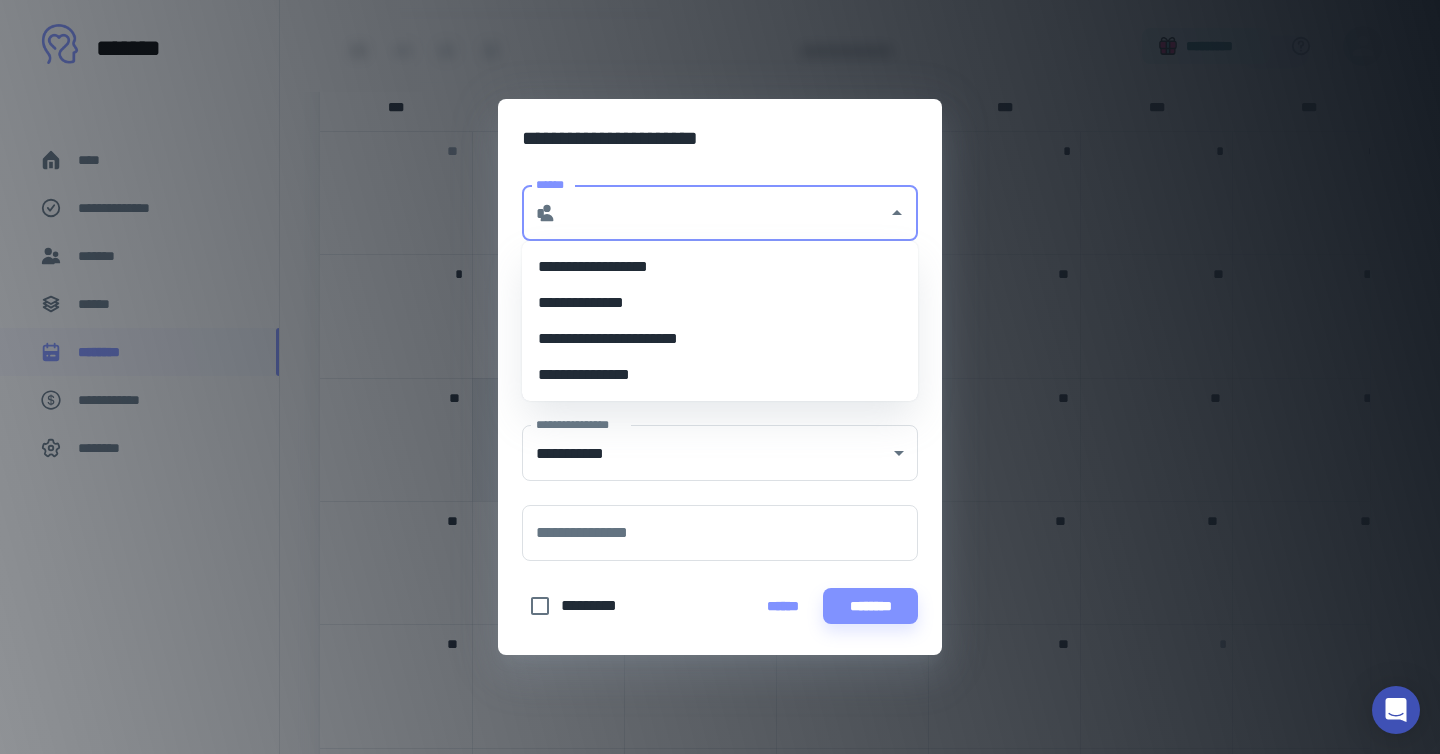 click on "**********" at bounding box center [720, 339] 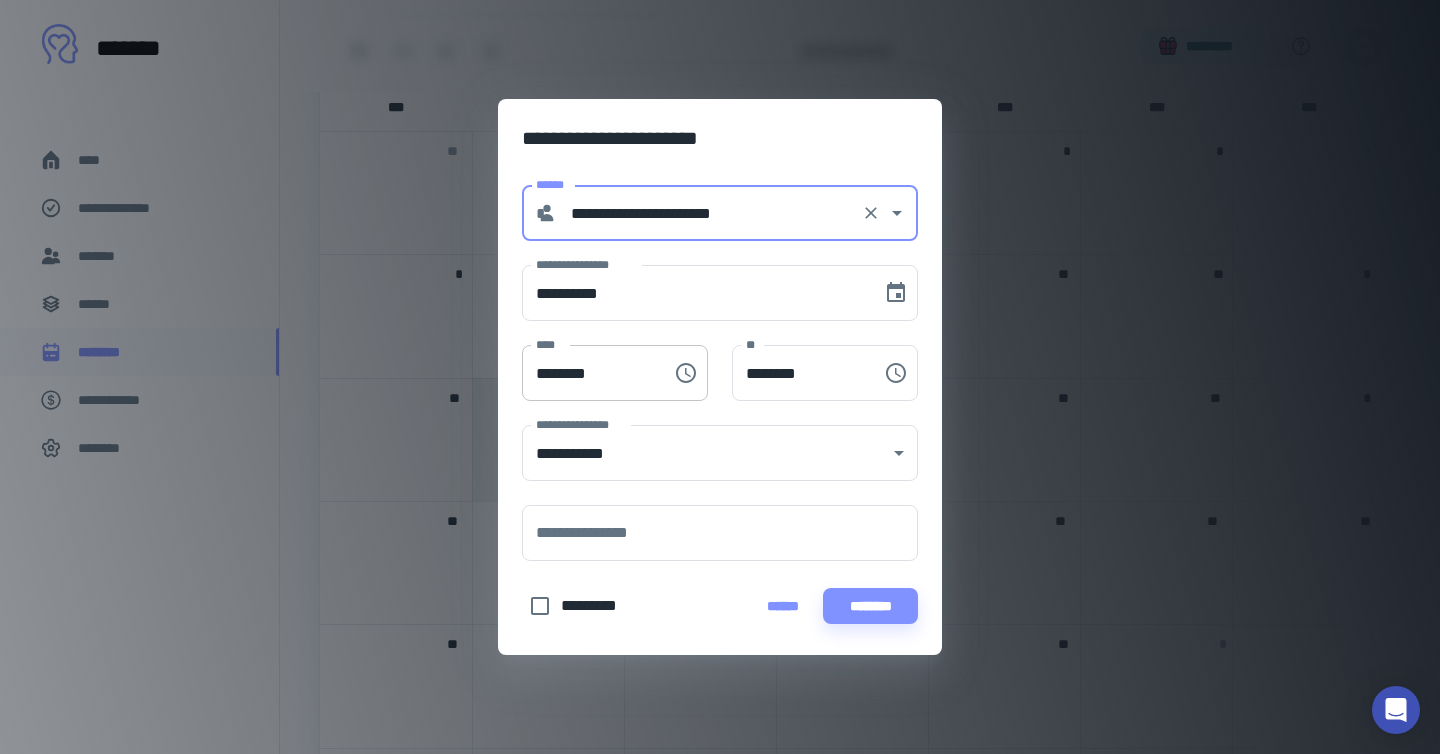 click on "********" at bounding box center [590, 373] 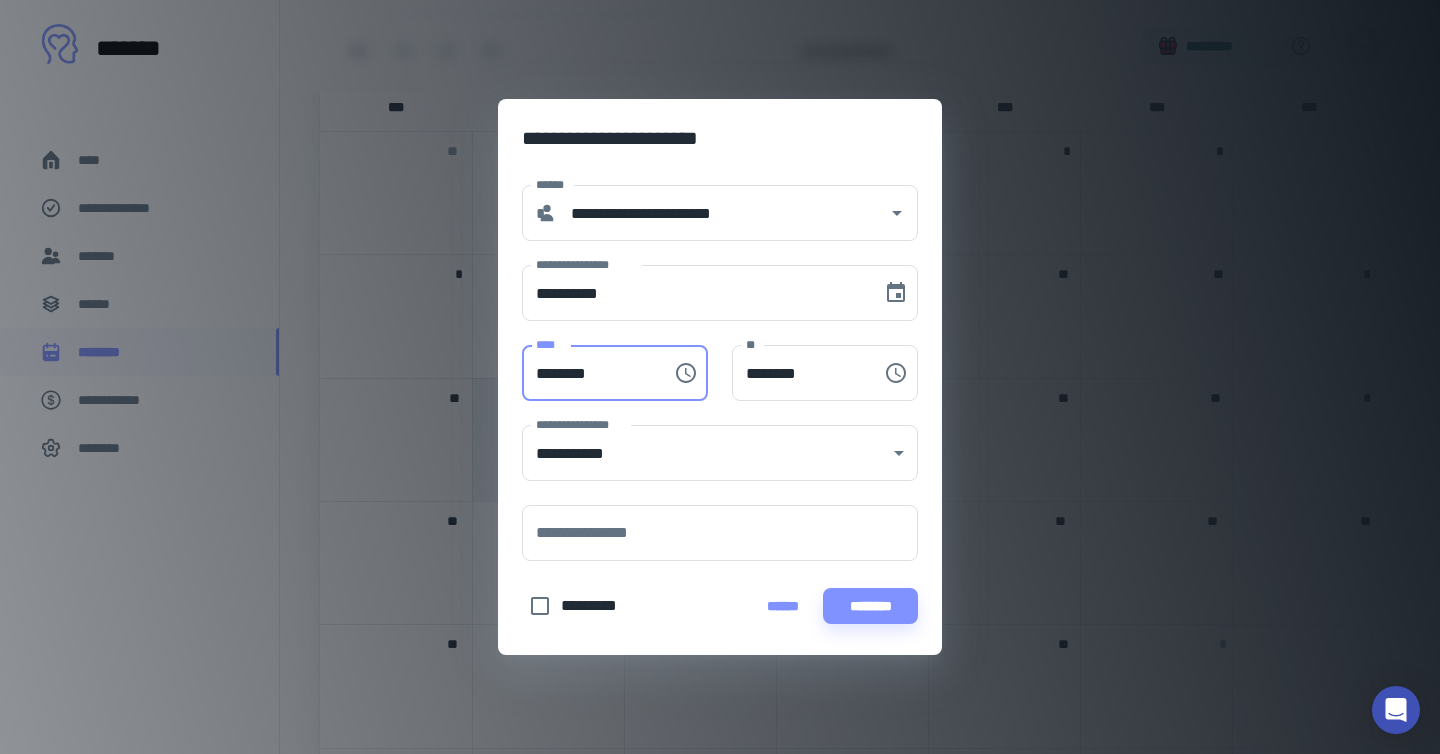 click on "********" at bounding box center [590, 373] 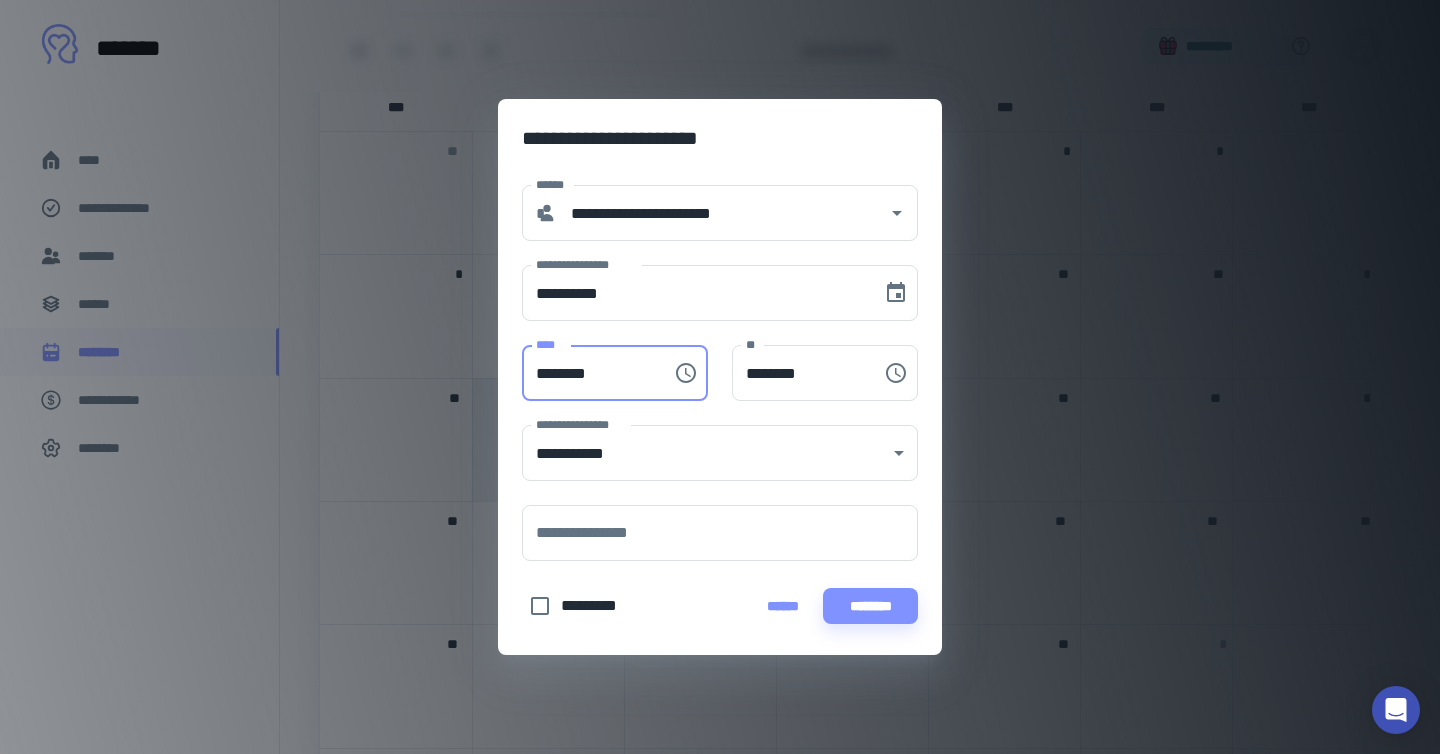 click on "********" at bounding box center [590, 373] 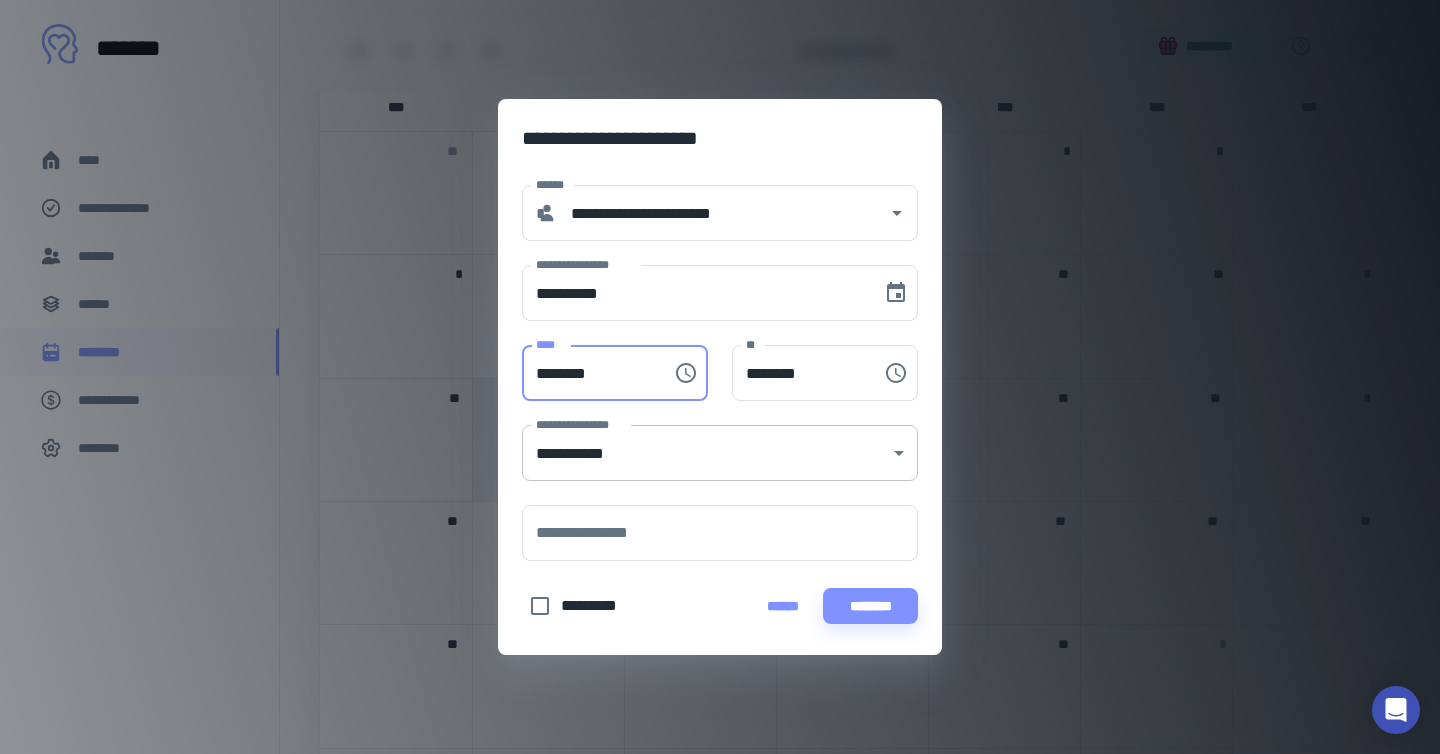 click on "**********" at bounding box center (712, -216) 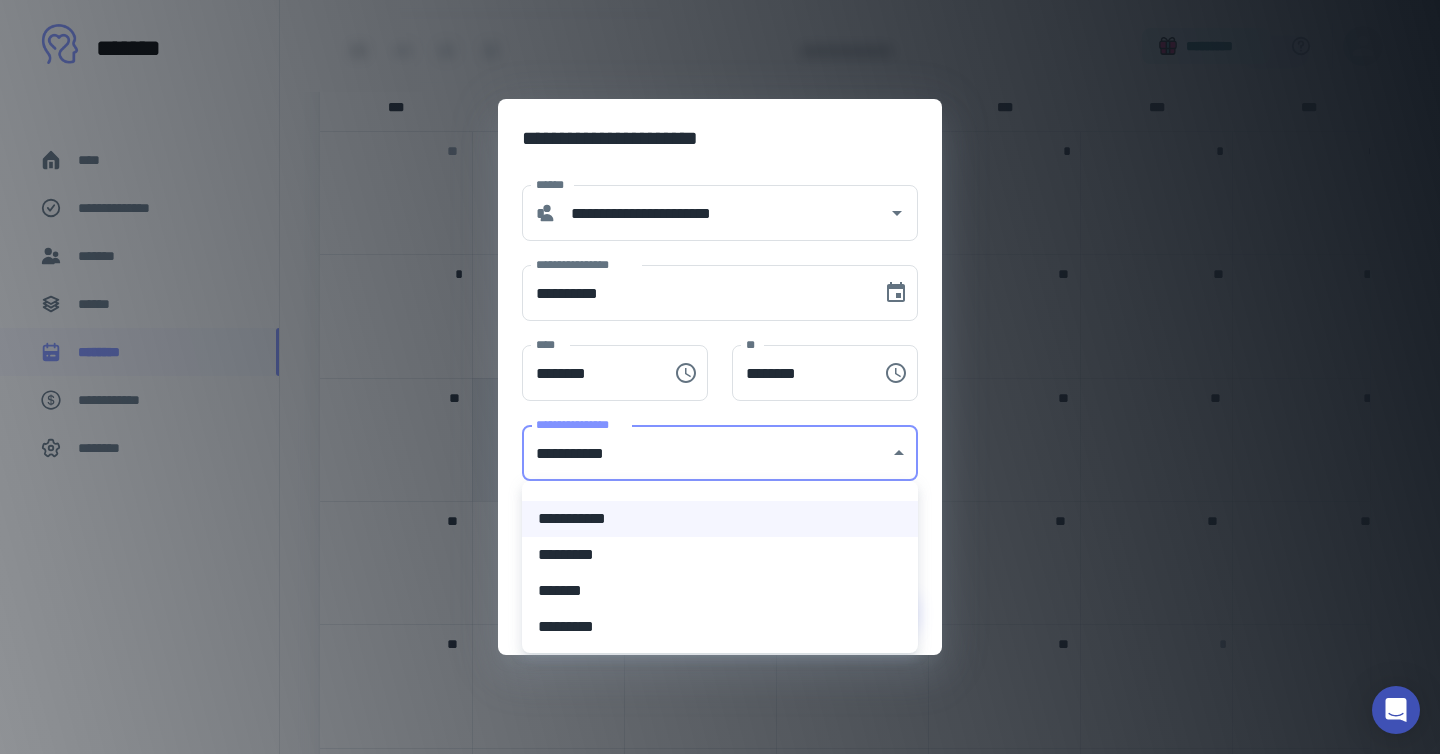 click on "*********" at bounding box center [720, 555] 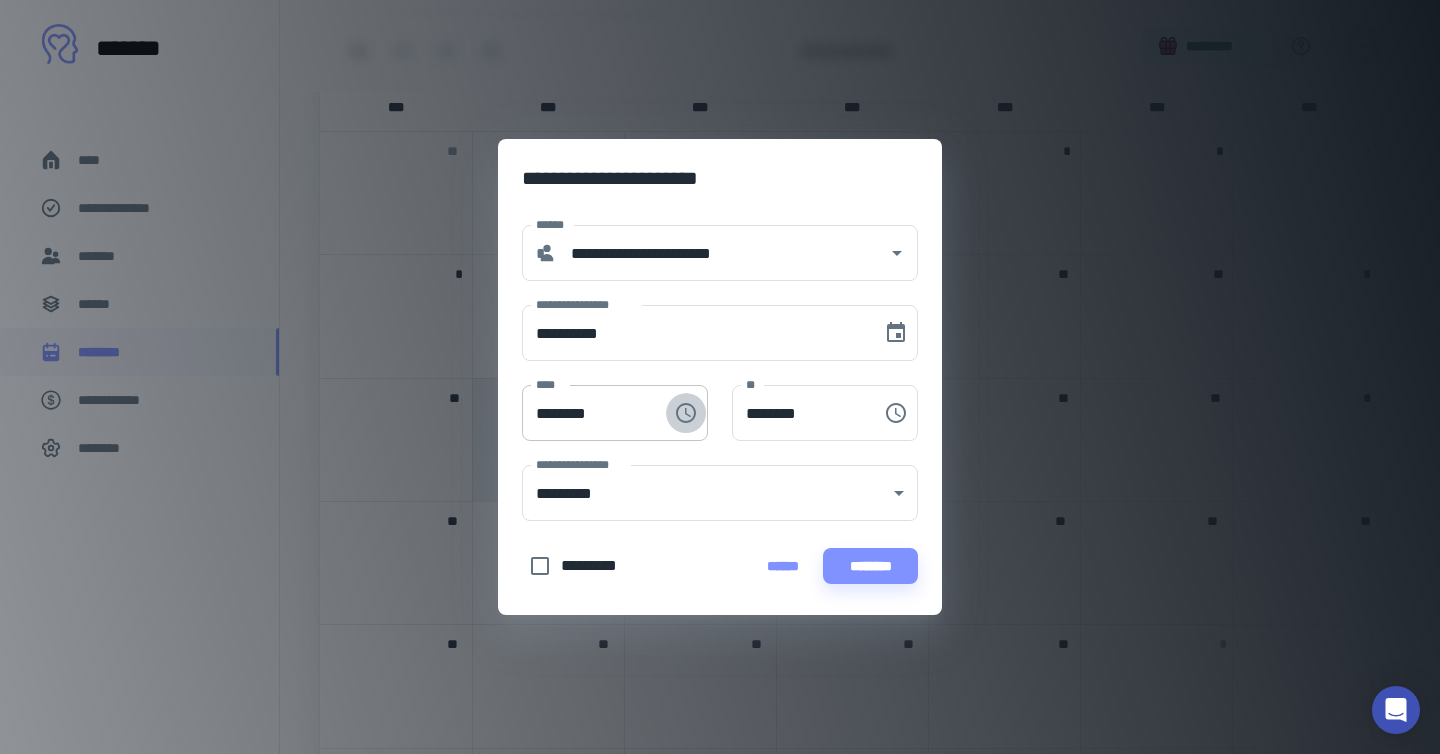 click 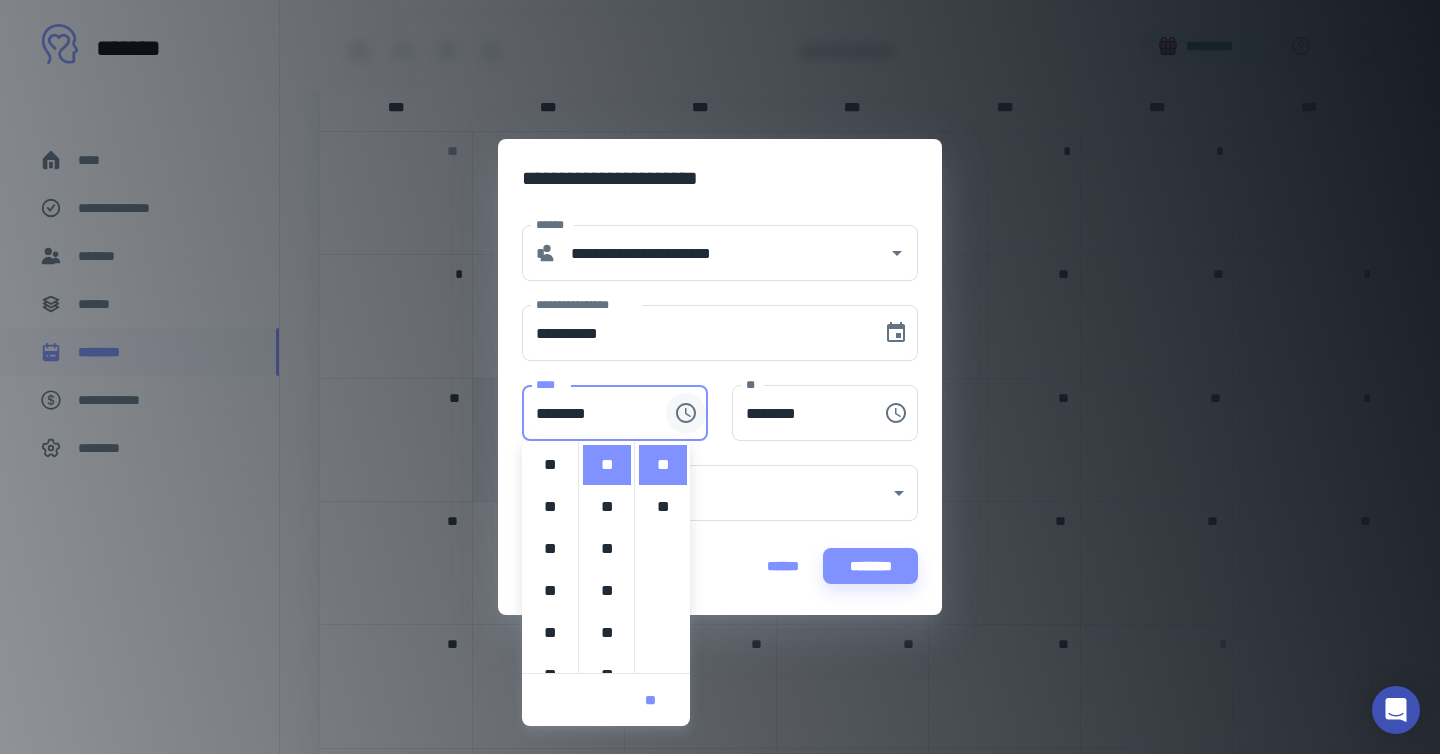scroll, scrollTop: 420, scrollLeft: 0, axis: vertical 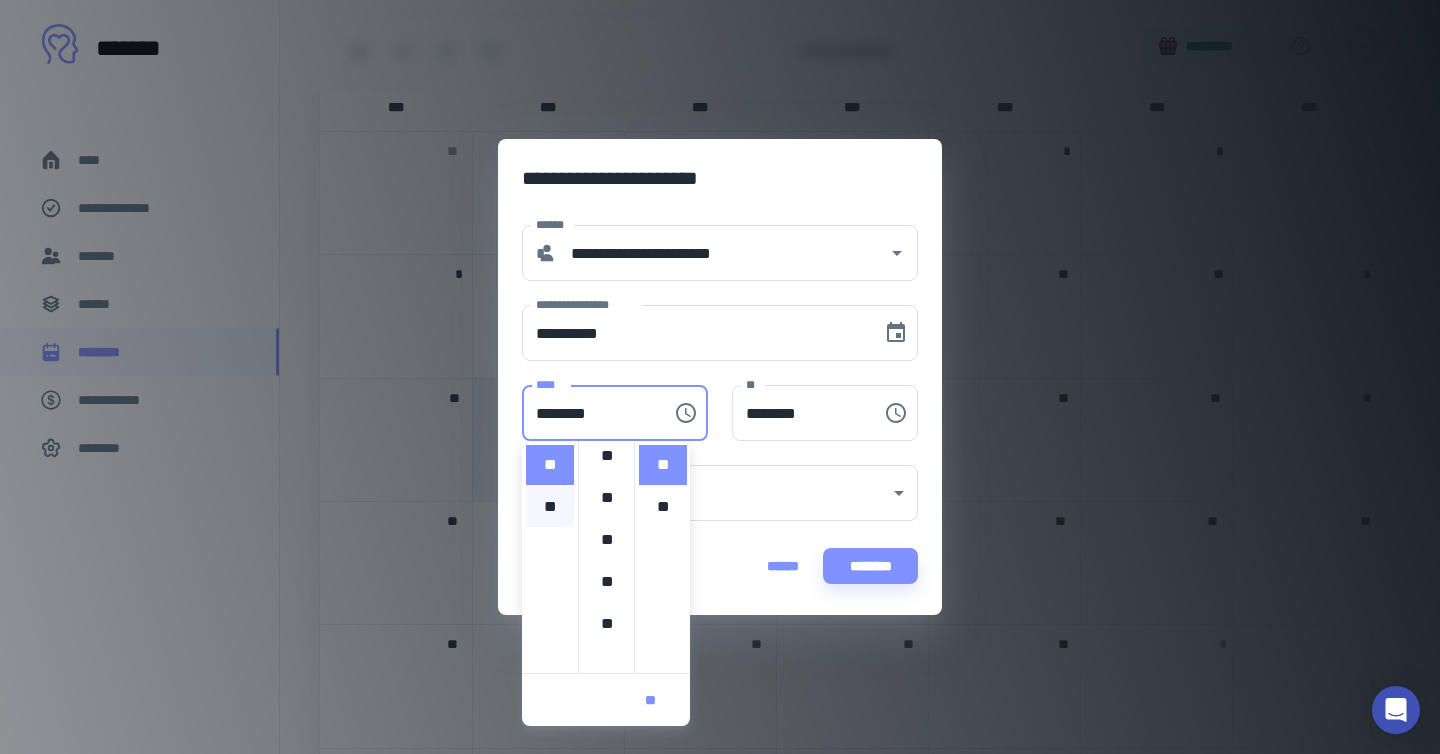 click on "**" at bounding box center [550, 507] 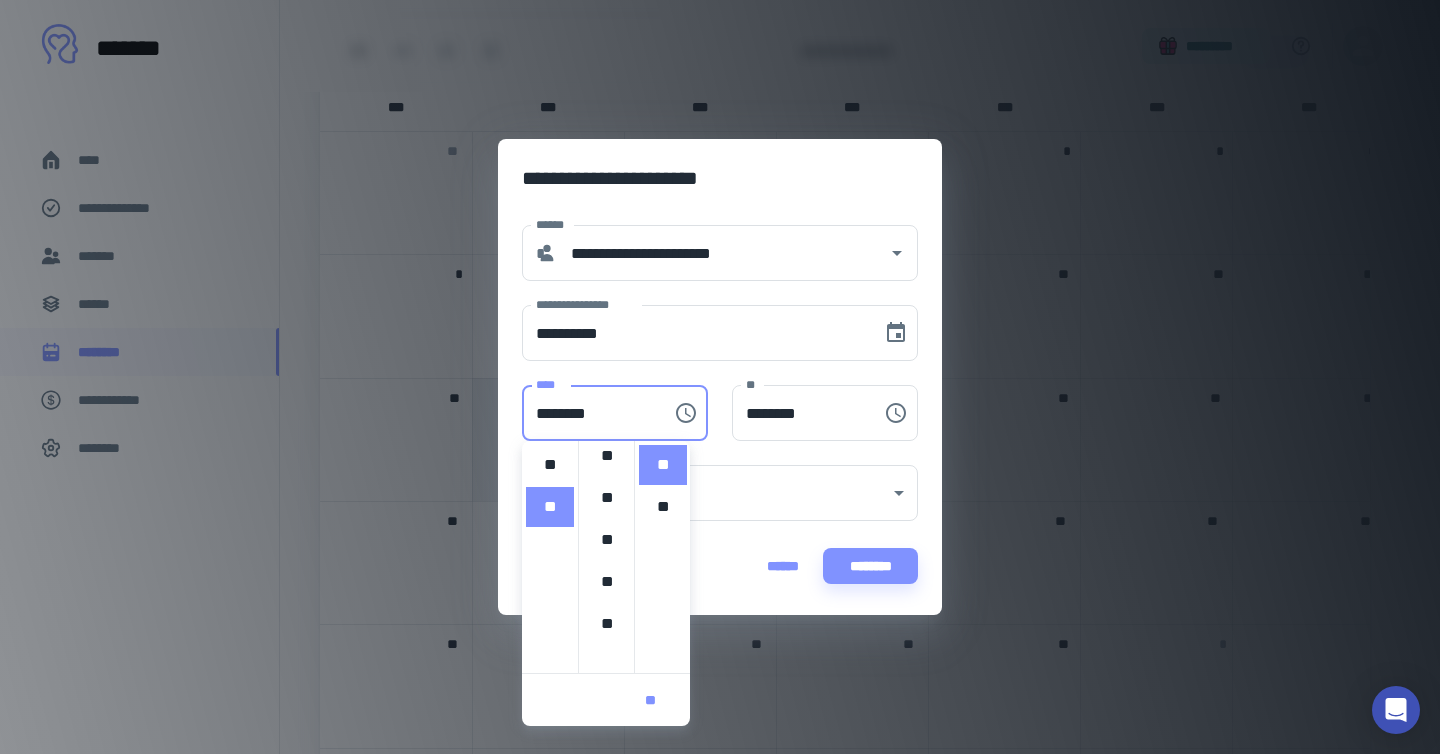 scroll, scrollTop: 451, scrollLeft: 0, axis: vertical 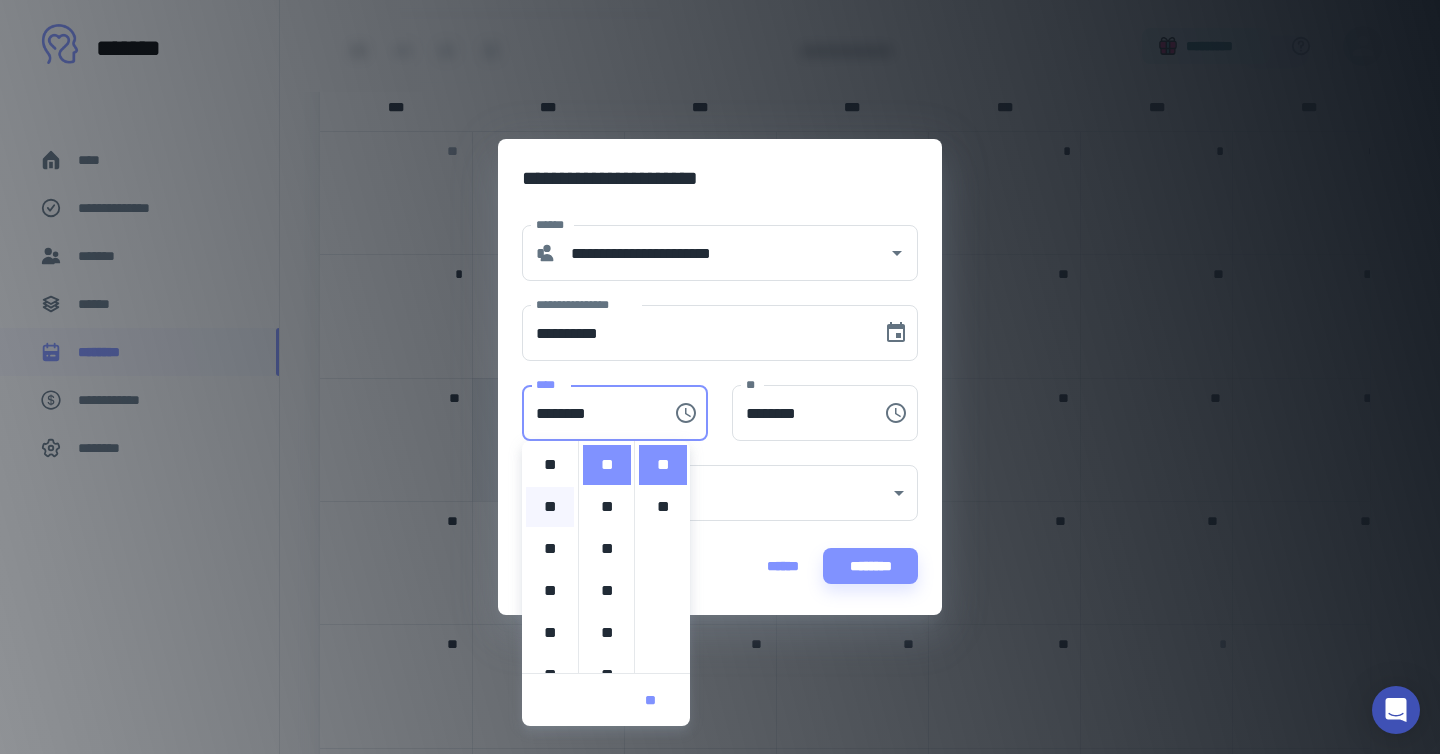 click on "**" at bounding box center [550, 507] 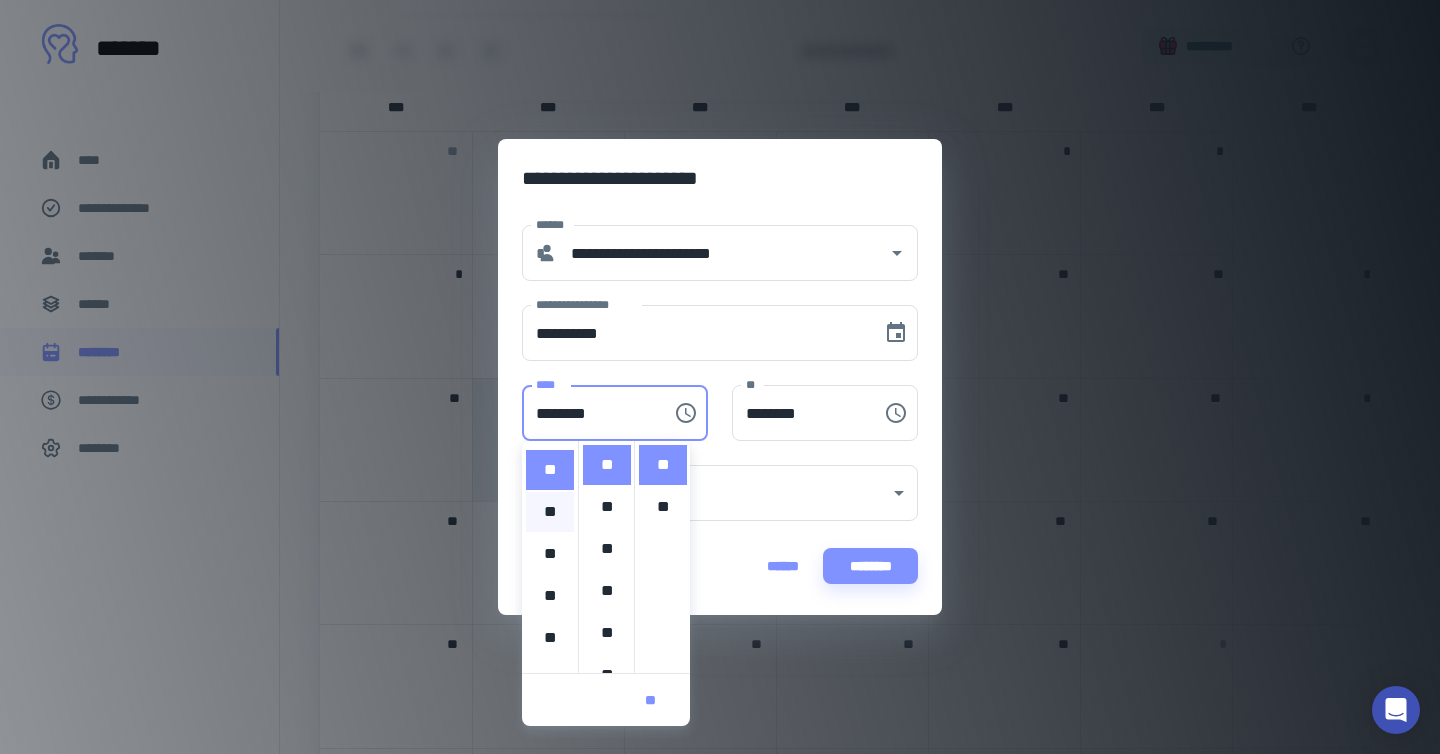 scroll, scrollTop: 42, scrollLeft: 0, axis: vertical 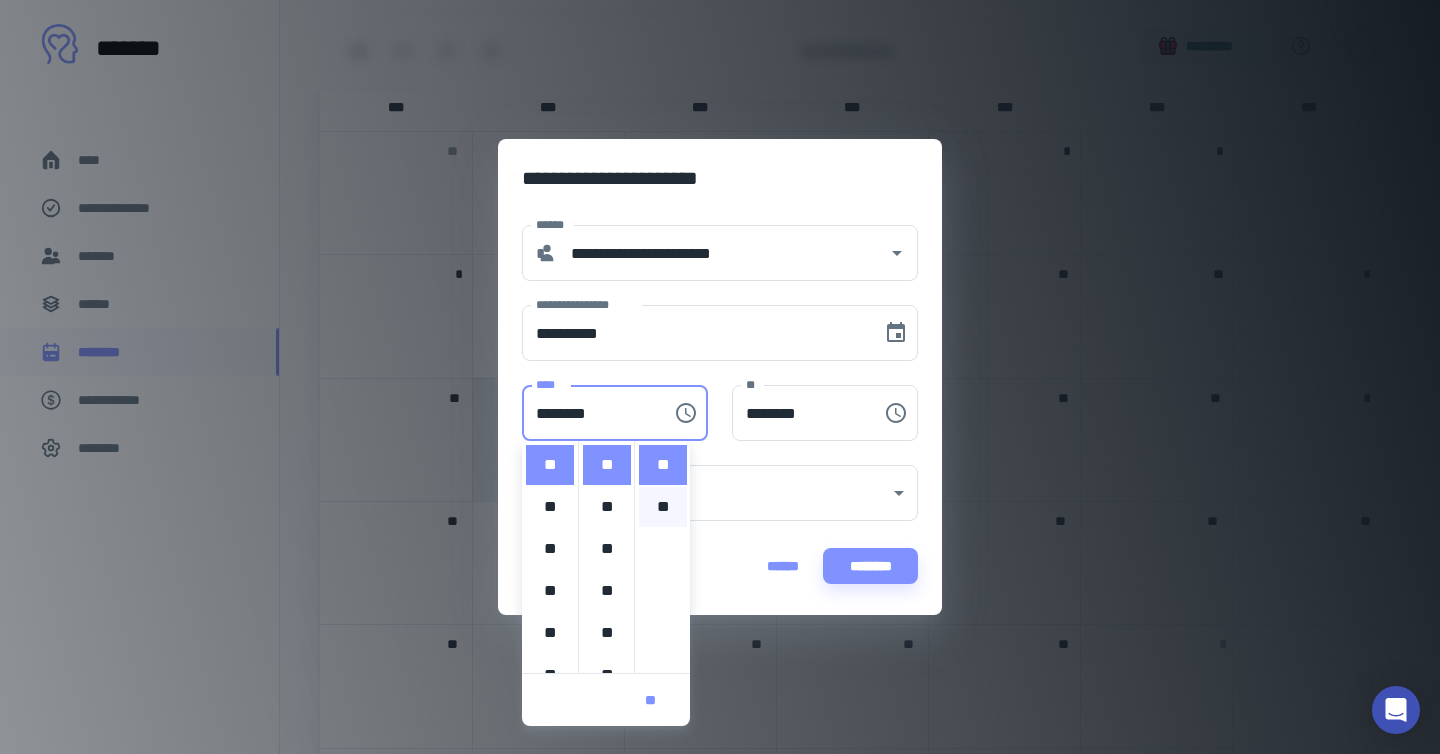 click on "**" at bounding box center (663, 507) 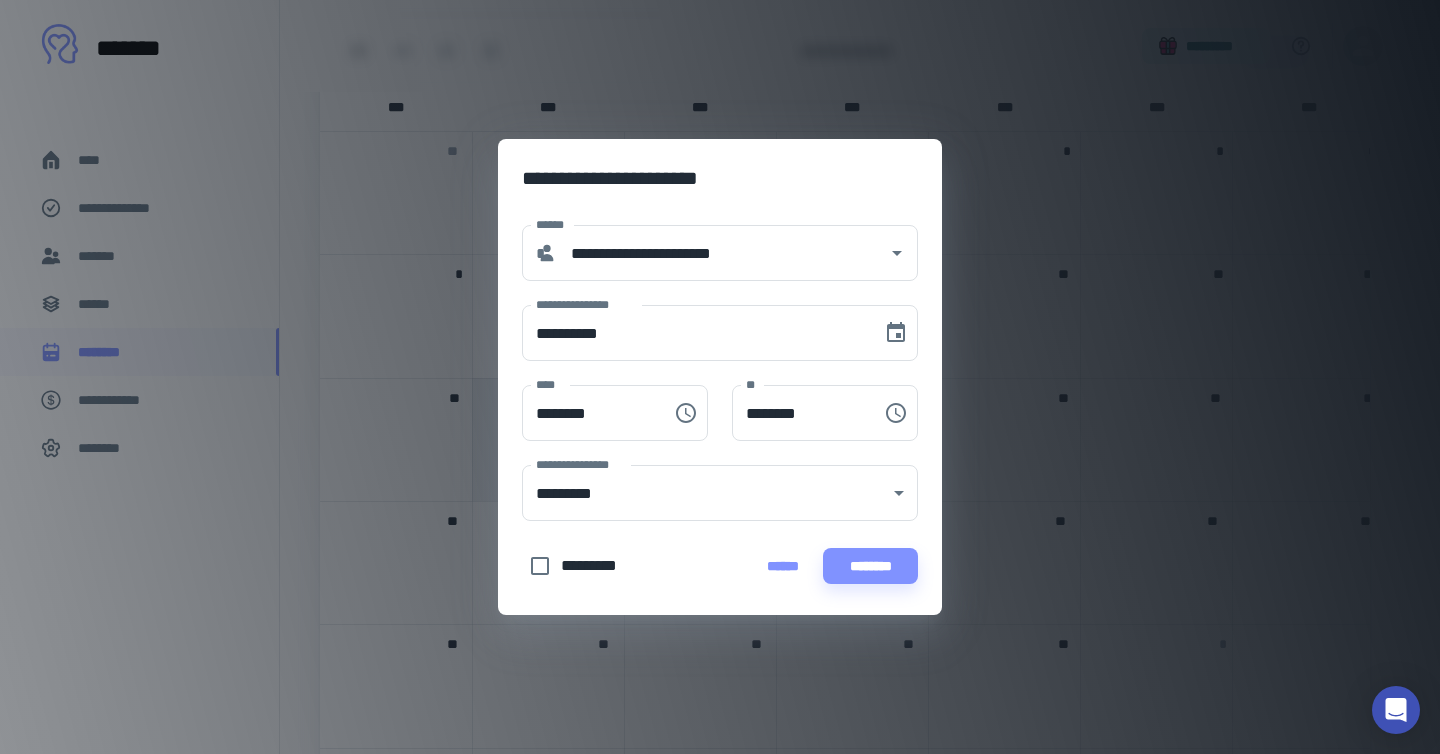 type on "********" 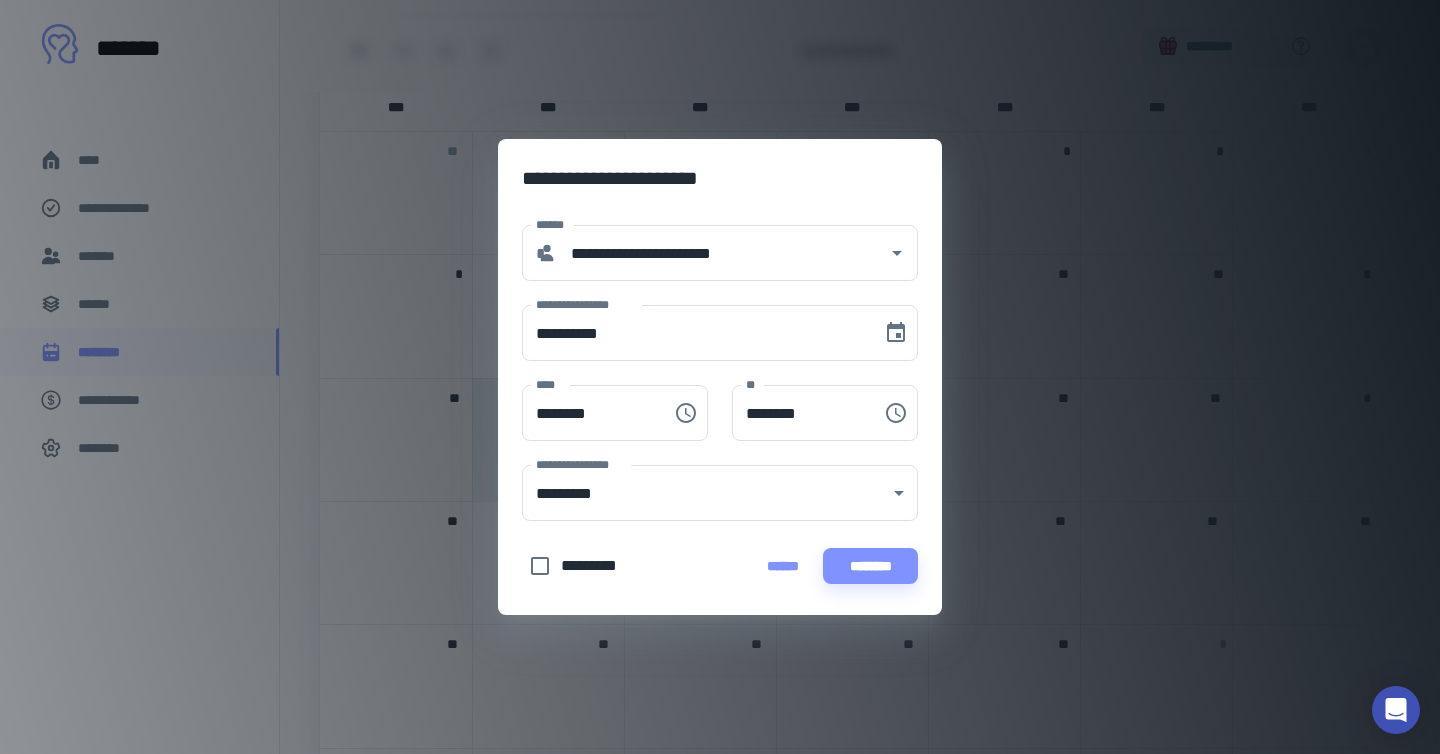 scroll, scrollTop: 42, scrollLeft: 0, axis: vertical 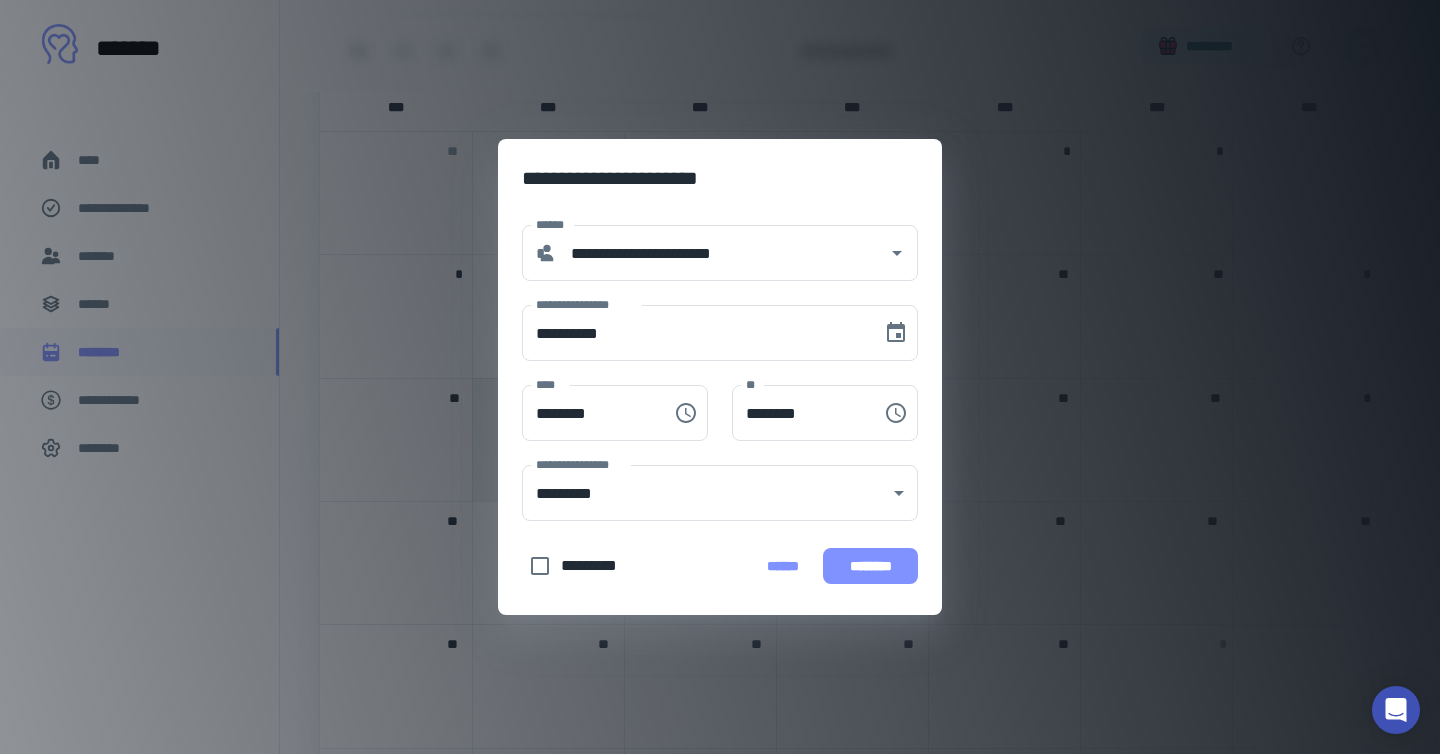 click on "********" at bounding box center [870, 566] 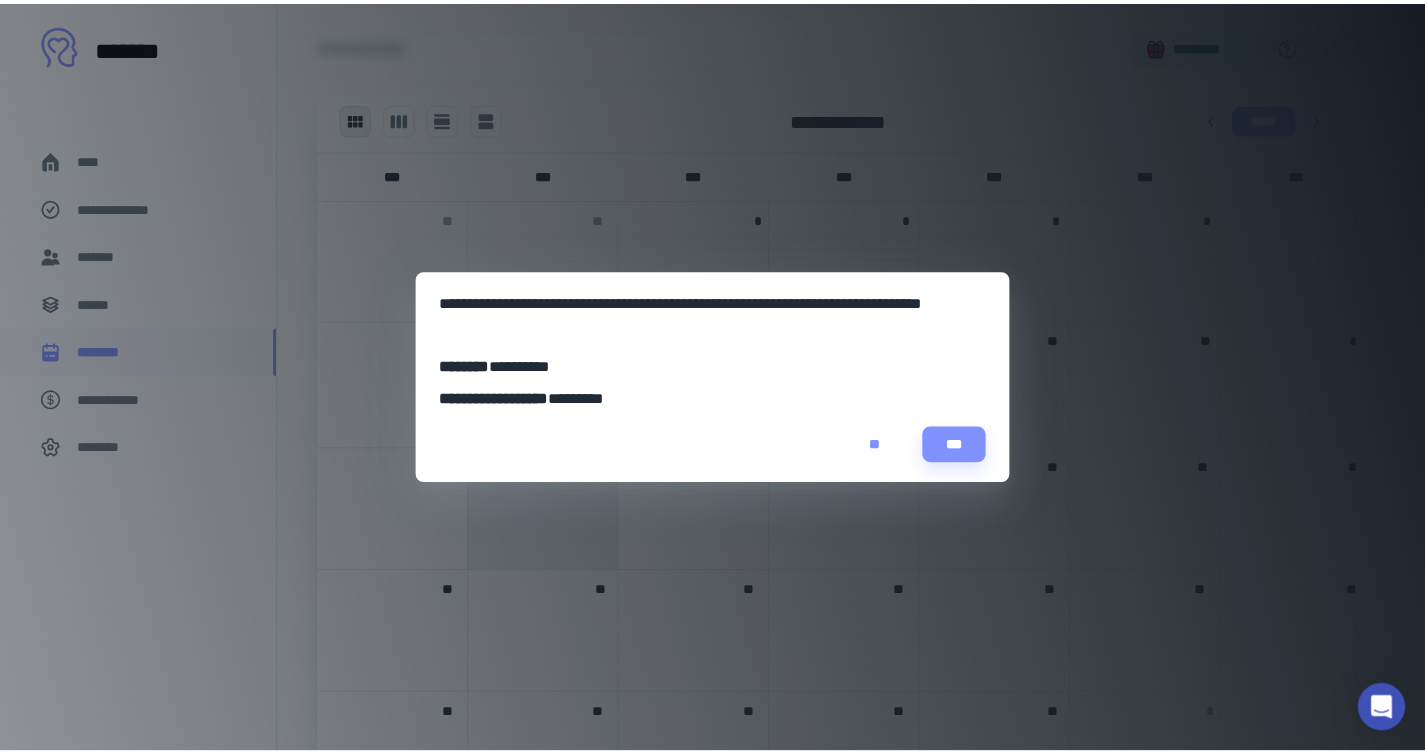 scroll, scrollTop: 61, scrollLeft: 0, axis: vertical 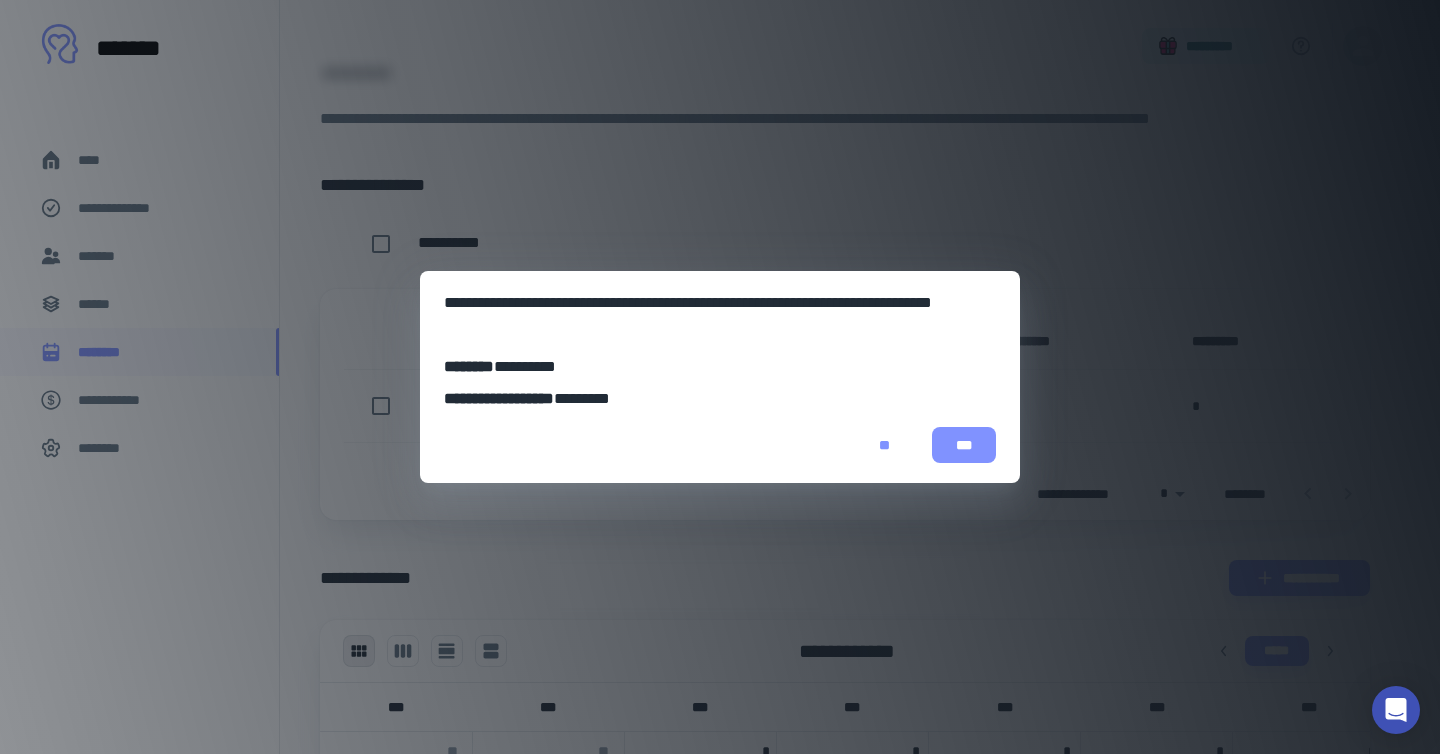 click on "***" at bounding box center [964, 445] 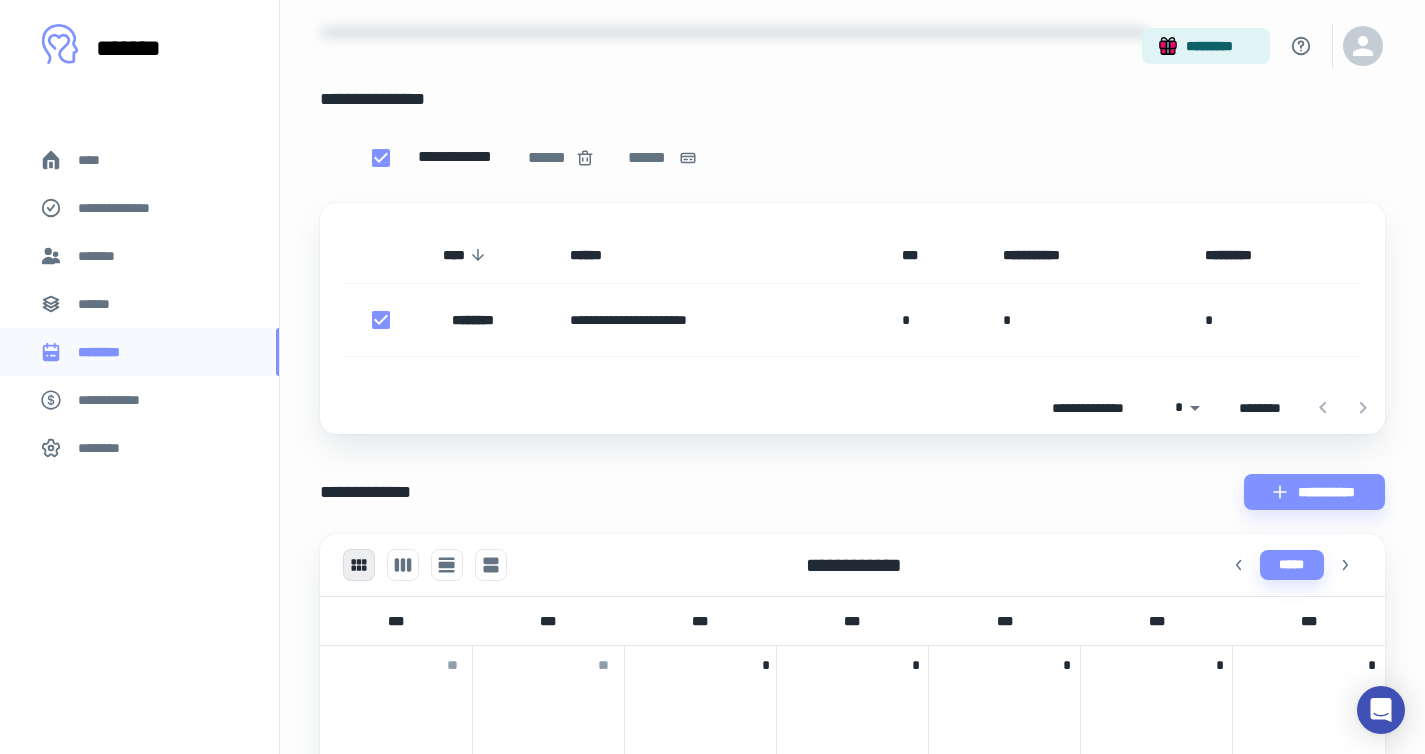 scroll, scrollTop: 166, scrollLeft: 0, axis: vertical 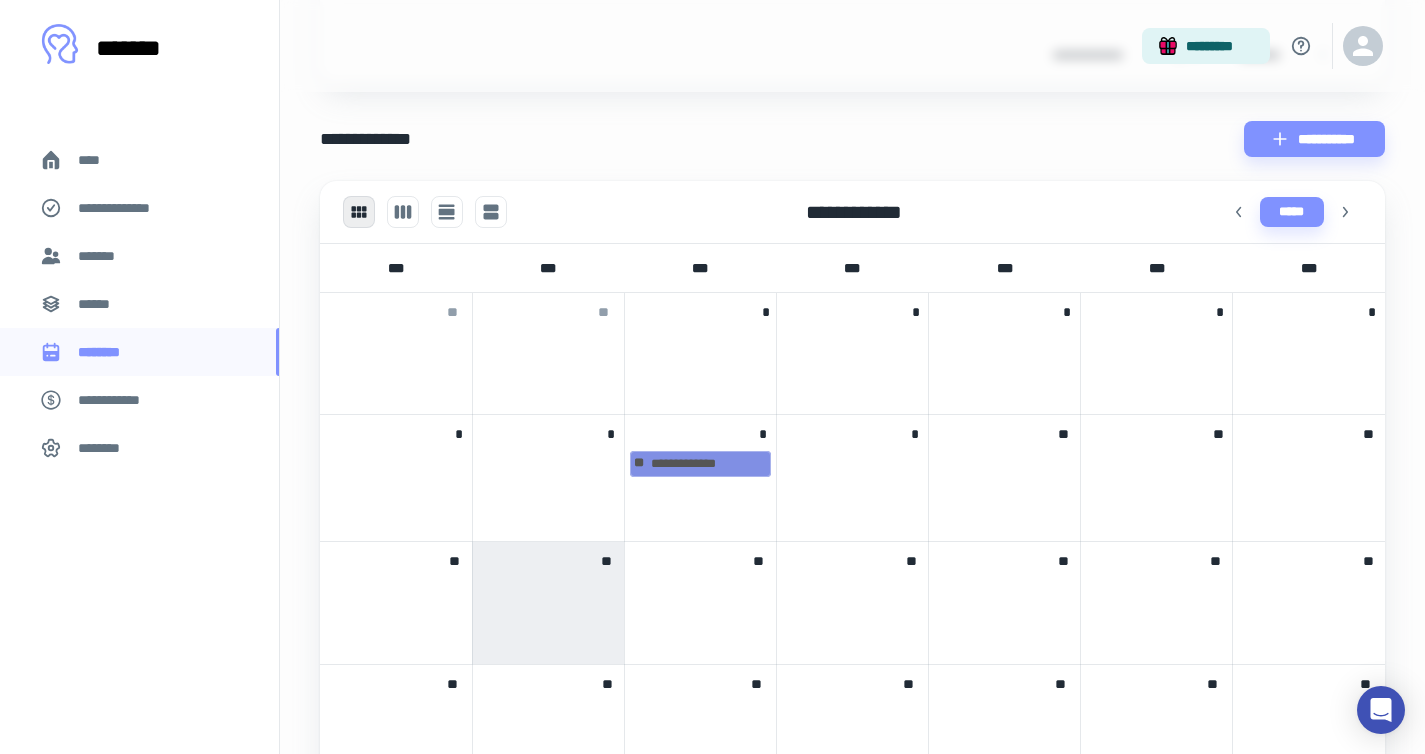 click on "**********" at bounding box center (700, 464) 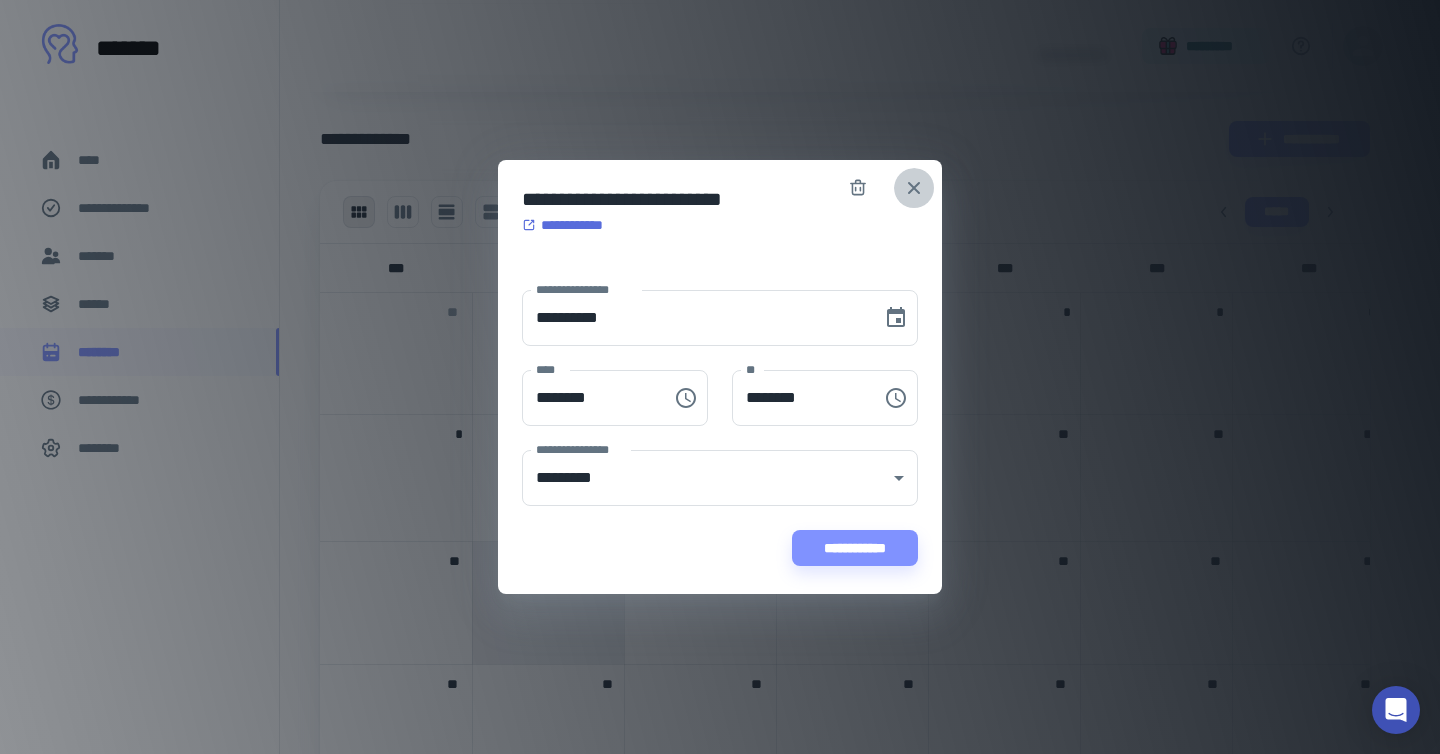 click 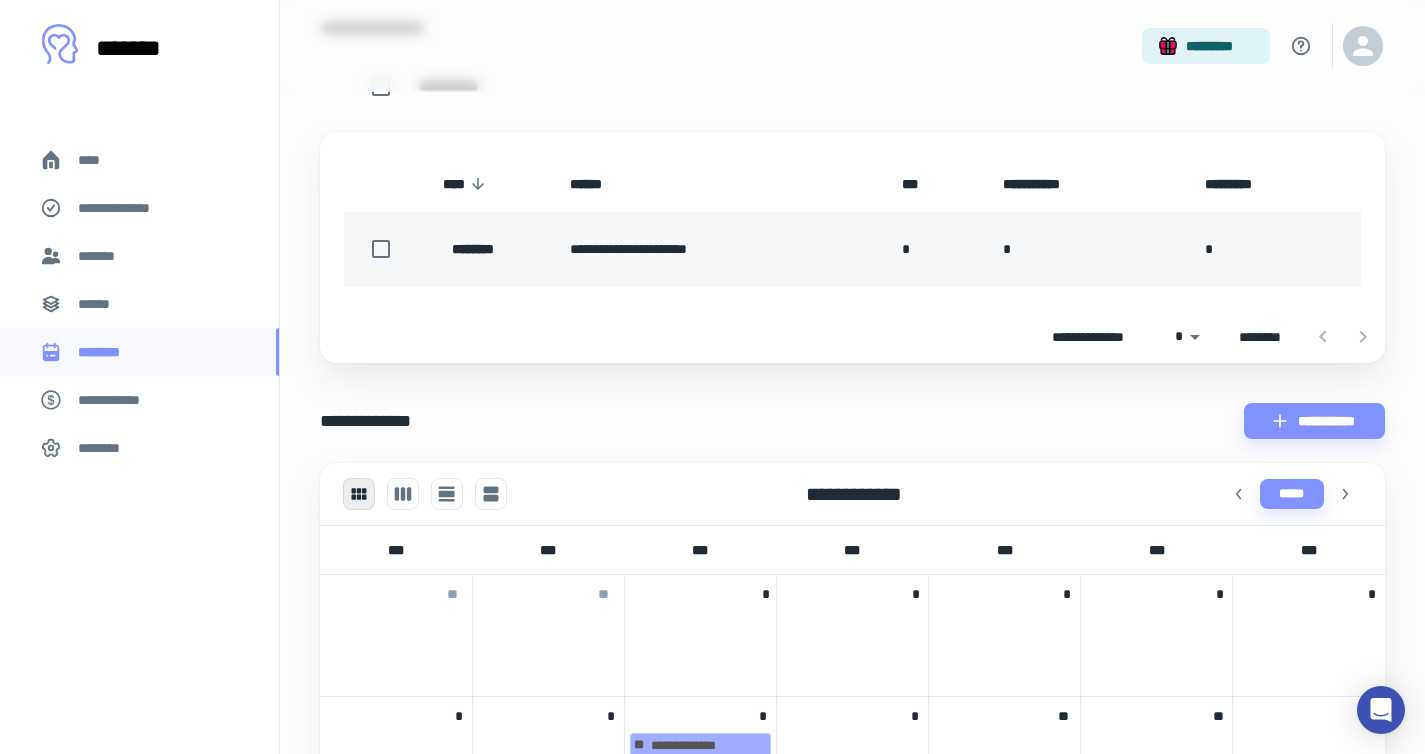 scroll, scrollTop: 100, scrollLeft: 0, axis: vertical 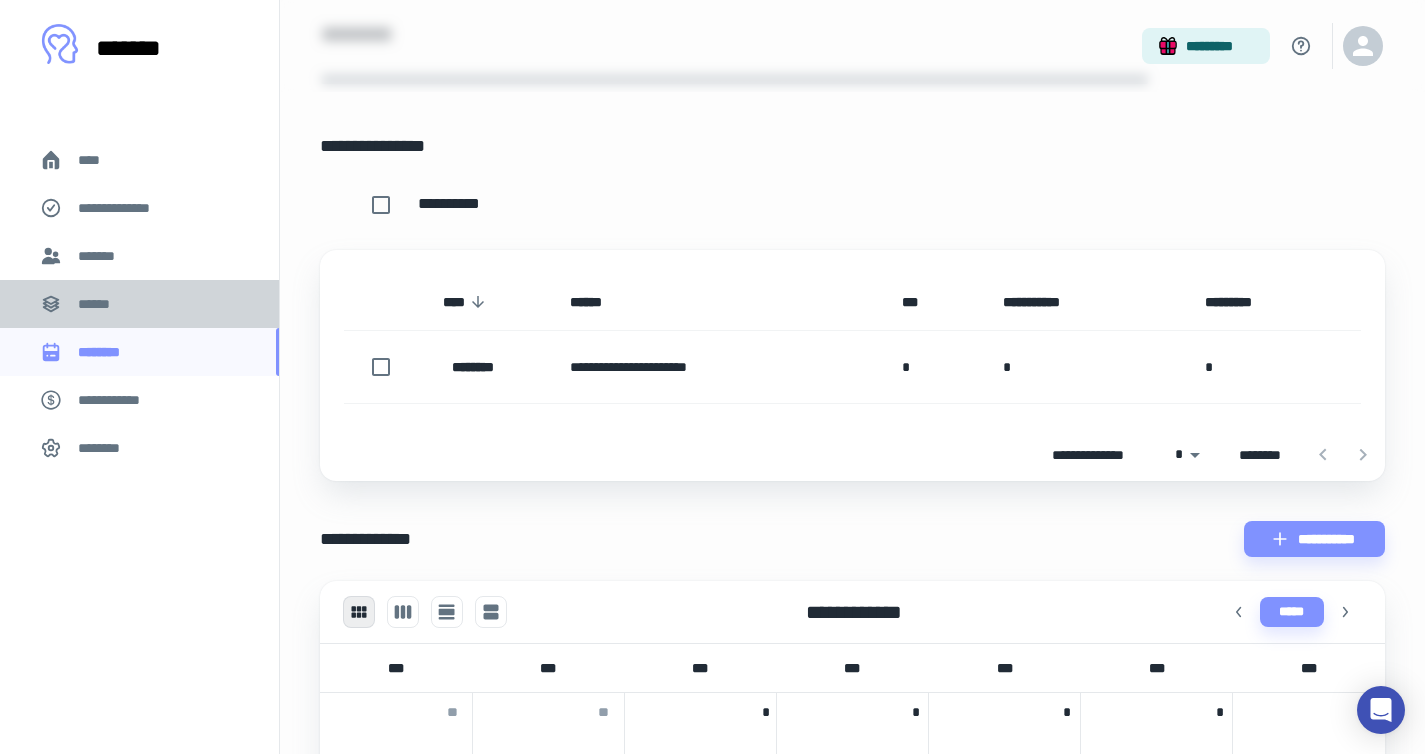 click on "******" at bounding box center (100, 304) 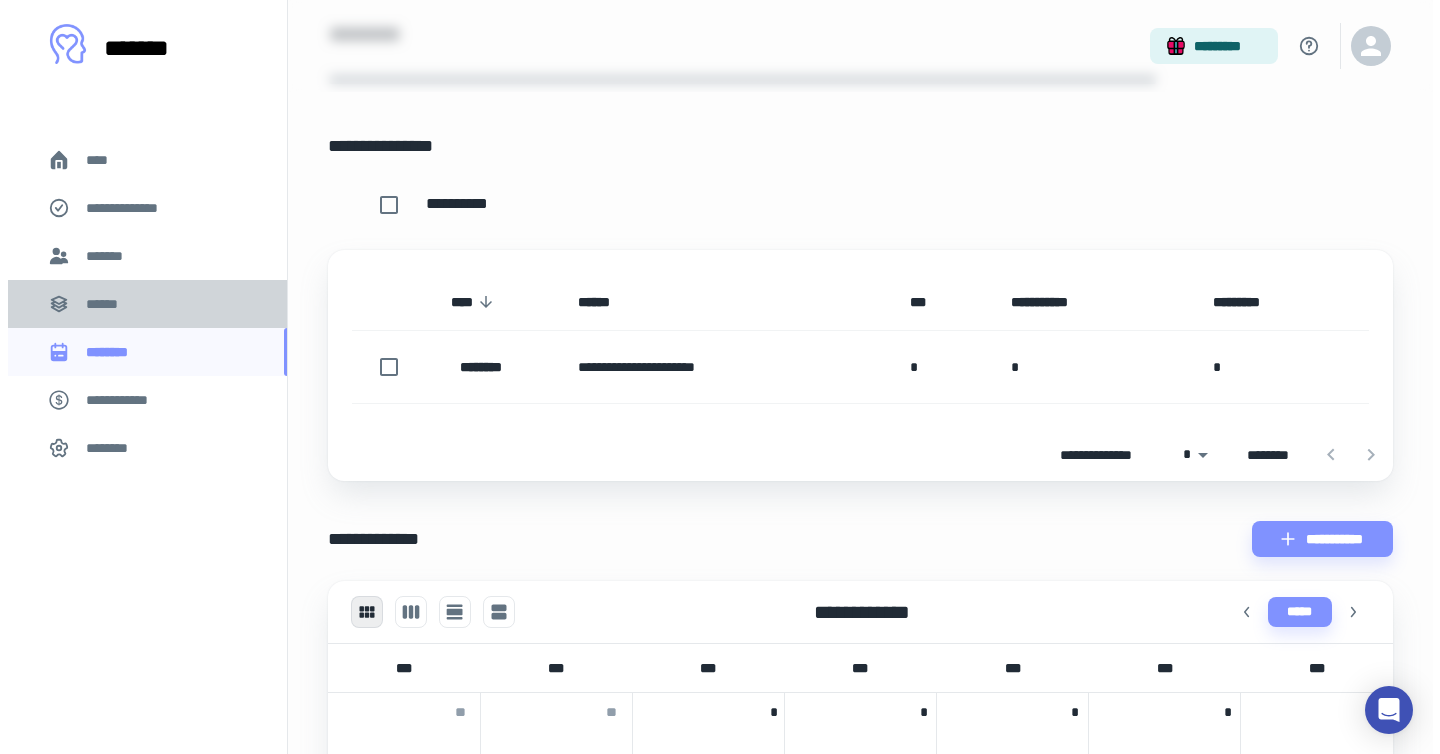 scroll, scrollTop: 0, scrollLeft: 0, axis: both 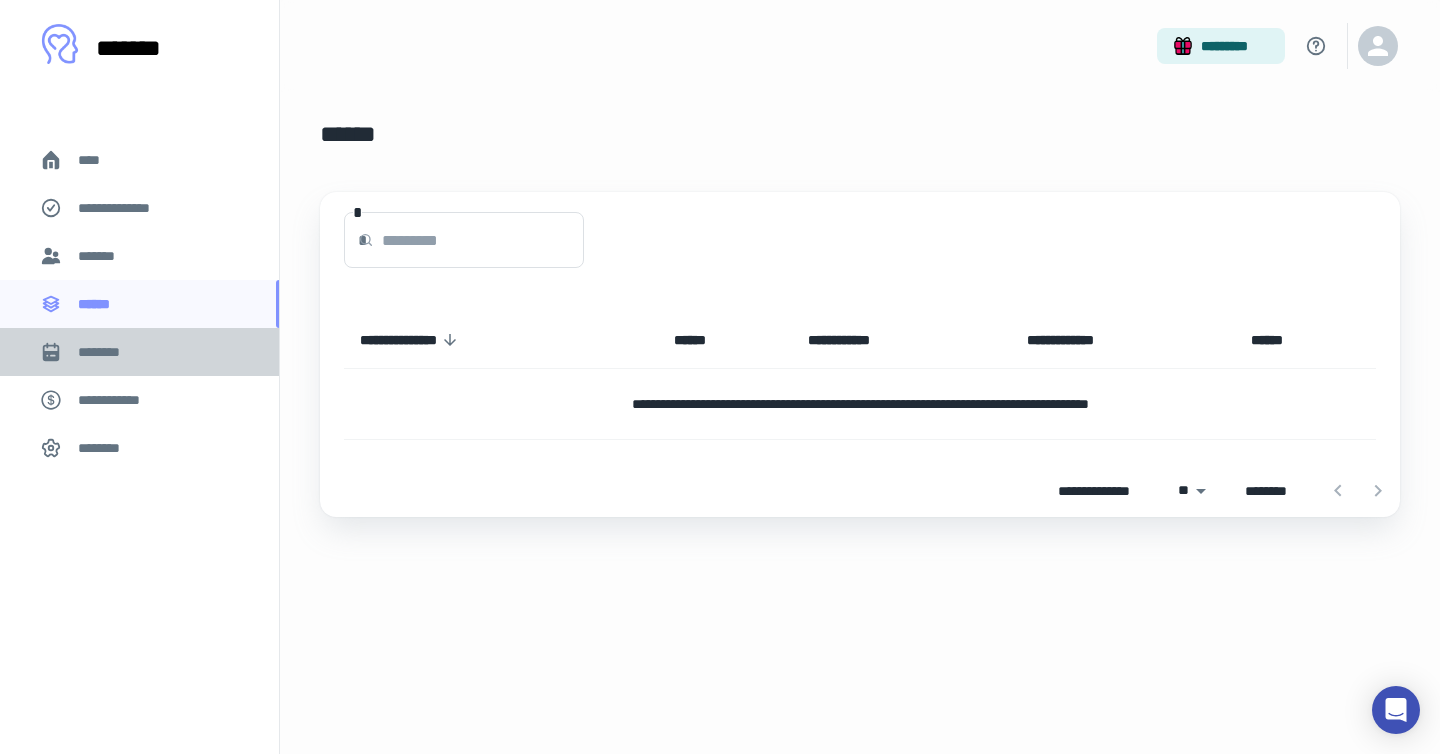 click on "********" at bounding box center [107, 352] 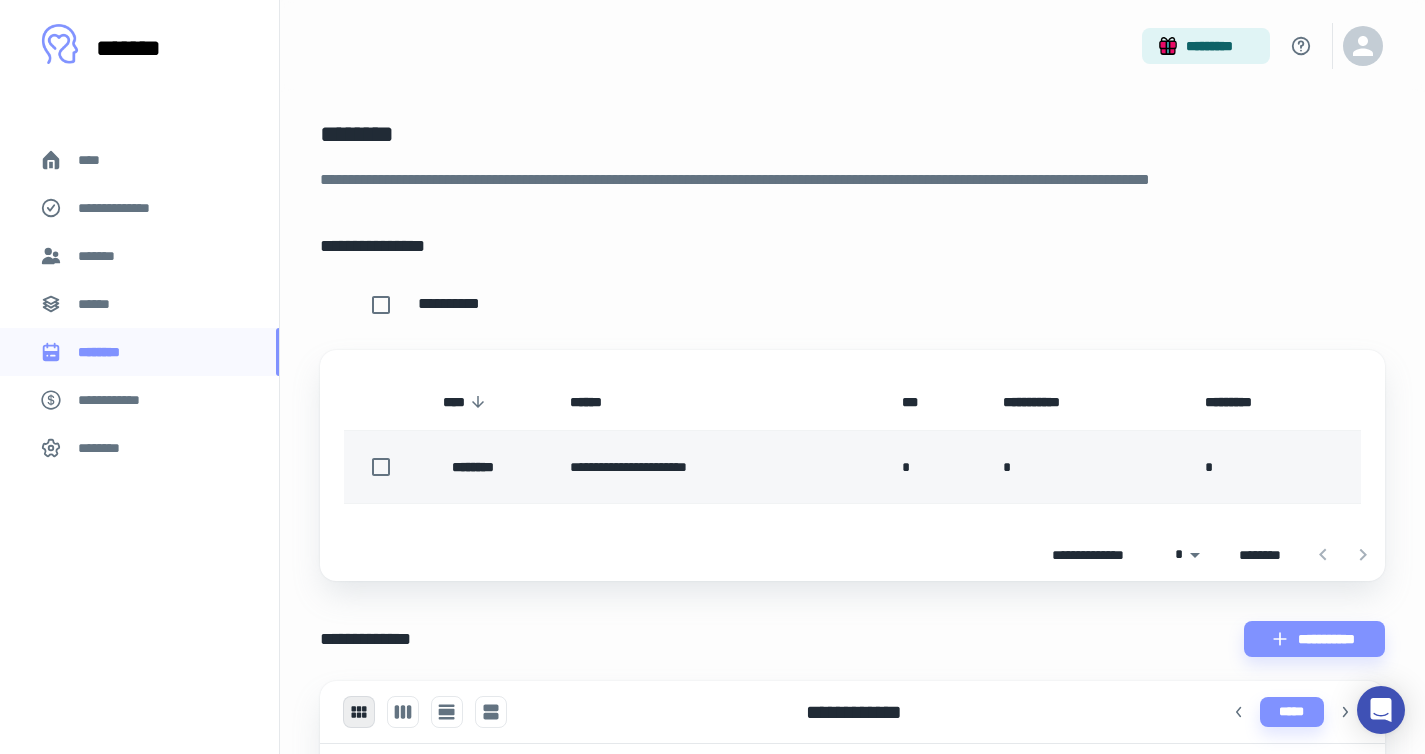 click on "**********" at bounding box center [720, 467] 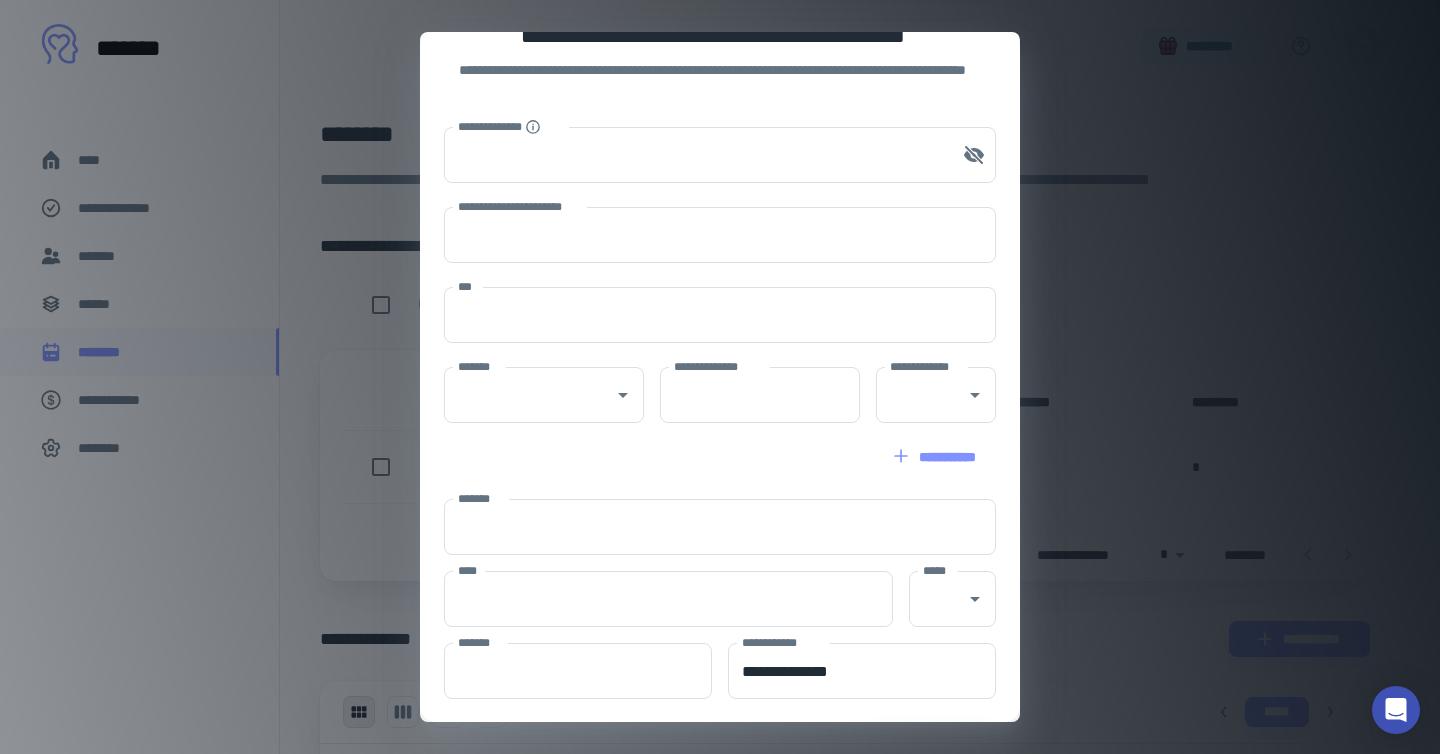 scroll, scrollTop: 0, scrollLeft: 0, axis: both 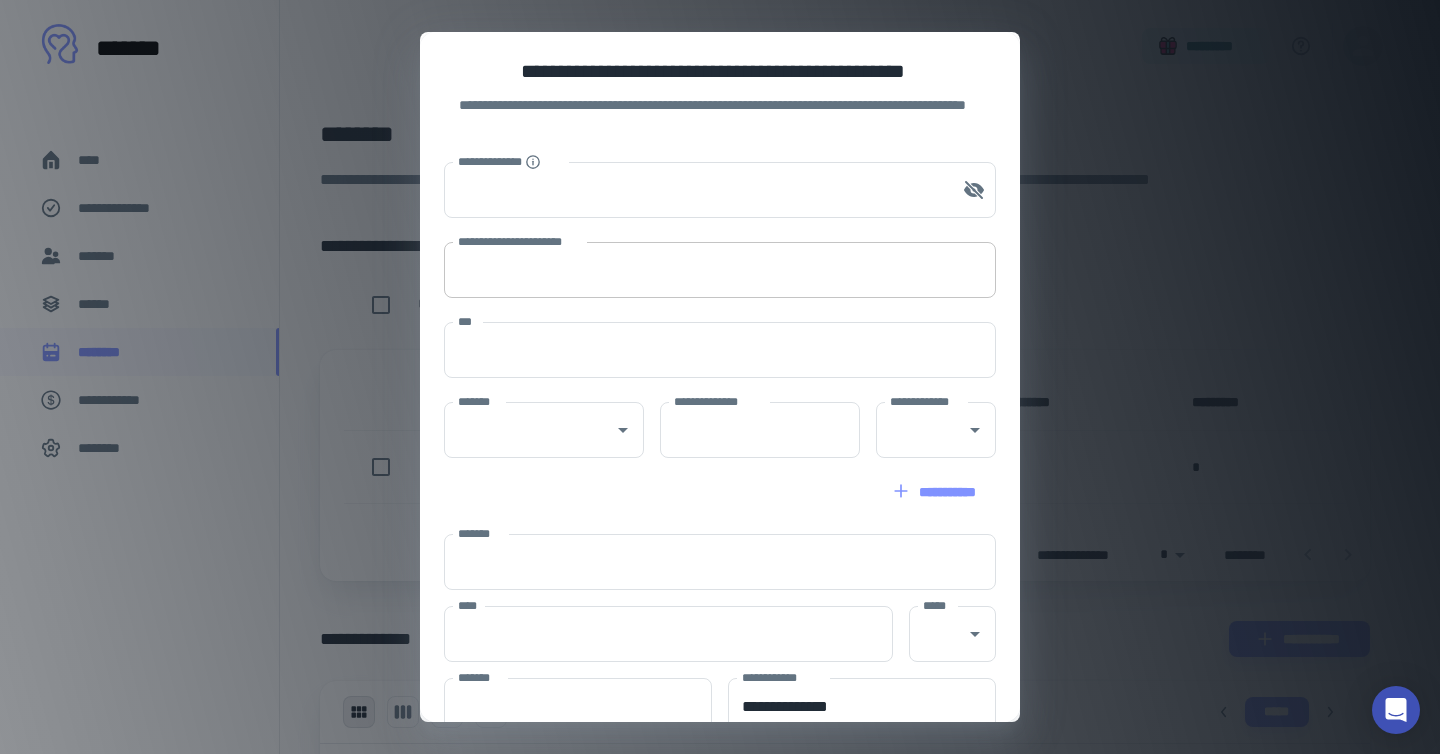 click on "**********" at bounding box center [720, 270] 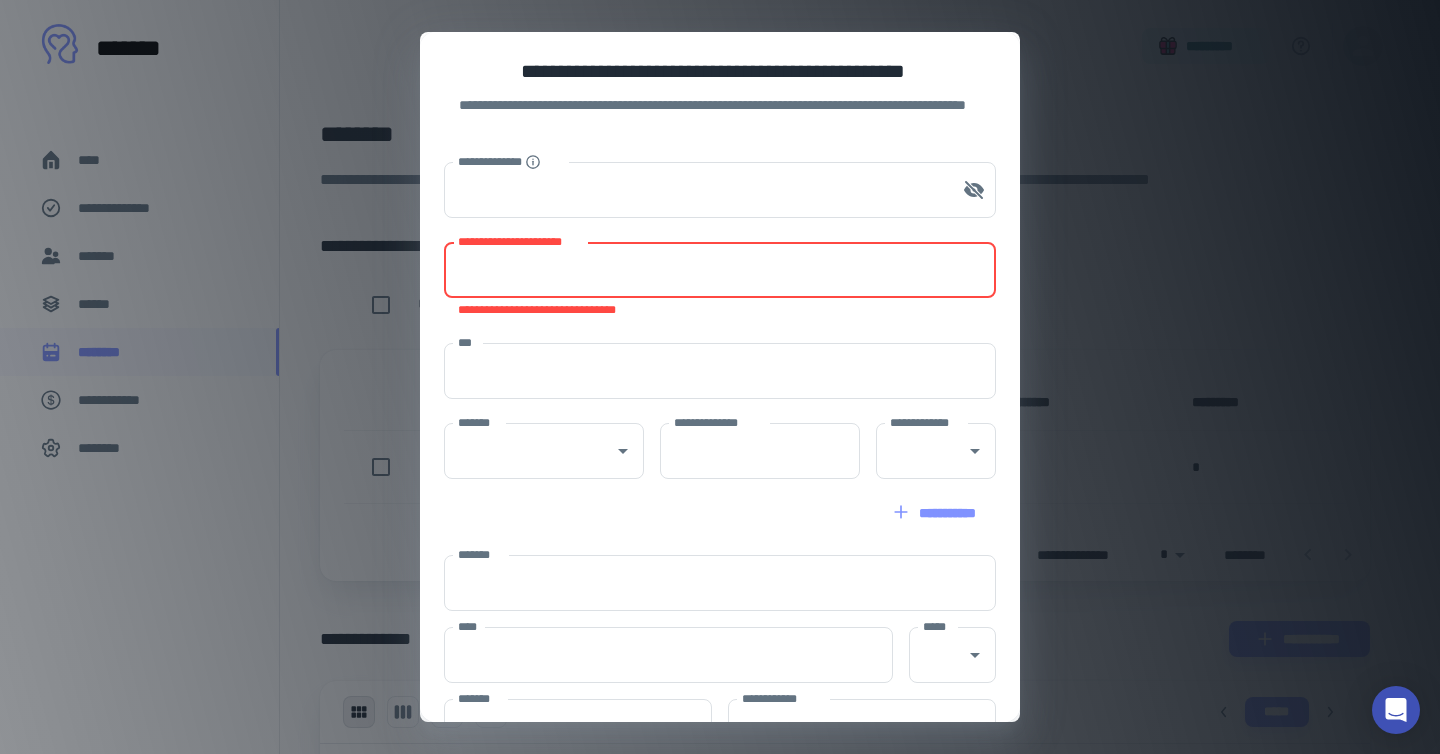 paste on "*********" 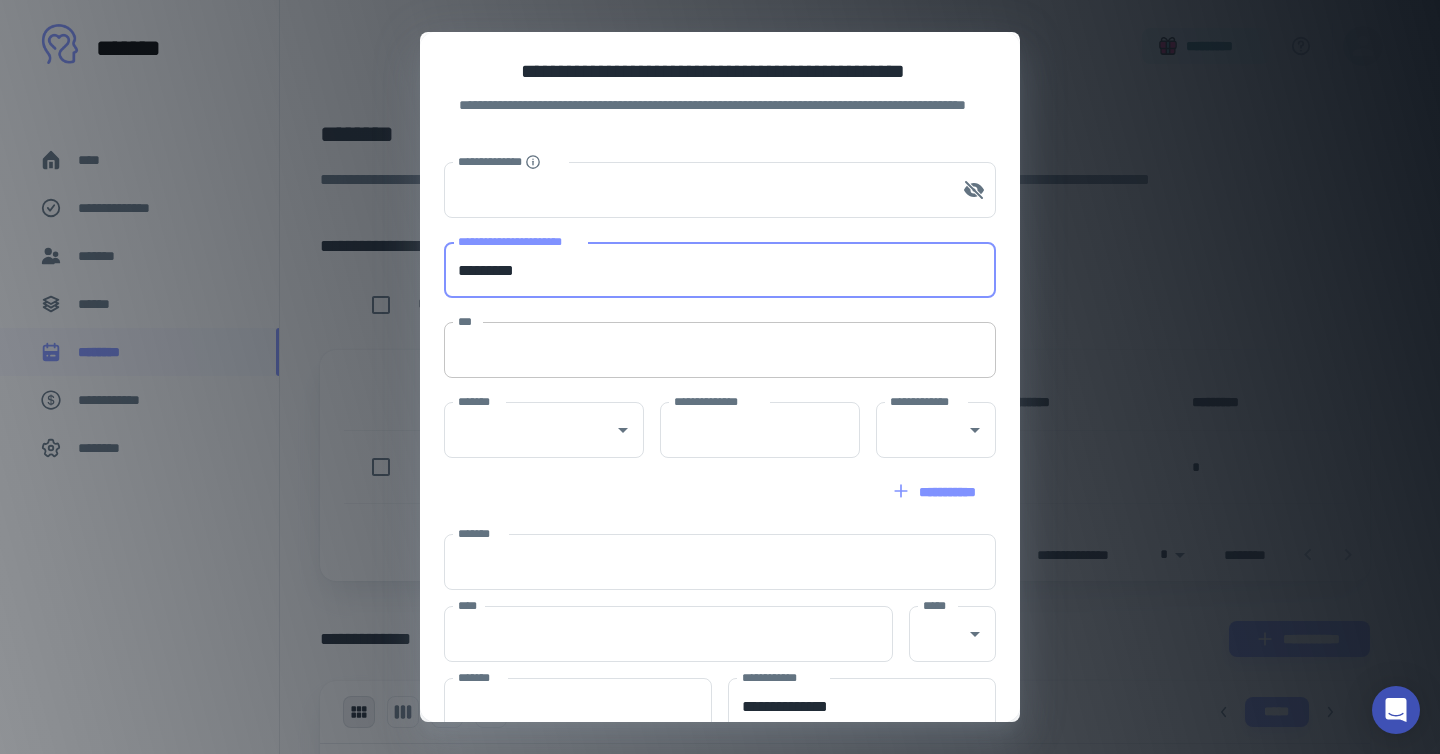 type on "*********" 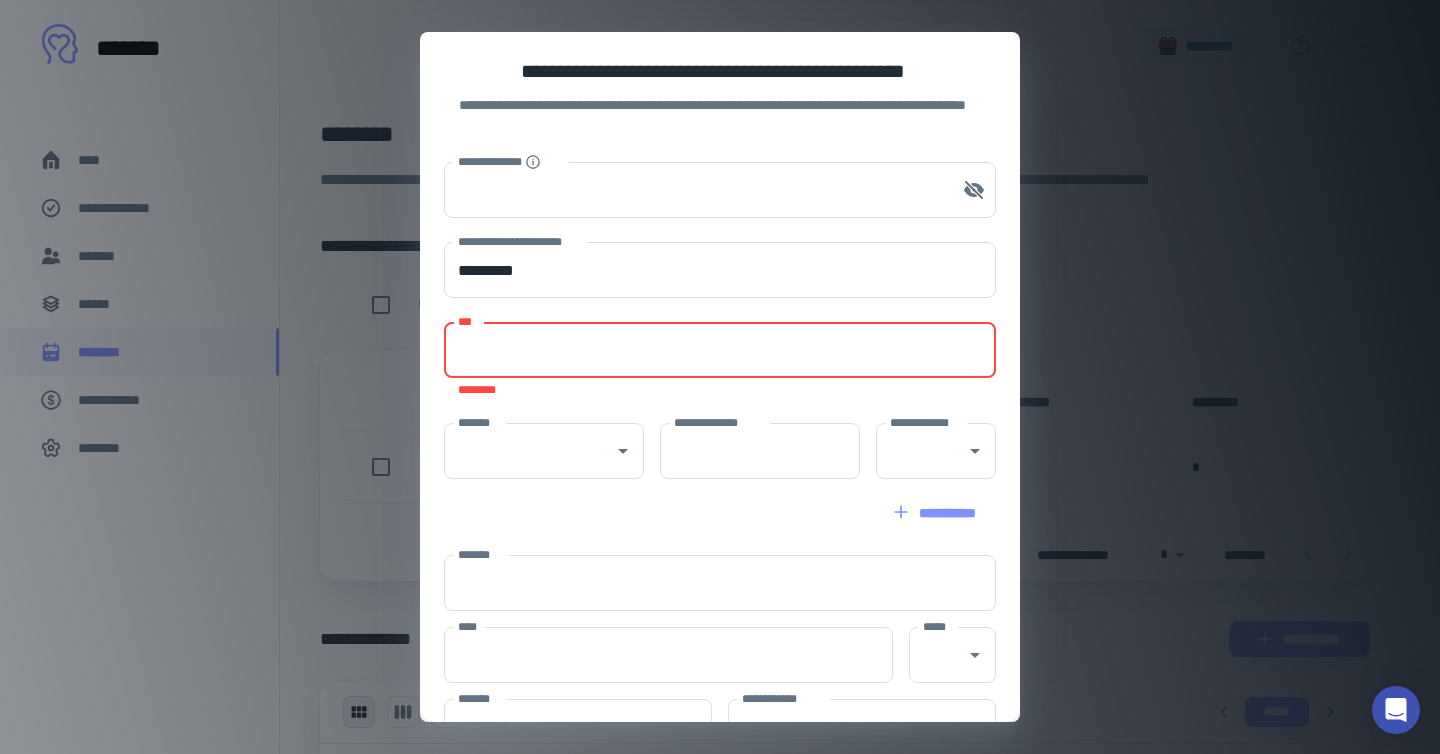 paste on "**********" 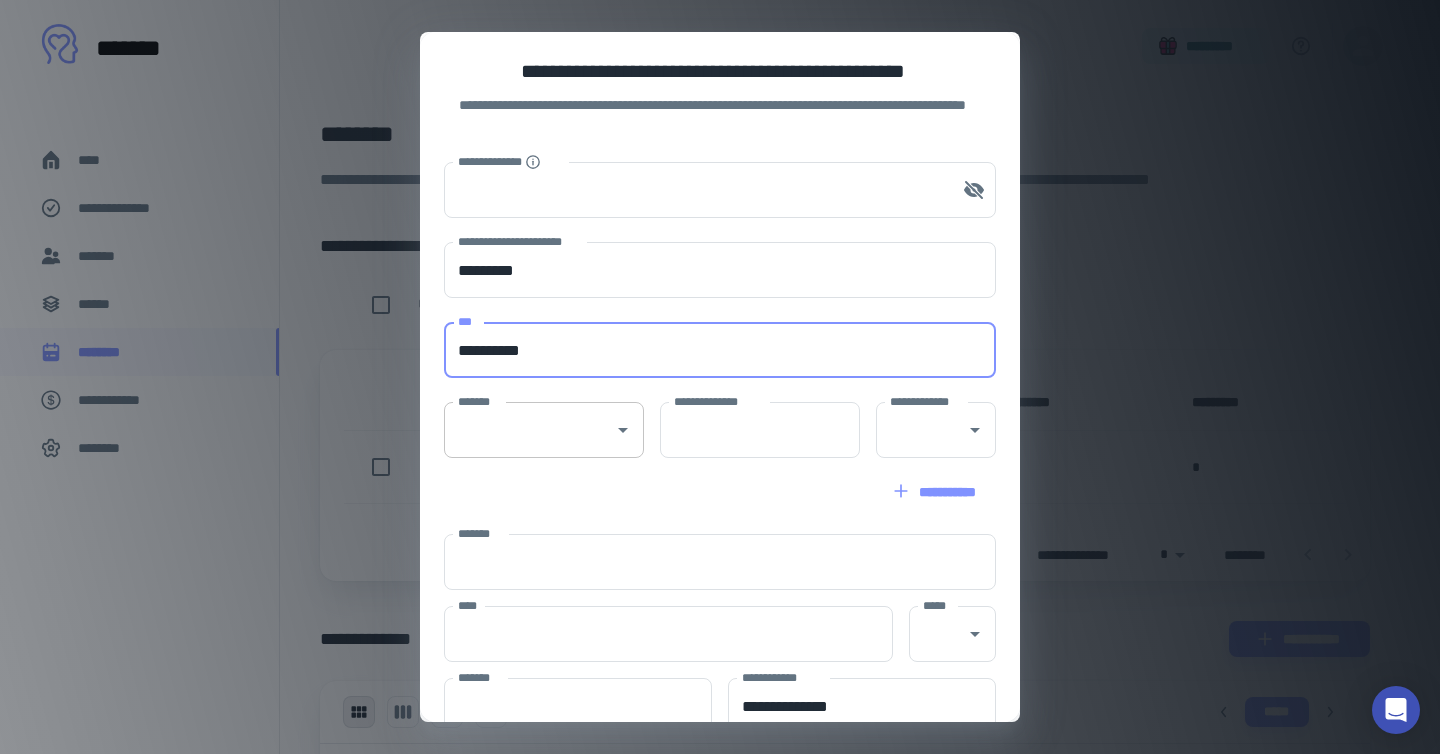type on "**********" 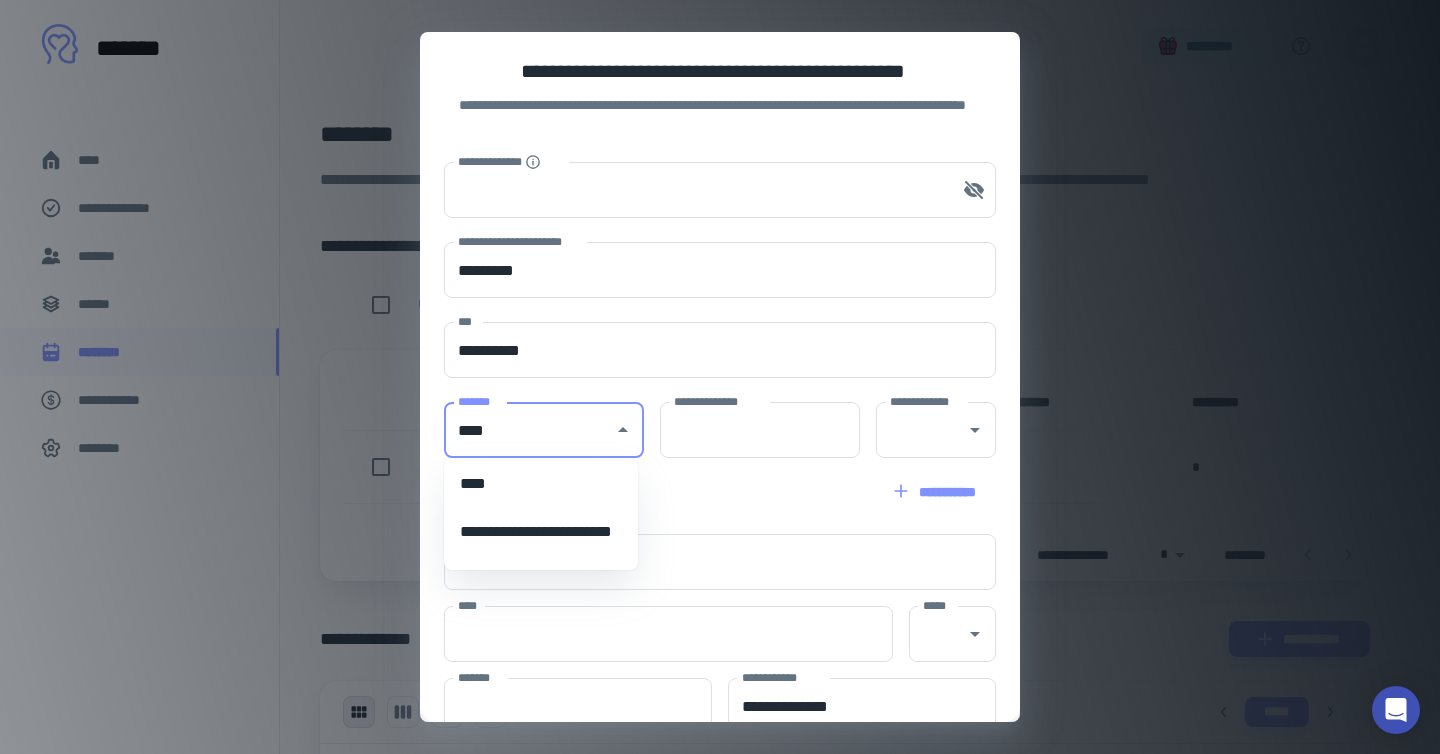 click on "****" at bounding box center [541, 484] 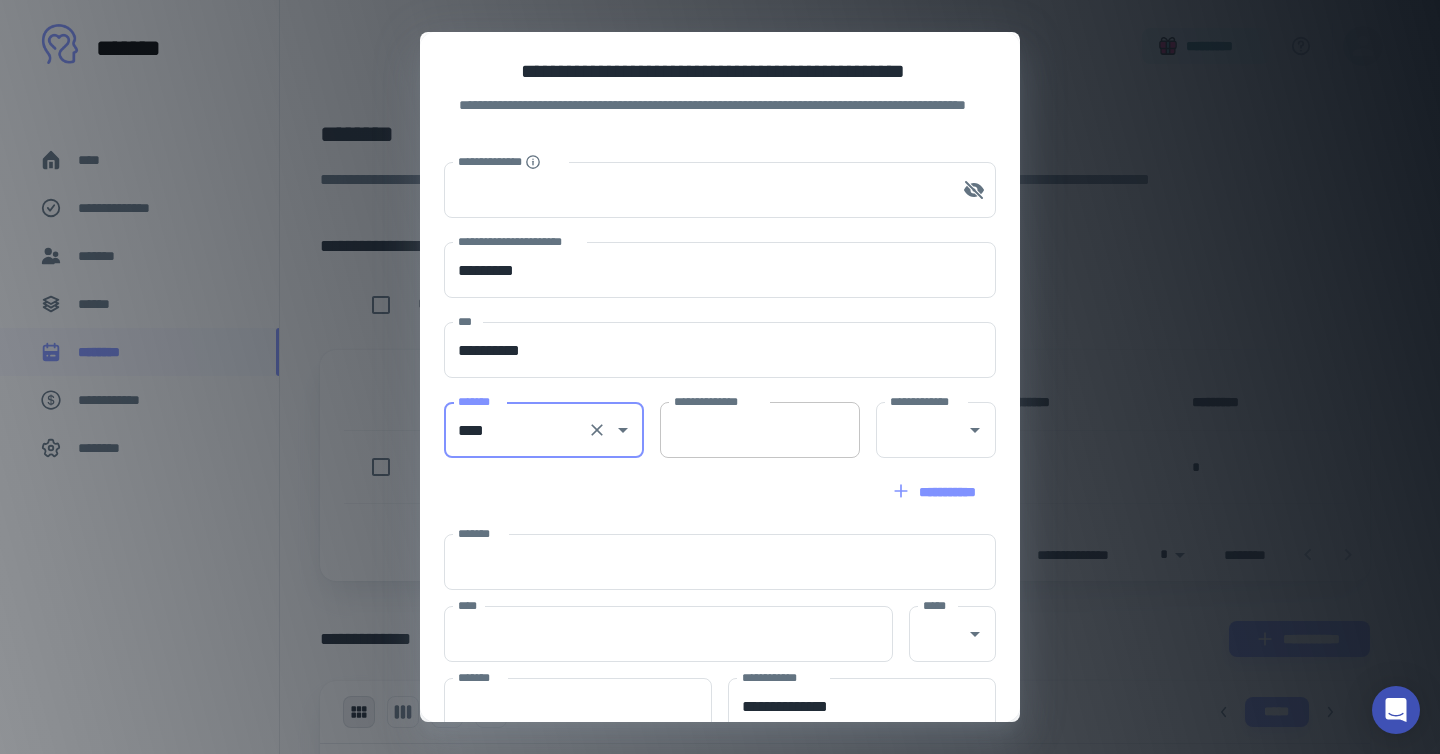type on "****" 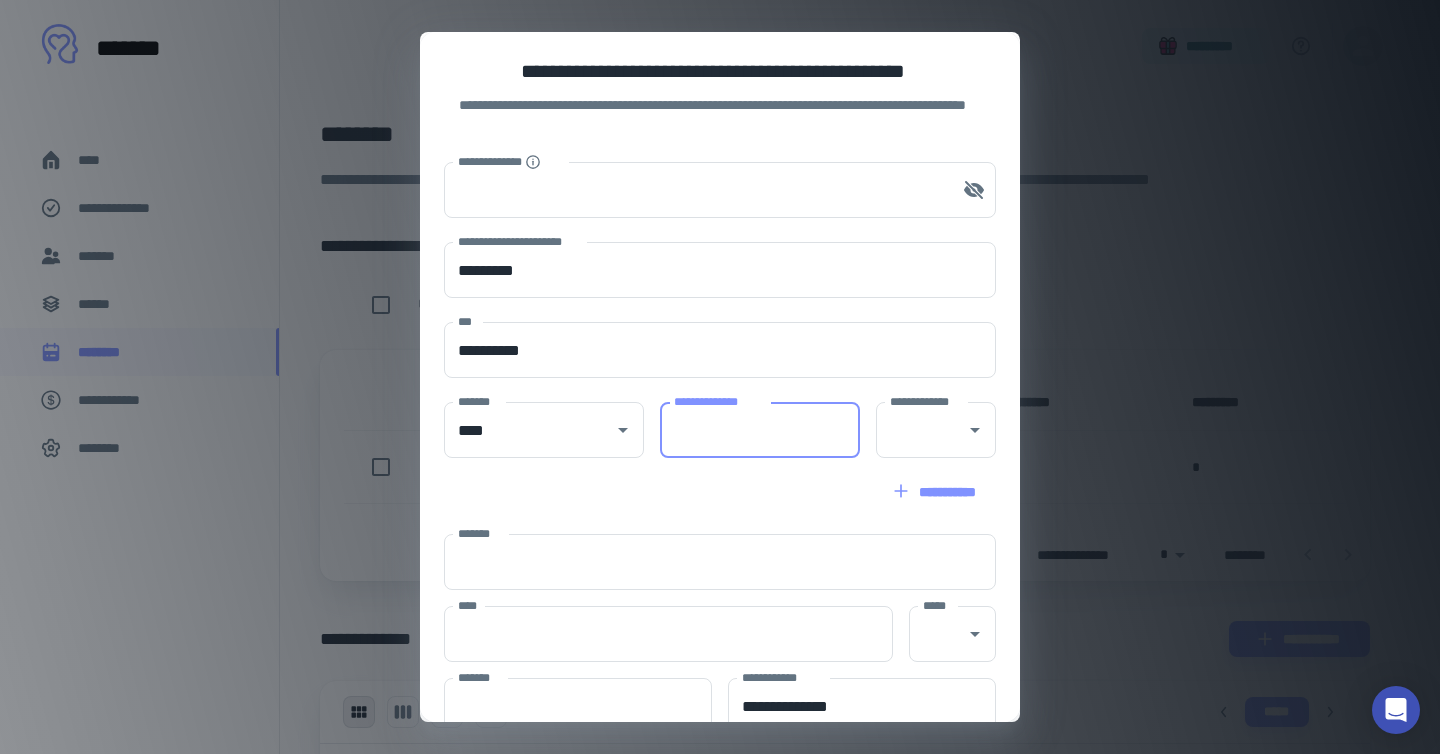 click on "**********" at bounding box center (760, 430) 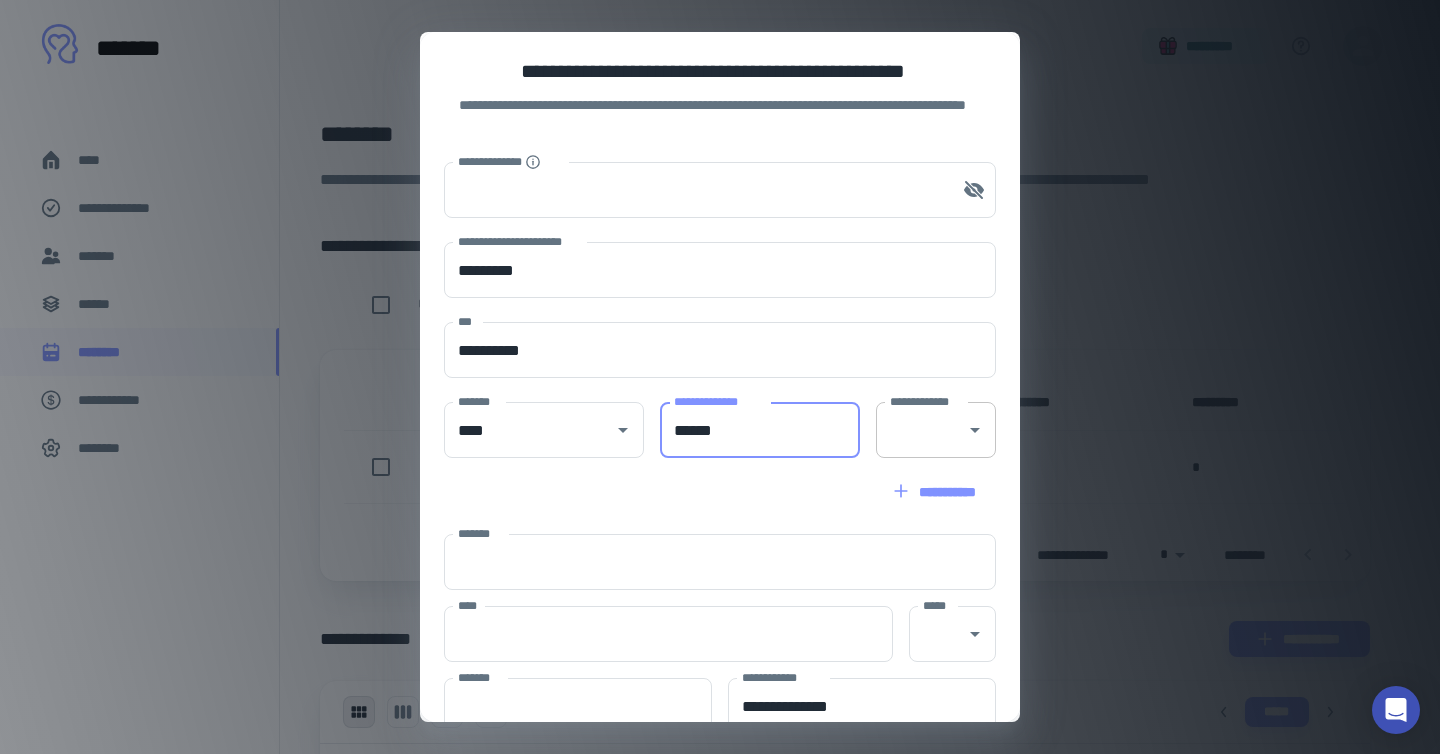 click at bounding box center (974, 430) 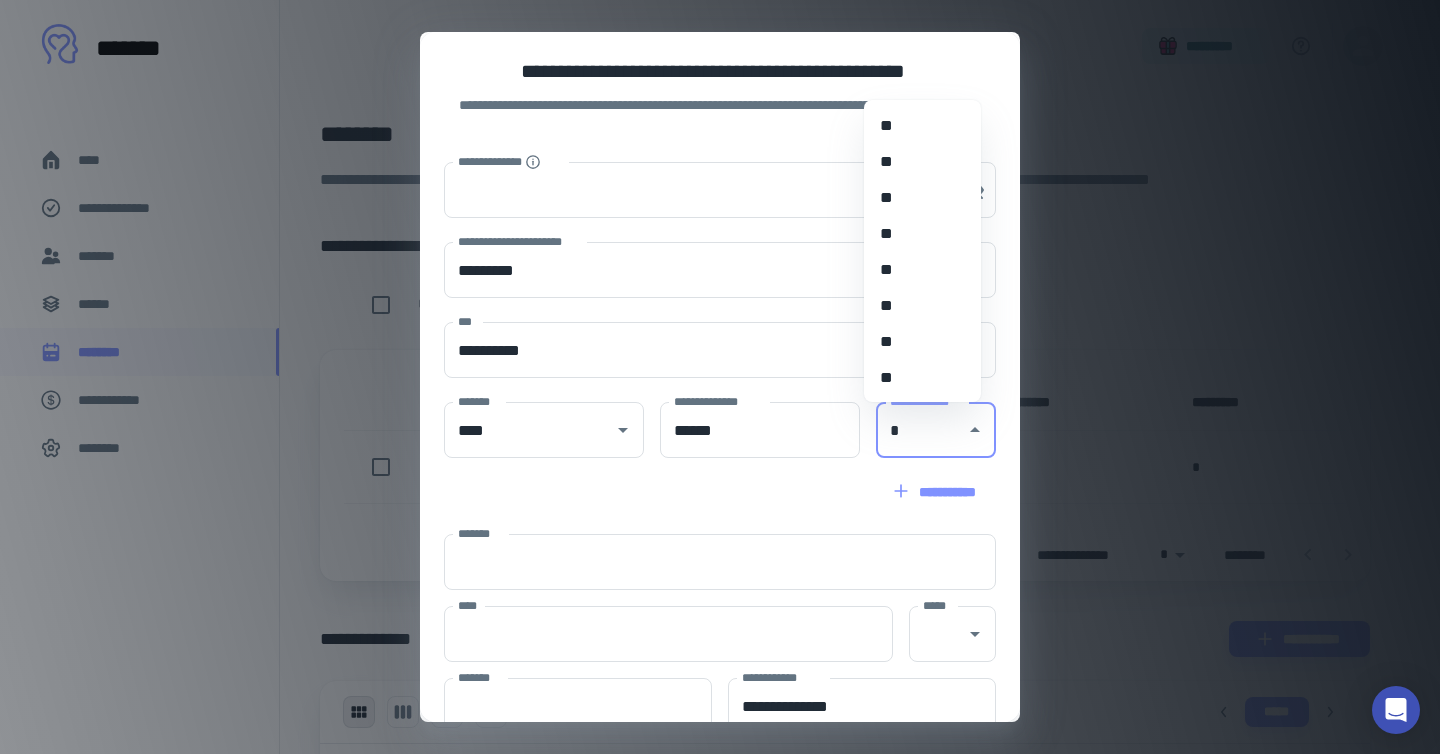 click on "**" at bounding box center [915, 270] 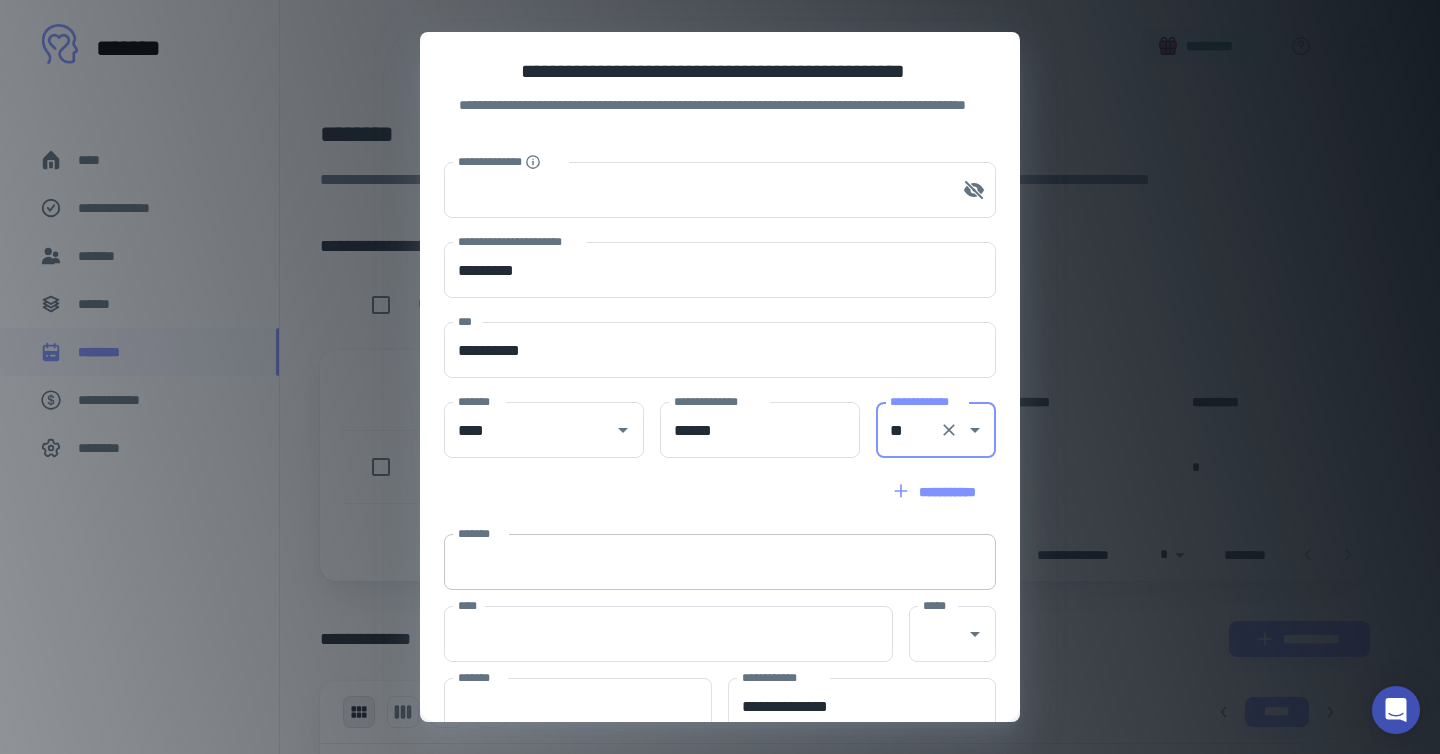 type on "**" 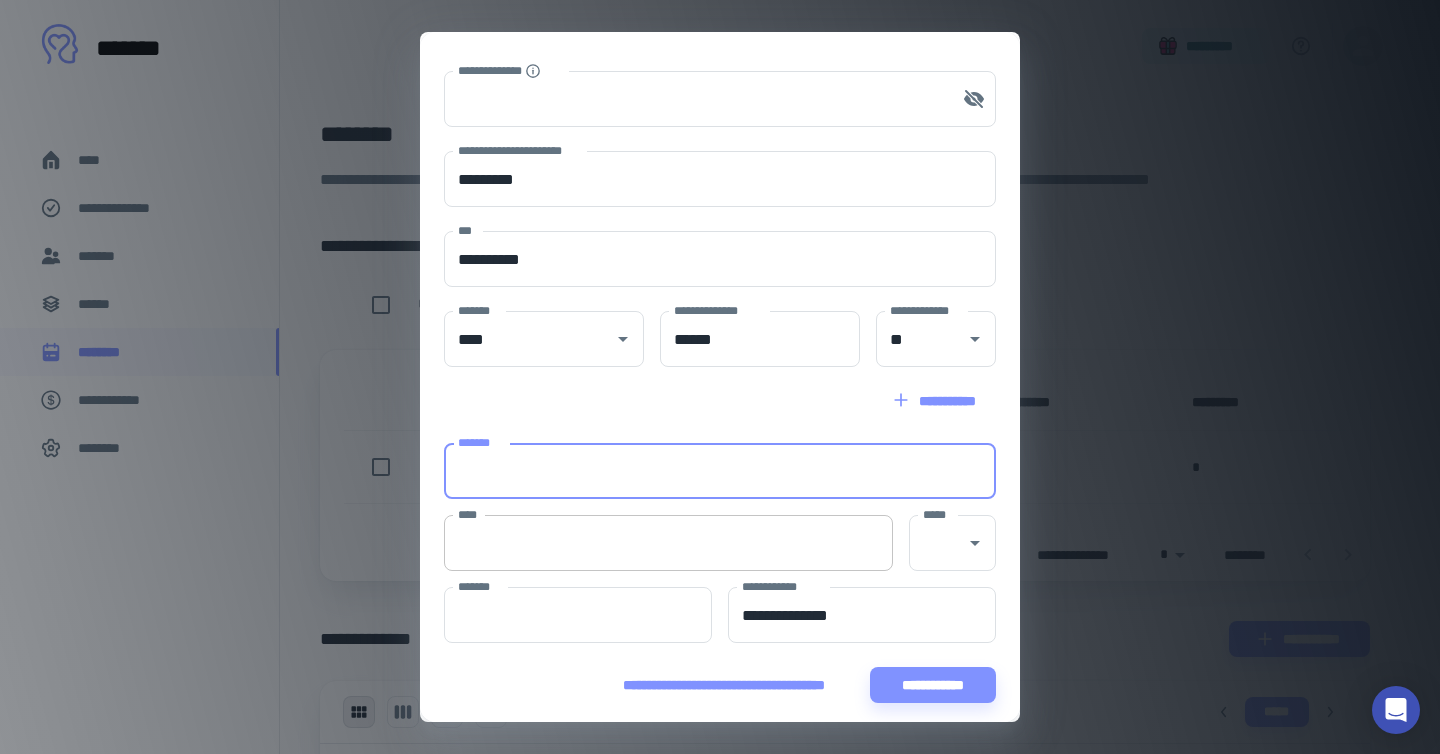 scroll, scrollTop: 96, scrollLeft: 0, axis: vertical 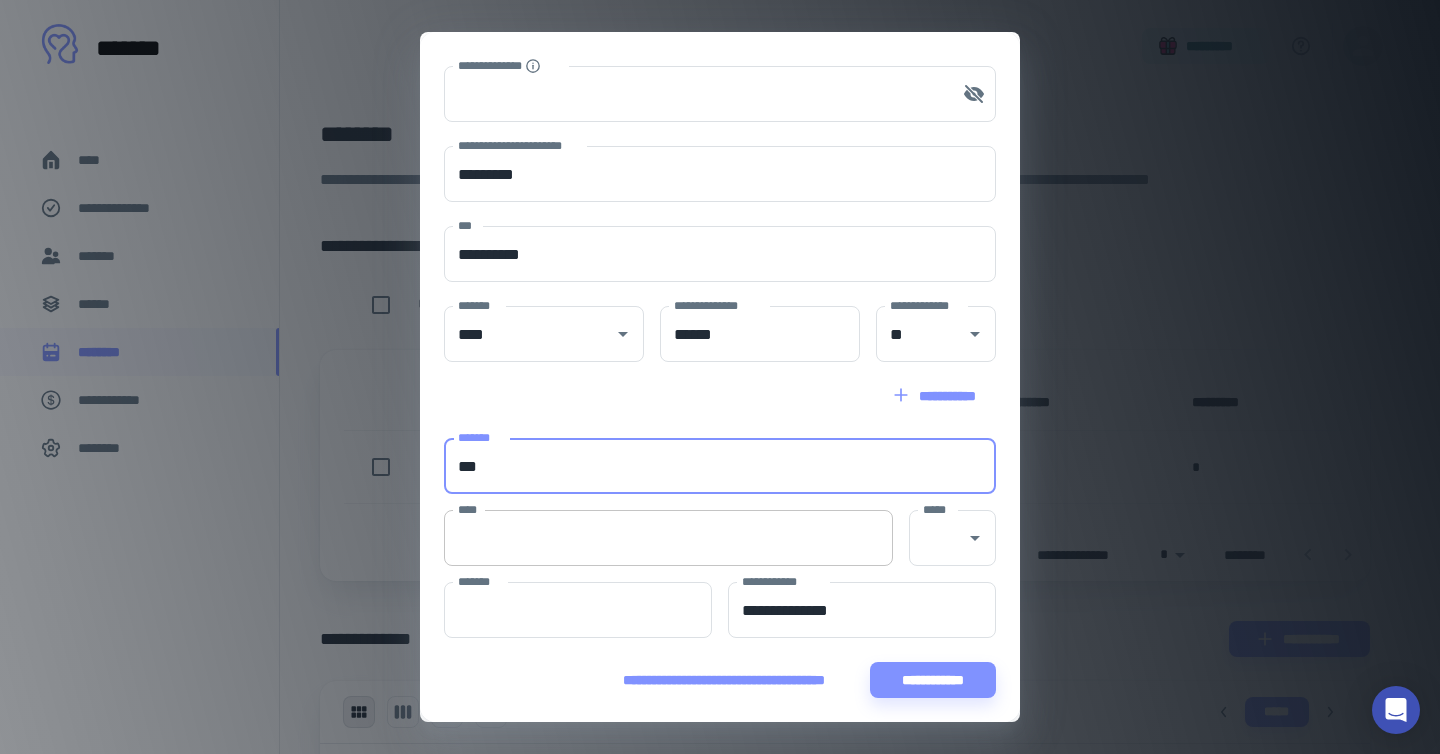type on "**********" 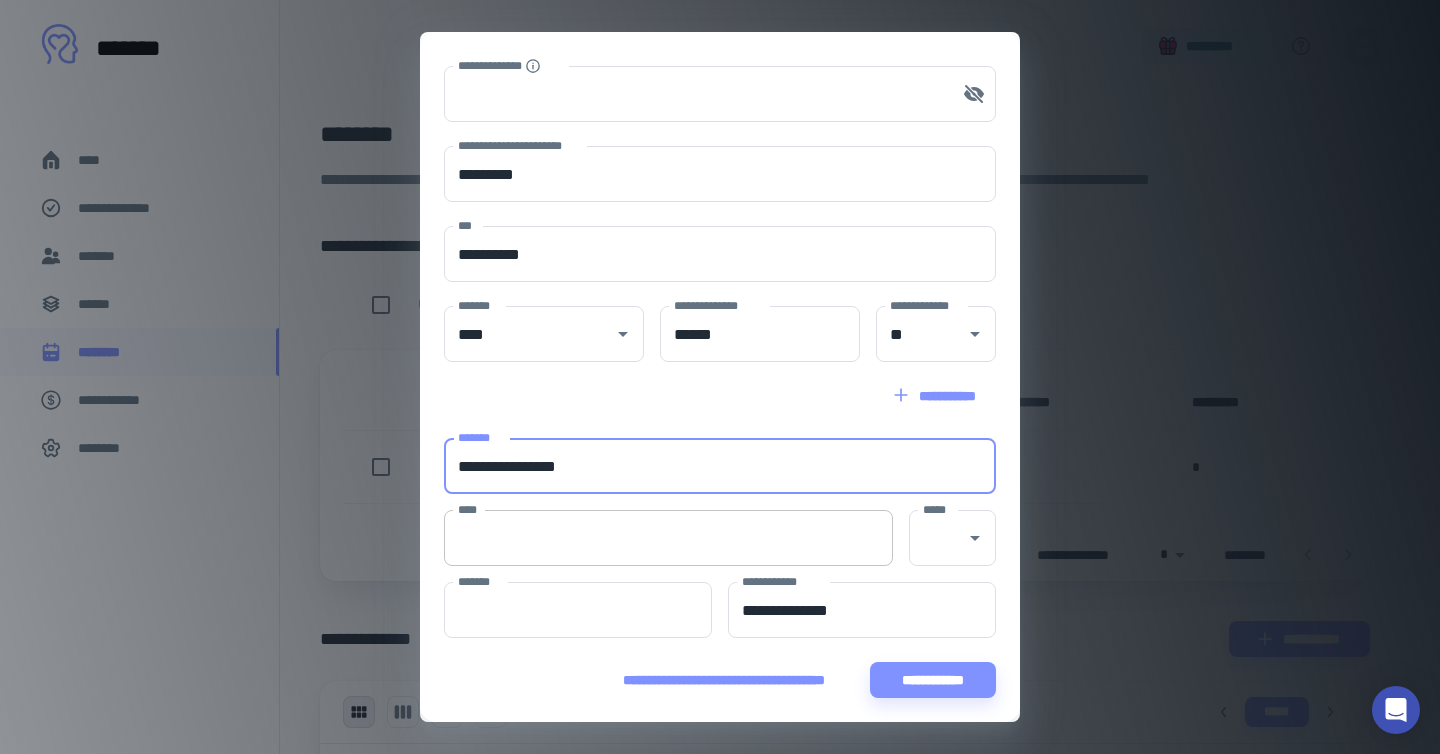 type on "**********" 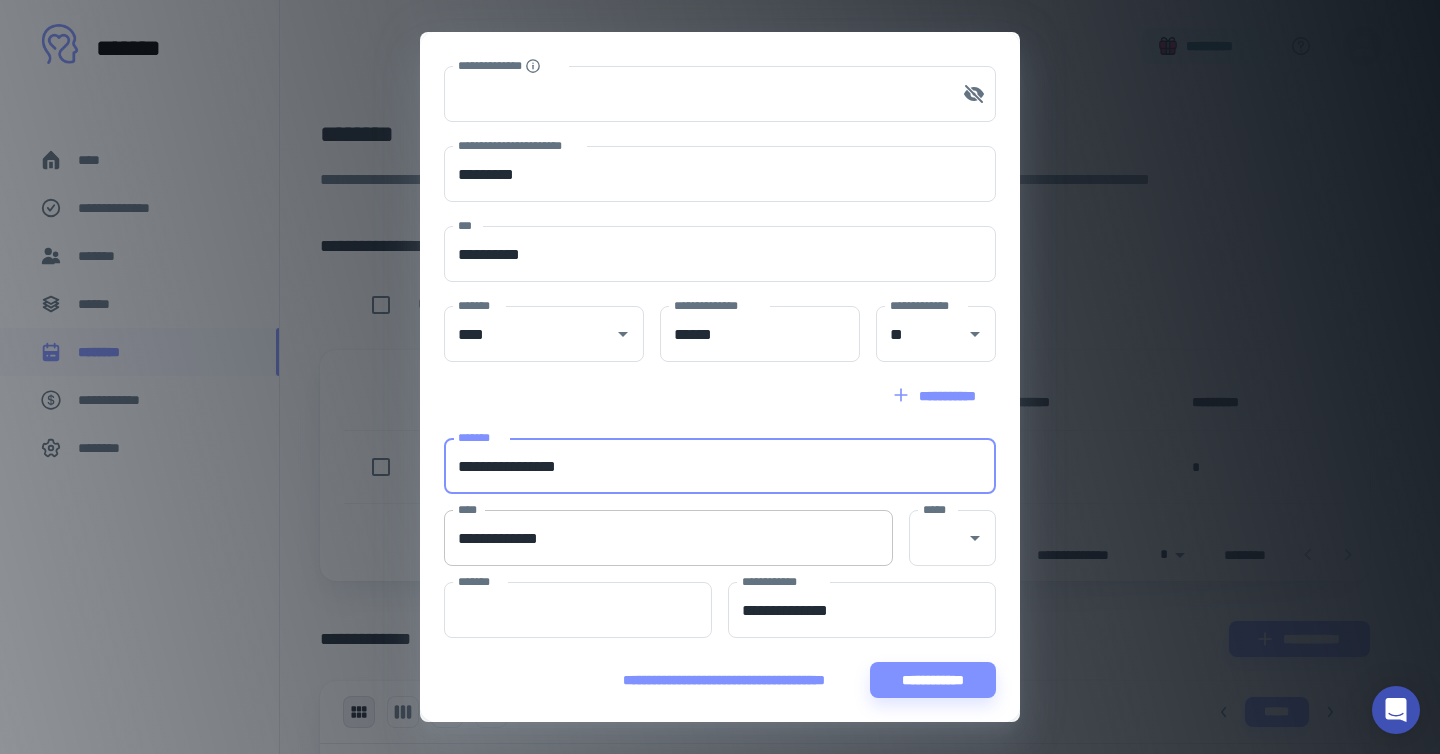 type on "**" 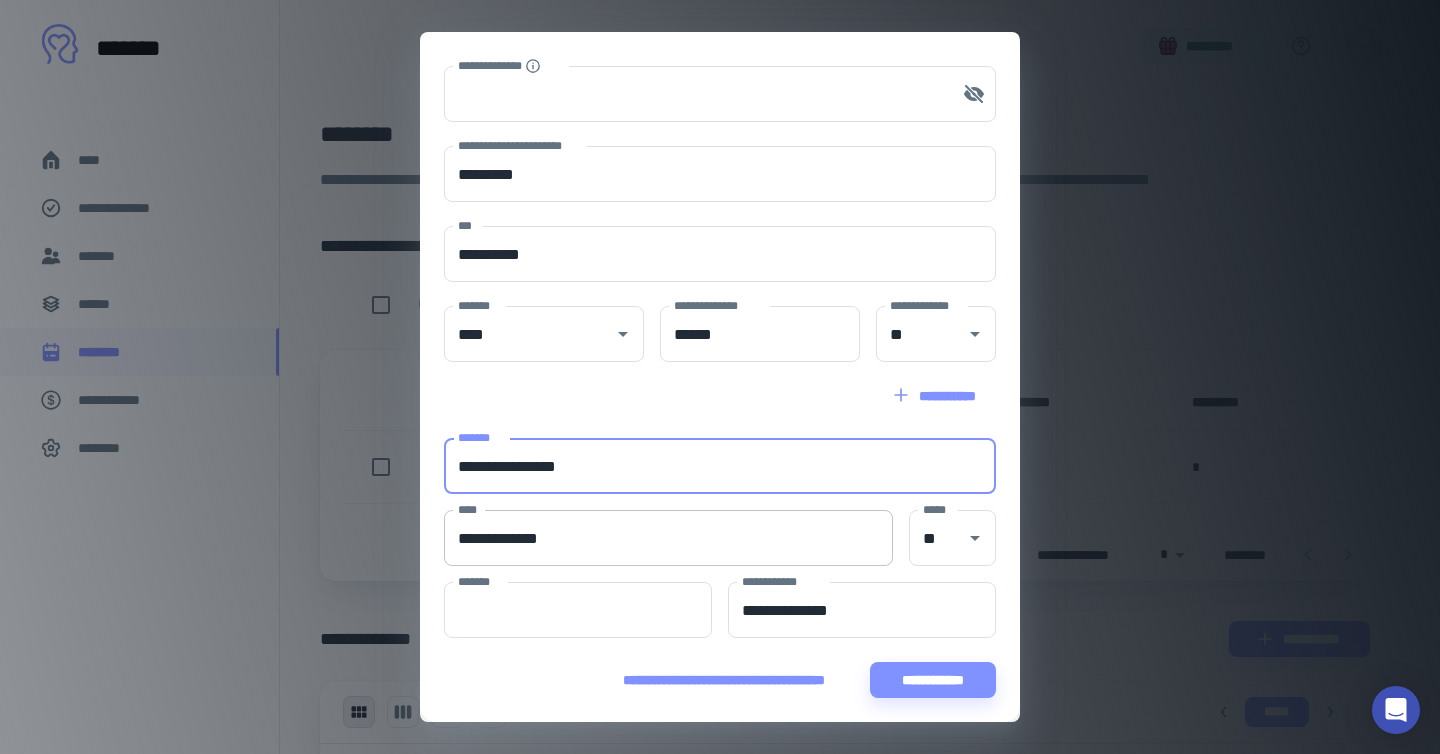 type on "**********" 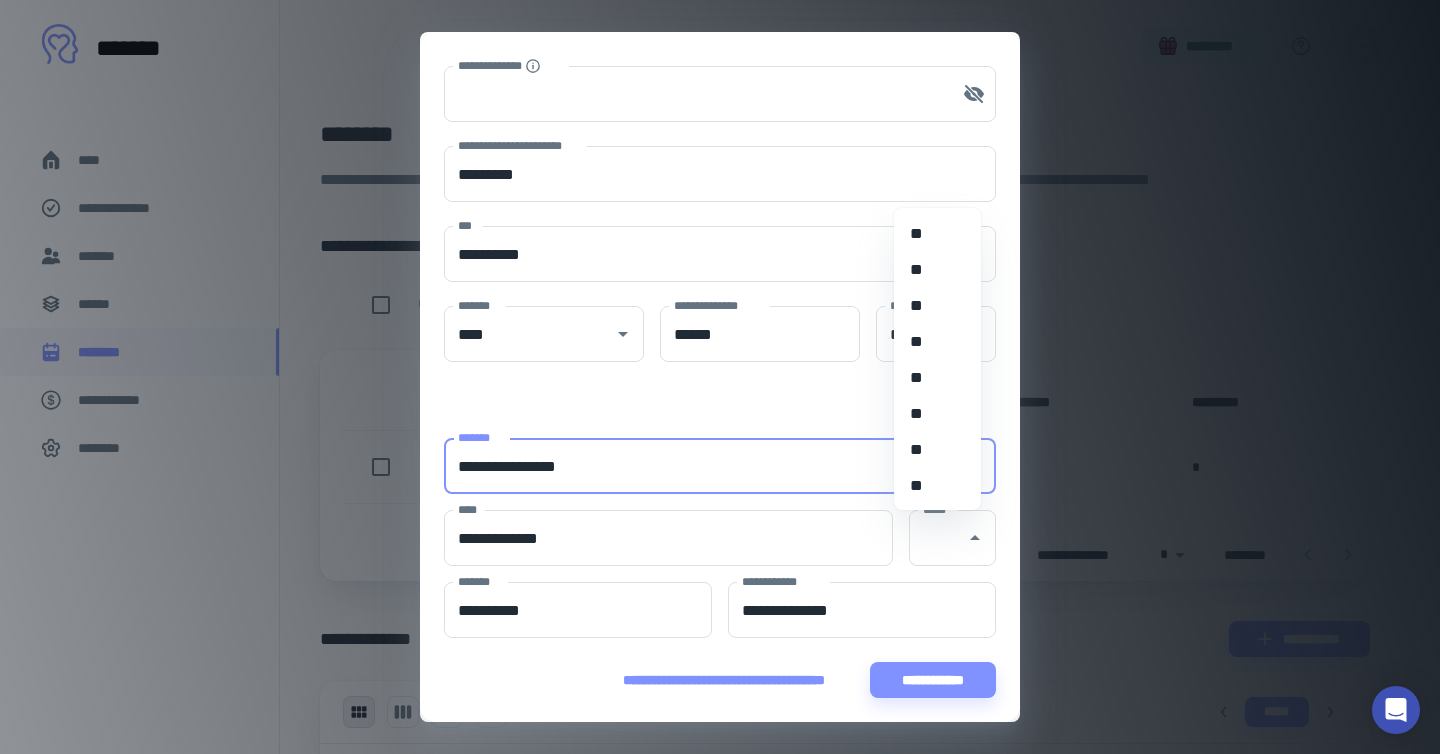 click on "**********" at bounding box center (720, 396) 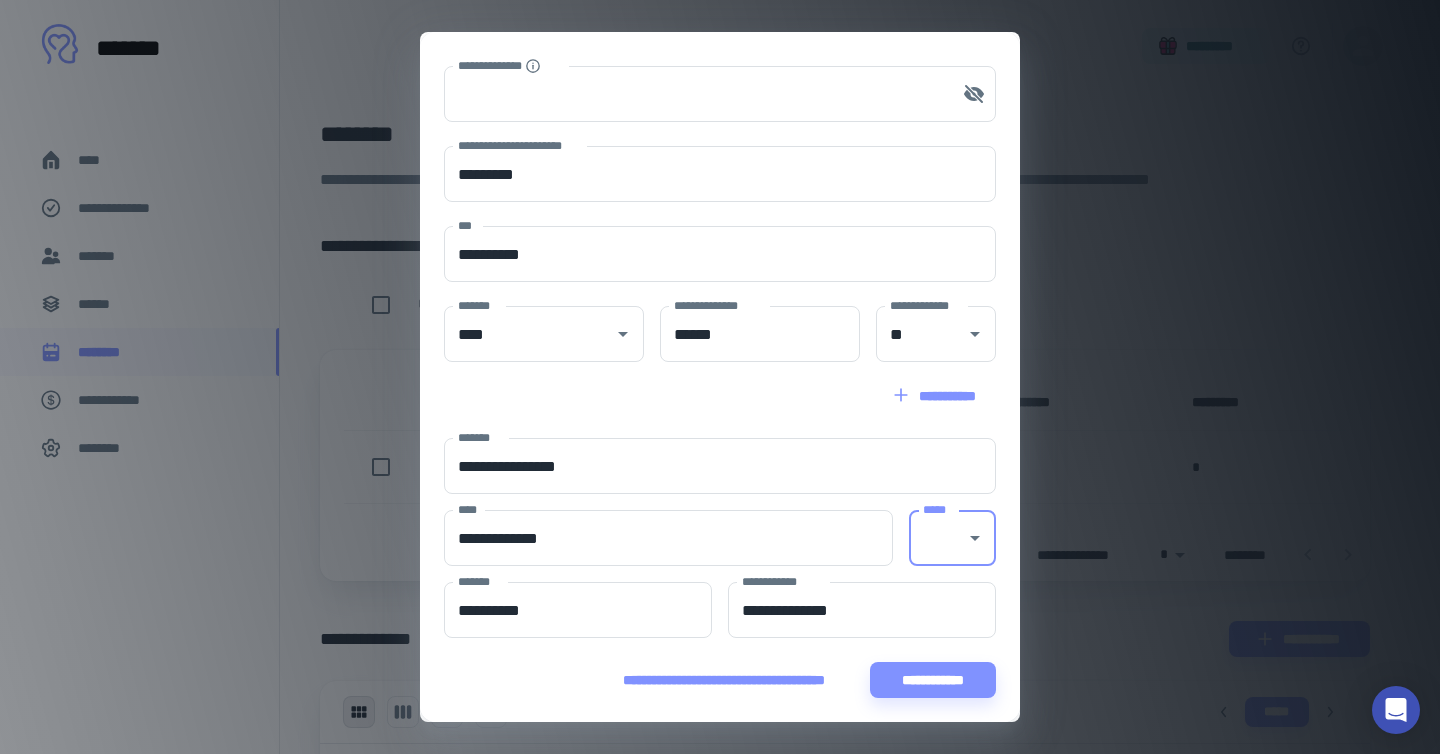 click on "*****" at bounding box center (937, 538) 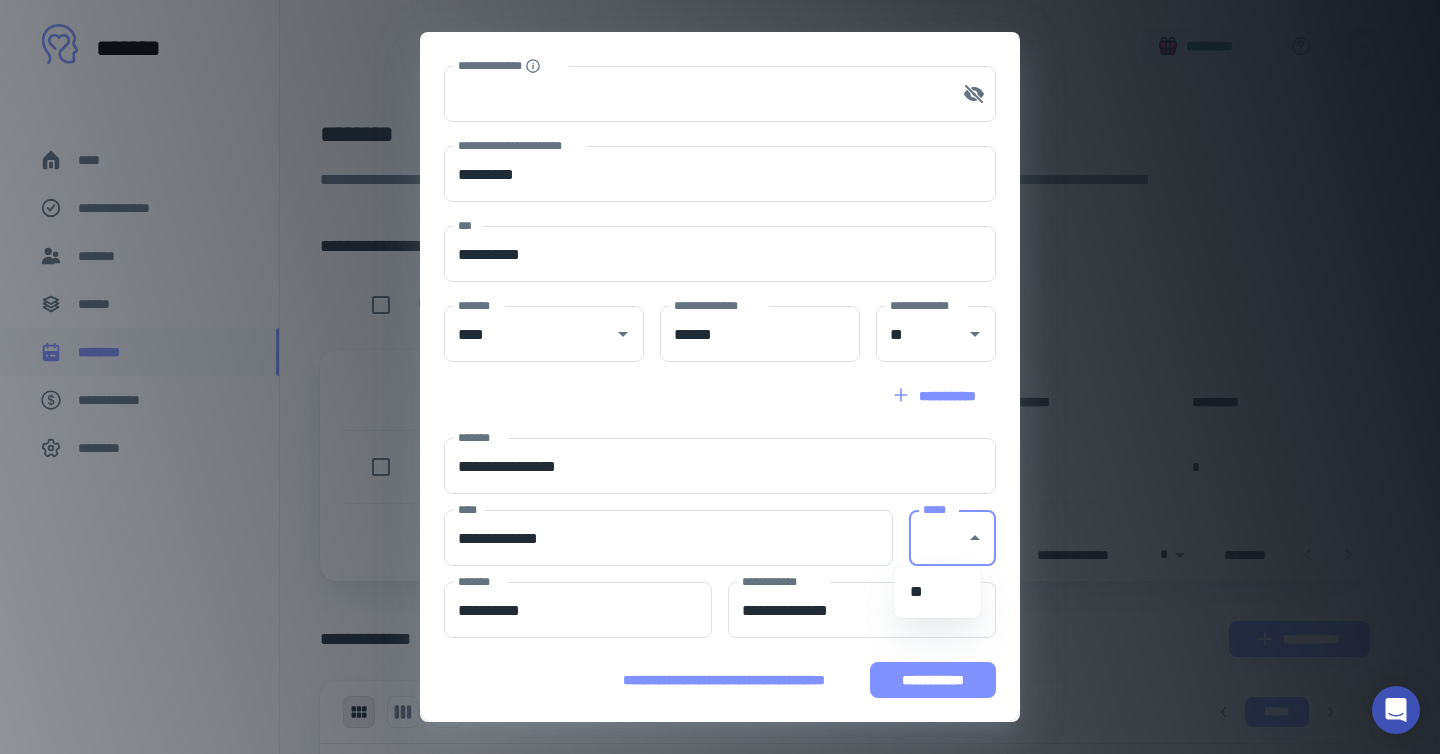click on "**********" at bounding box center (933, 680) 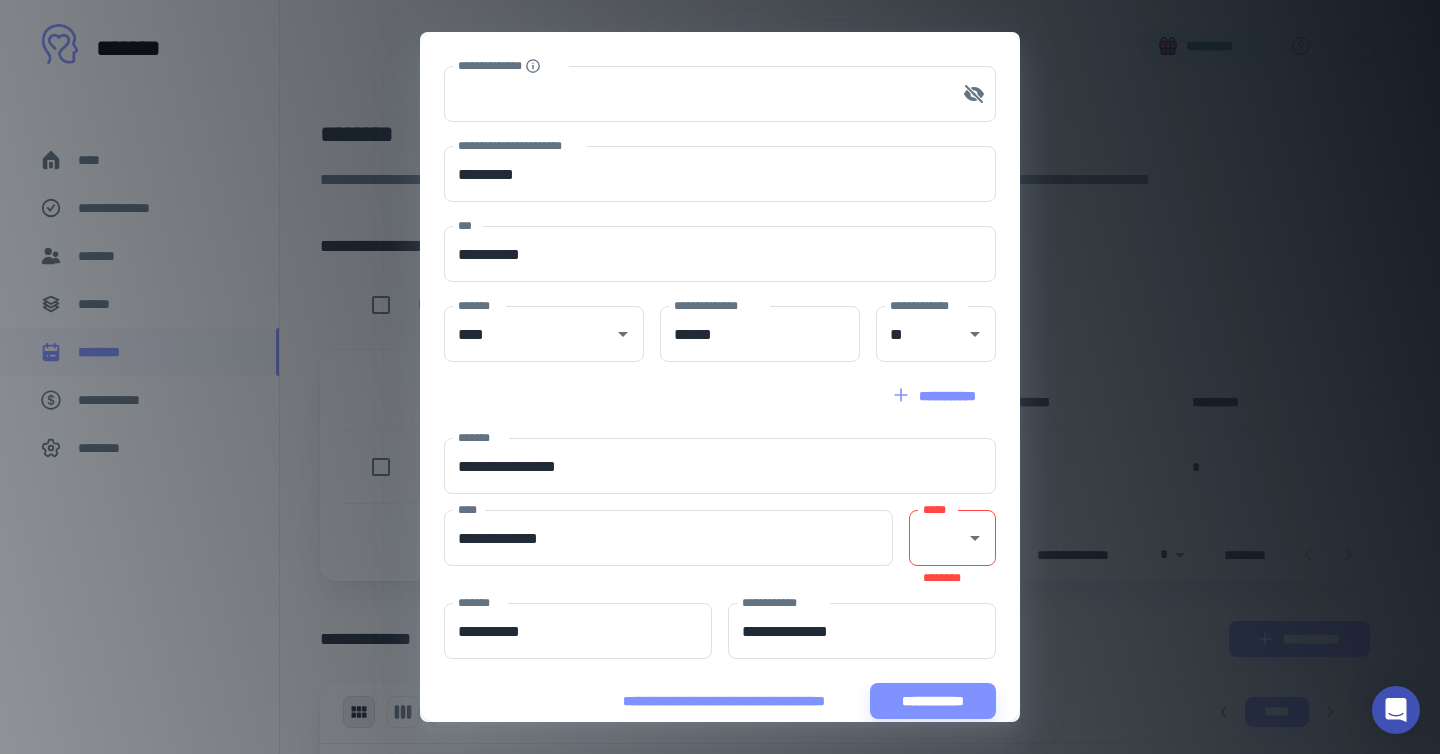 scroll, scrollTop: 117, scrollLeft: 0, axis: vertical 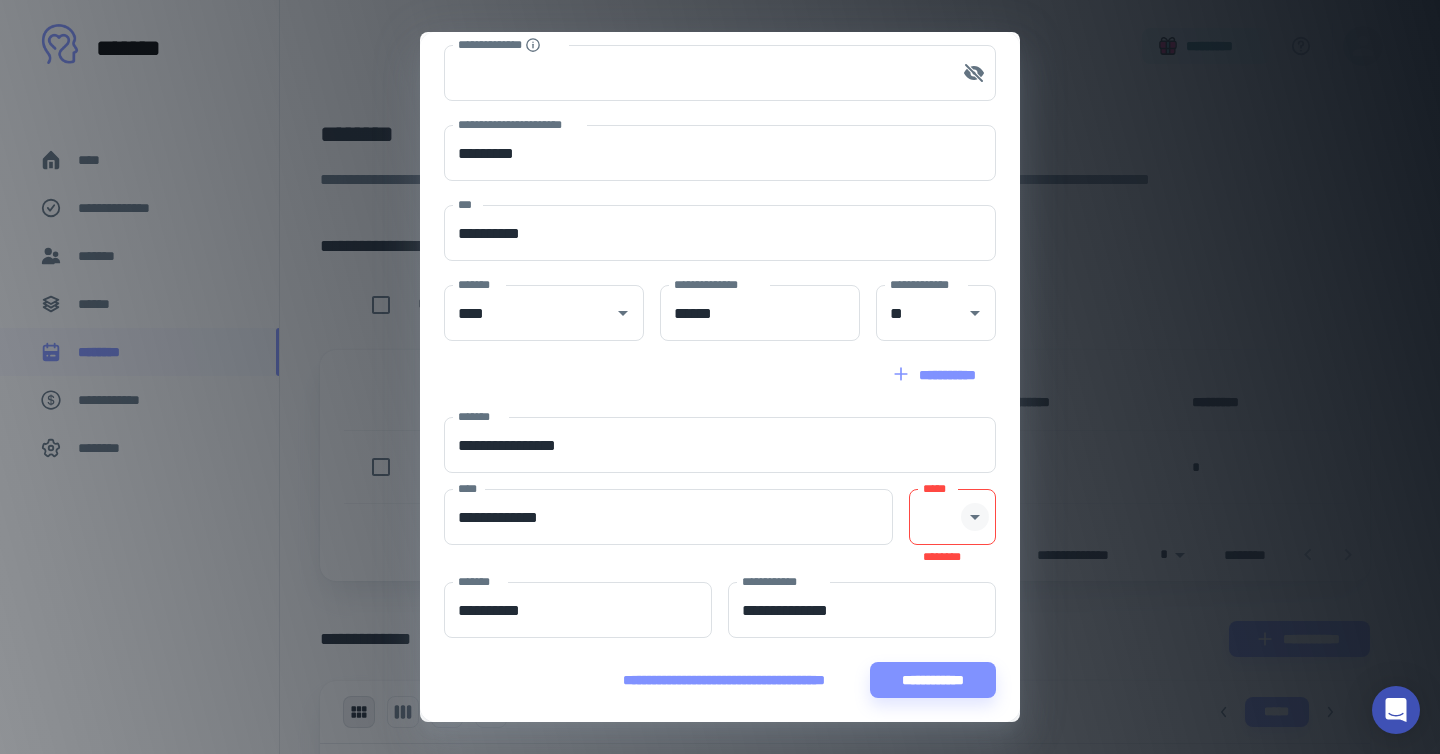 click 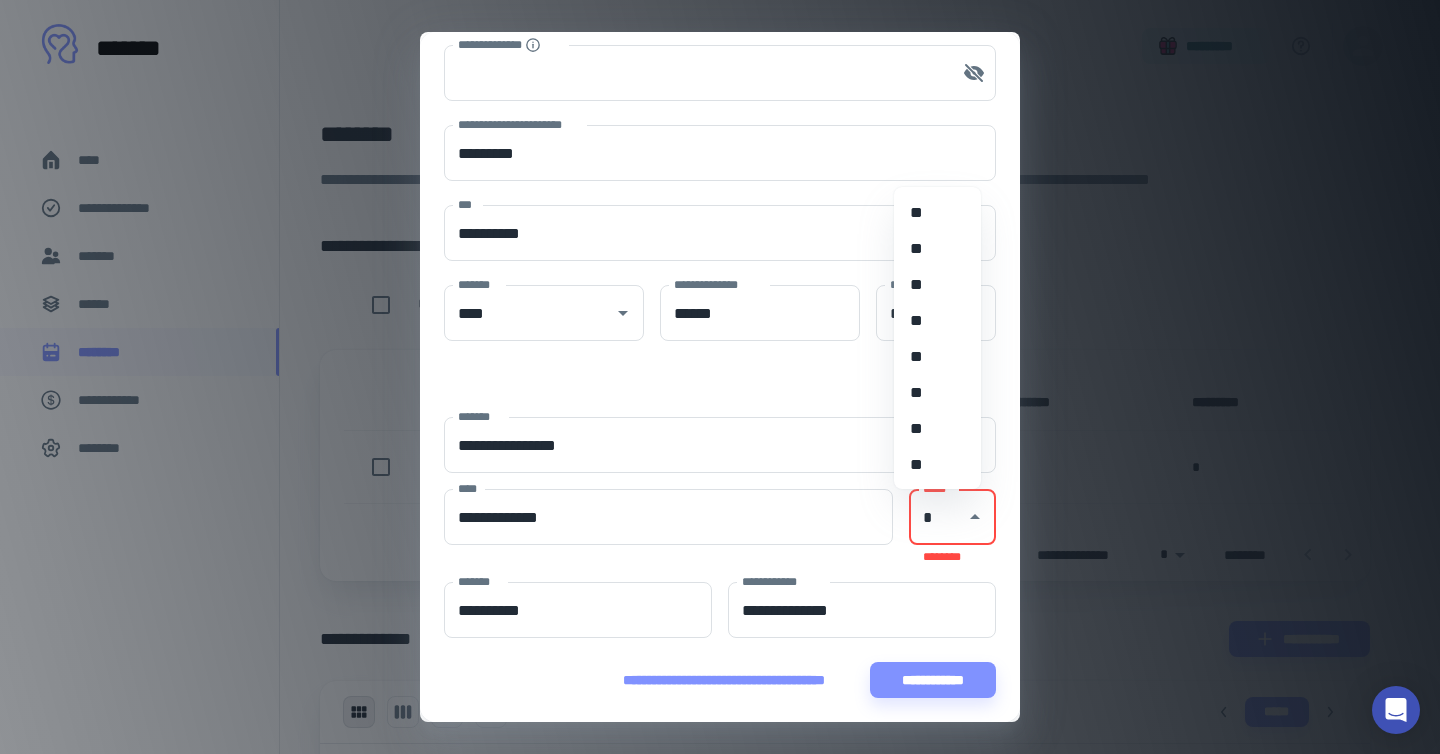 type on "**" 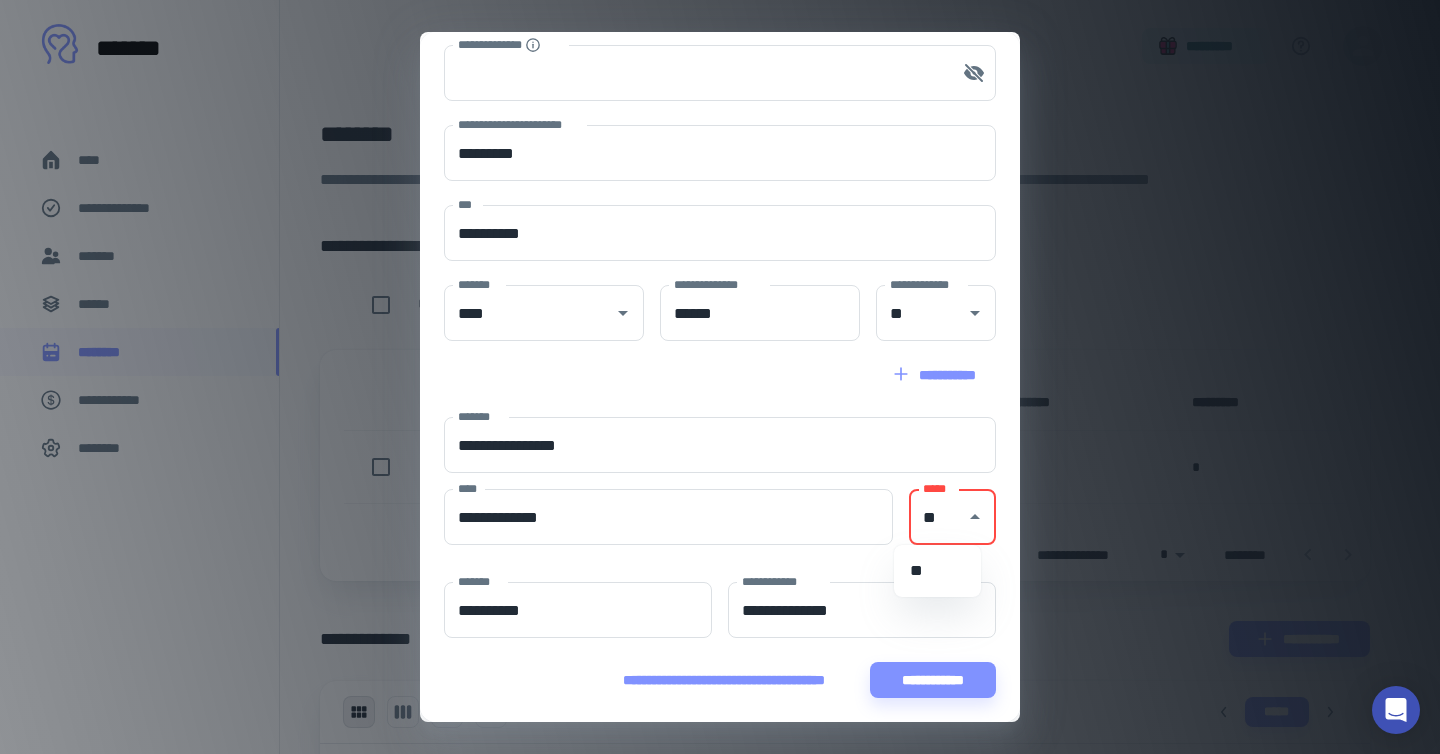 click on "**" at bounding box center (937, 571) 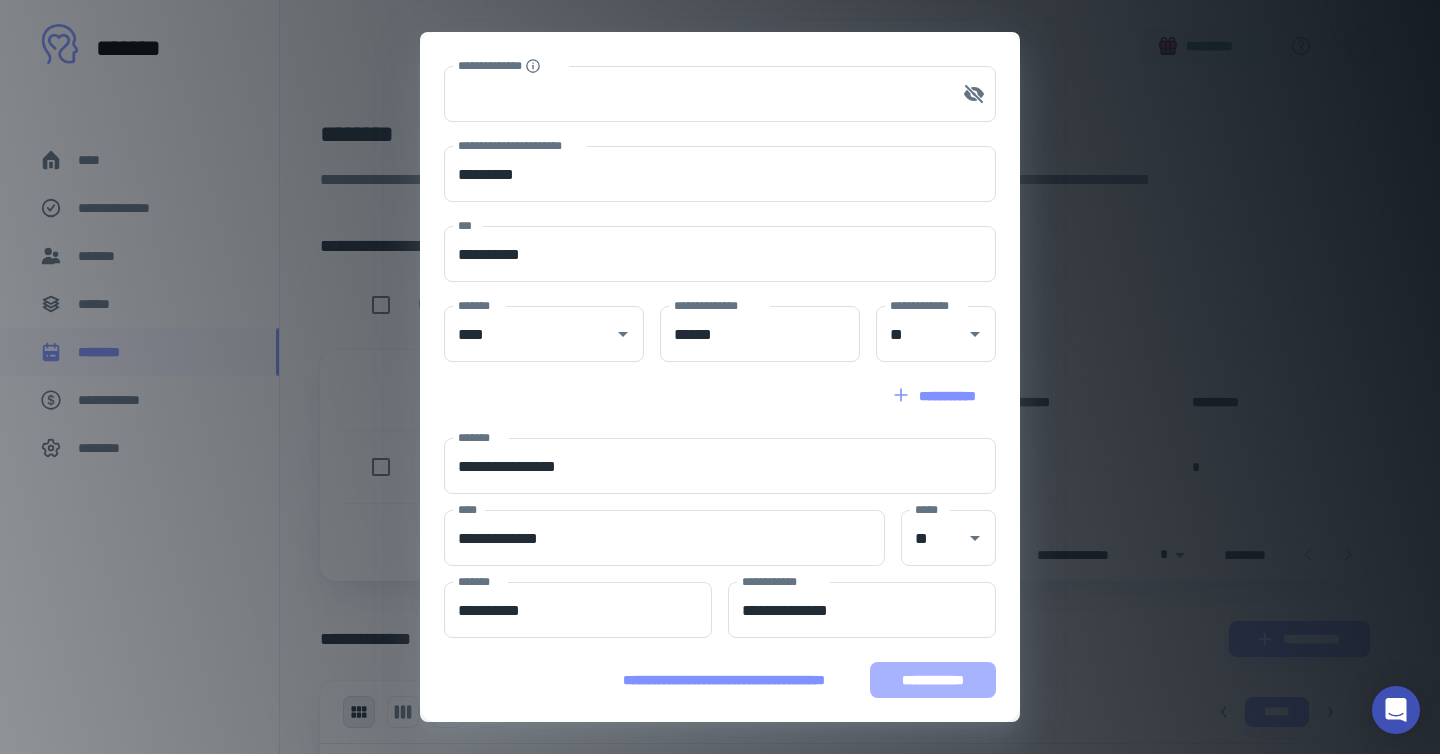 click on "**********" at bounding box center [933, 680] 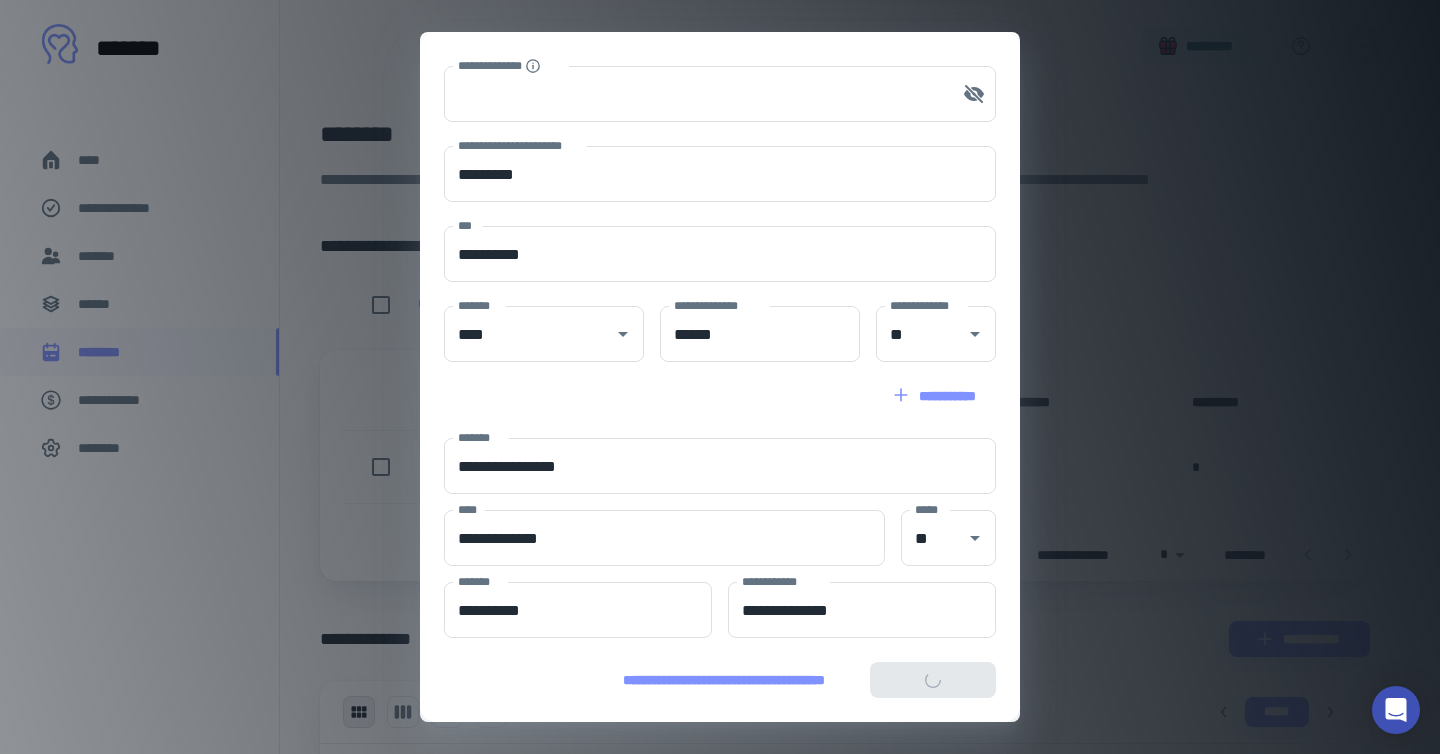 scroll, scrollTop: 16, scrollLeft: 0, axis: vertical 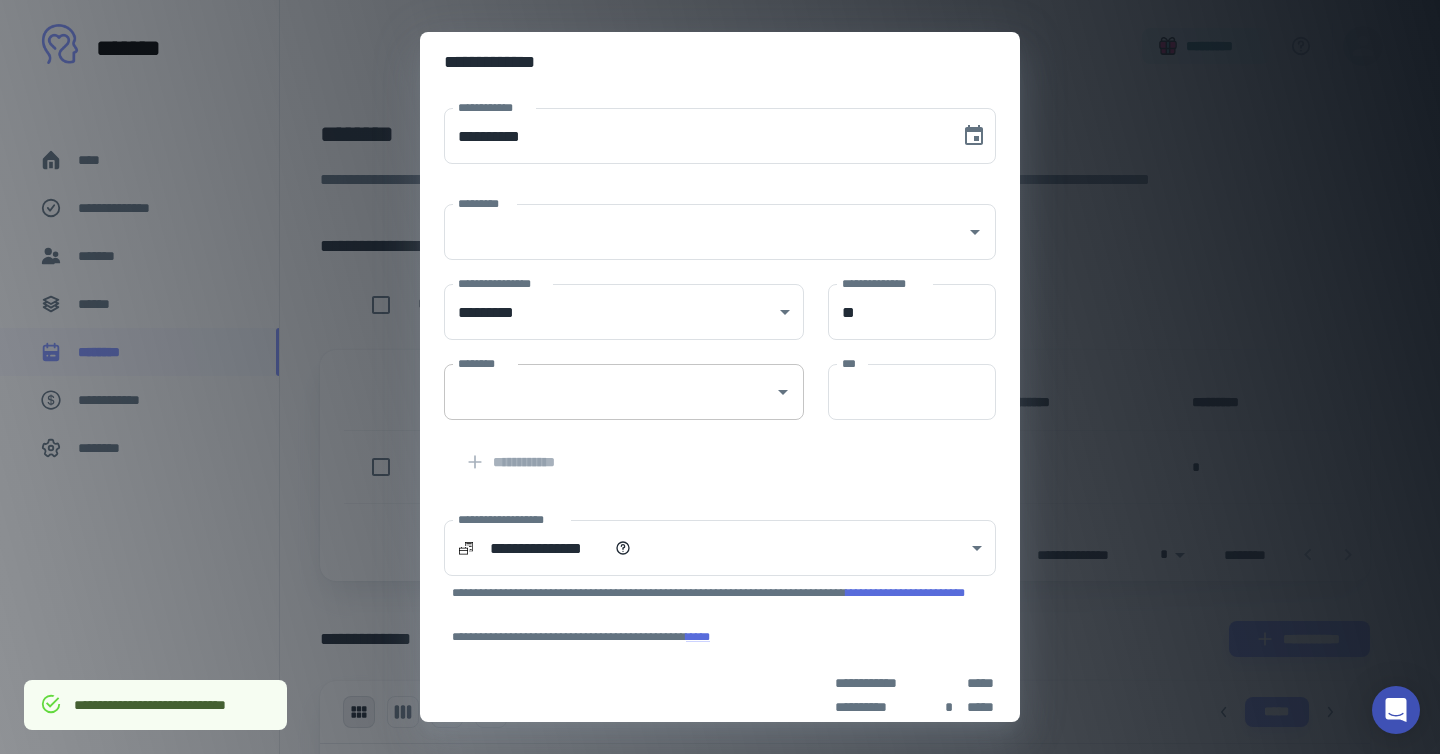 click on "********" at bounding box center [624, 392] 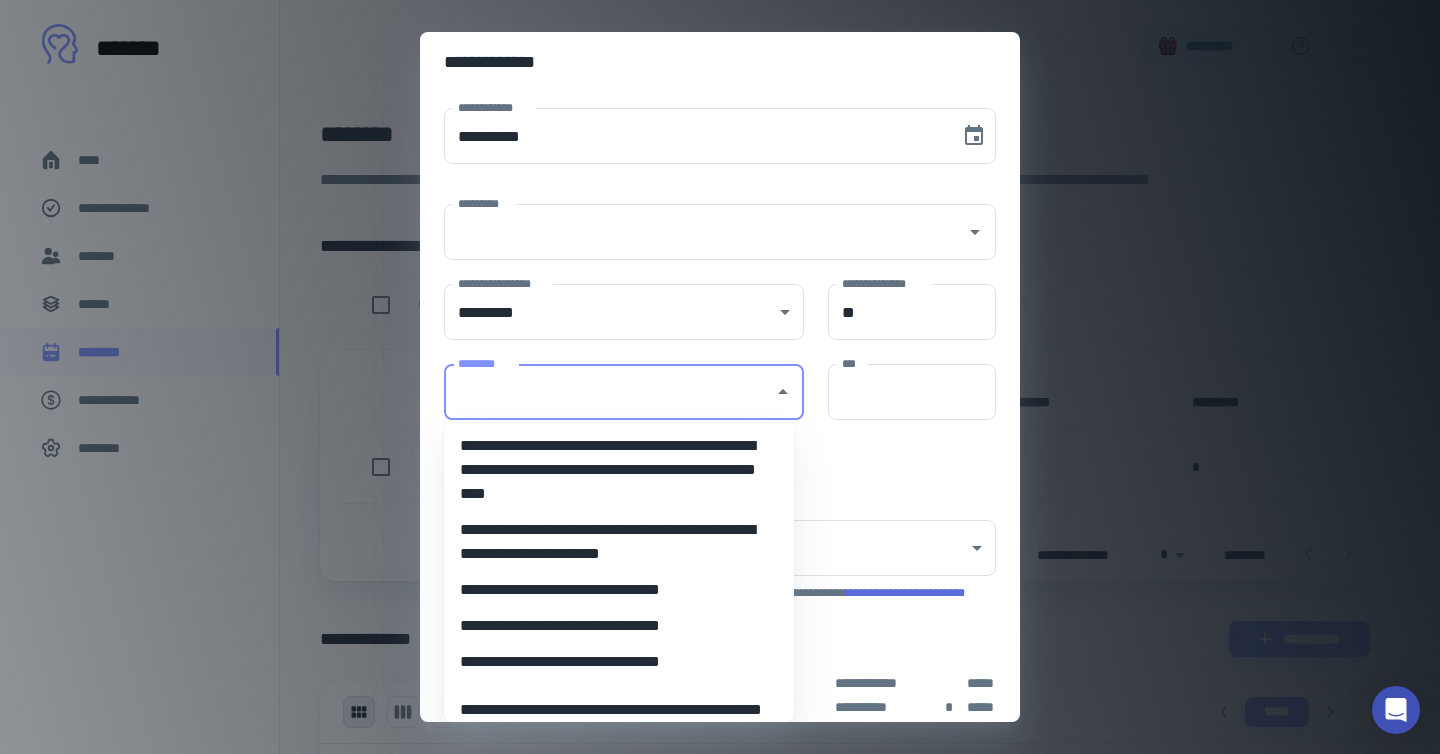 click on "**********" at bounding box center (611, 662) 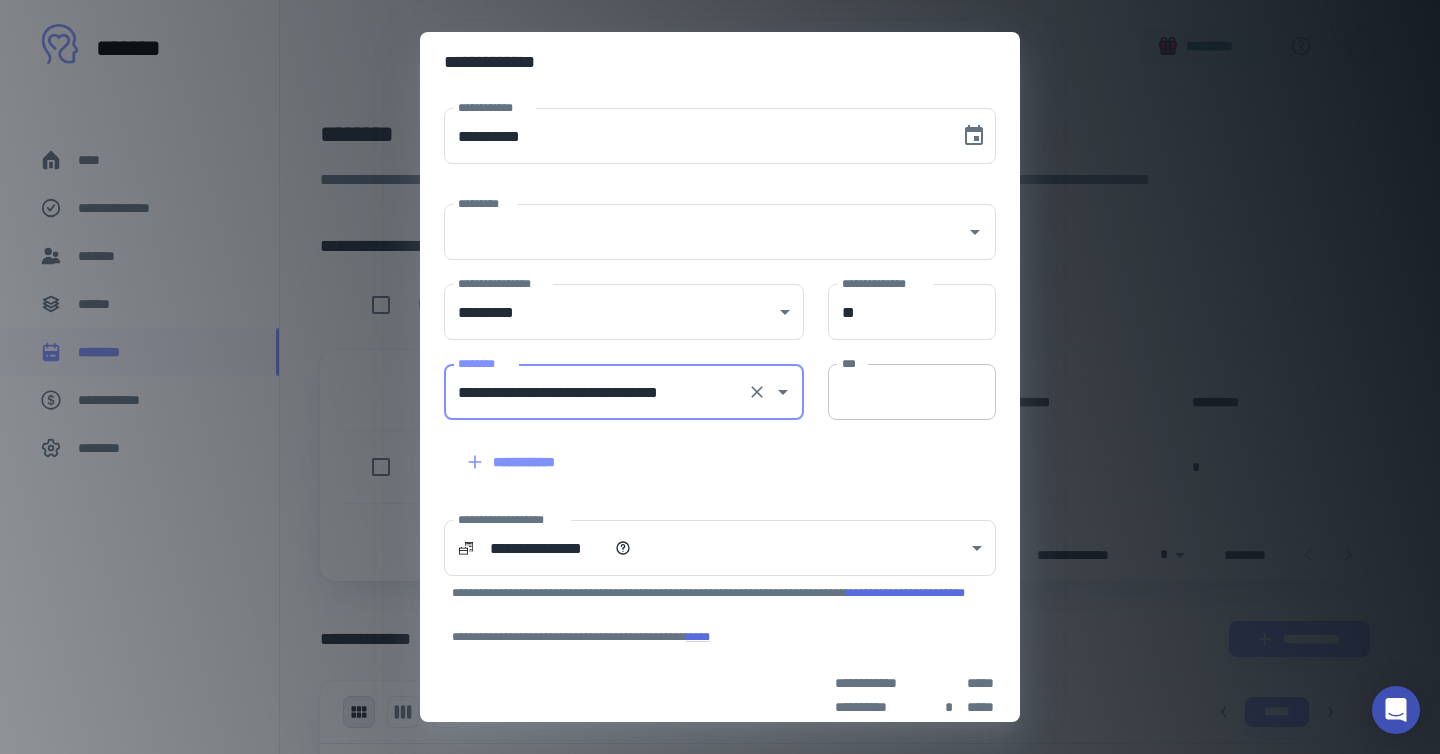 click on "***" at bounding box center (912, 392) 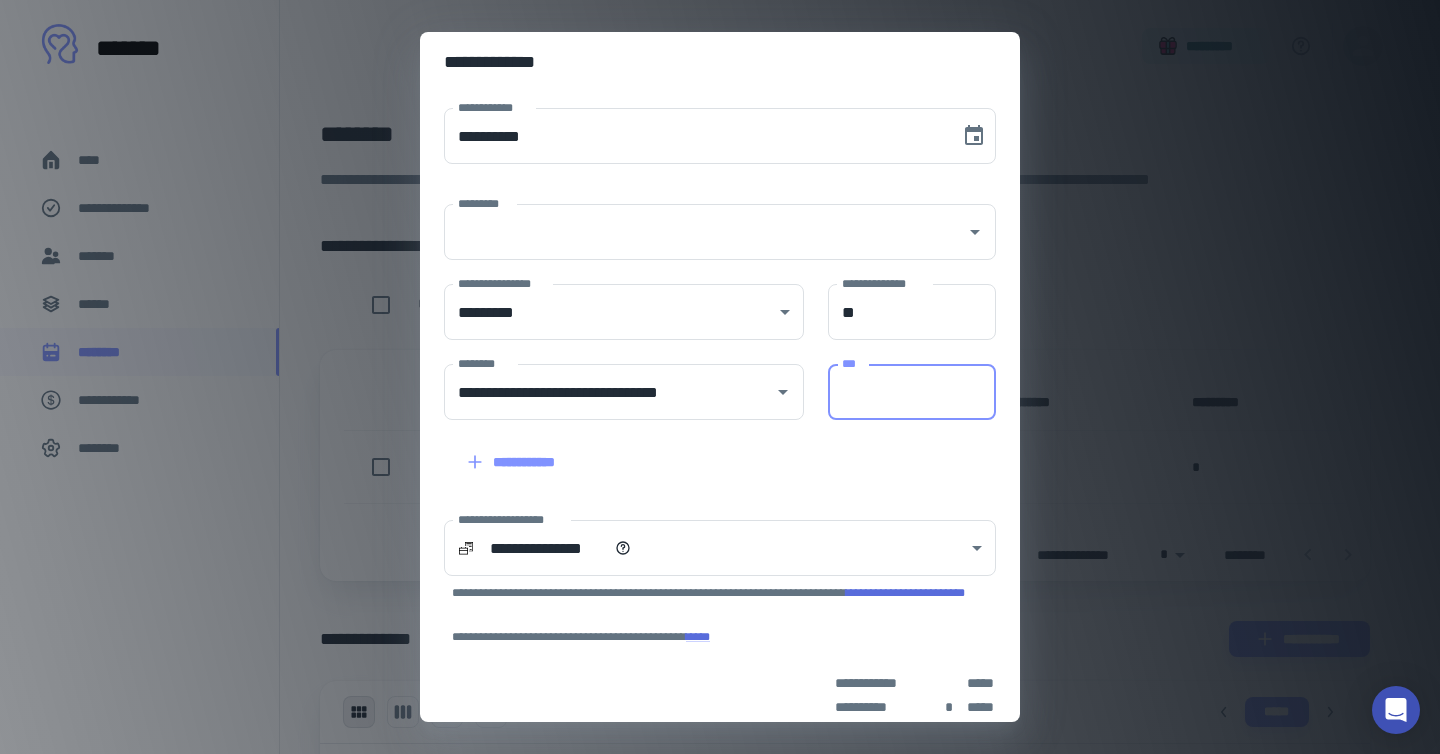 type on "*" 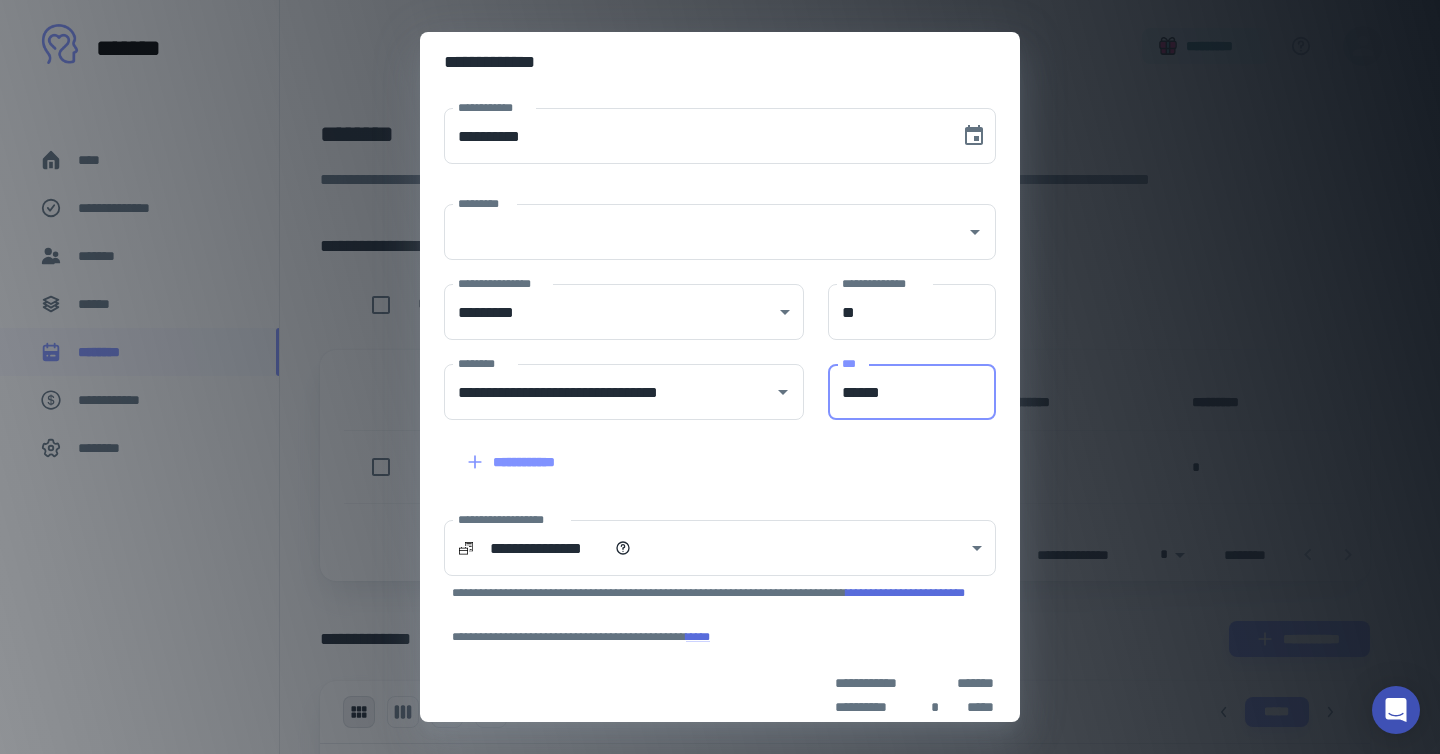type on "******" 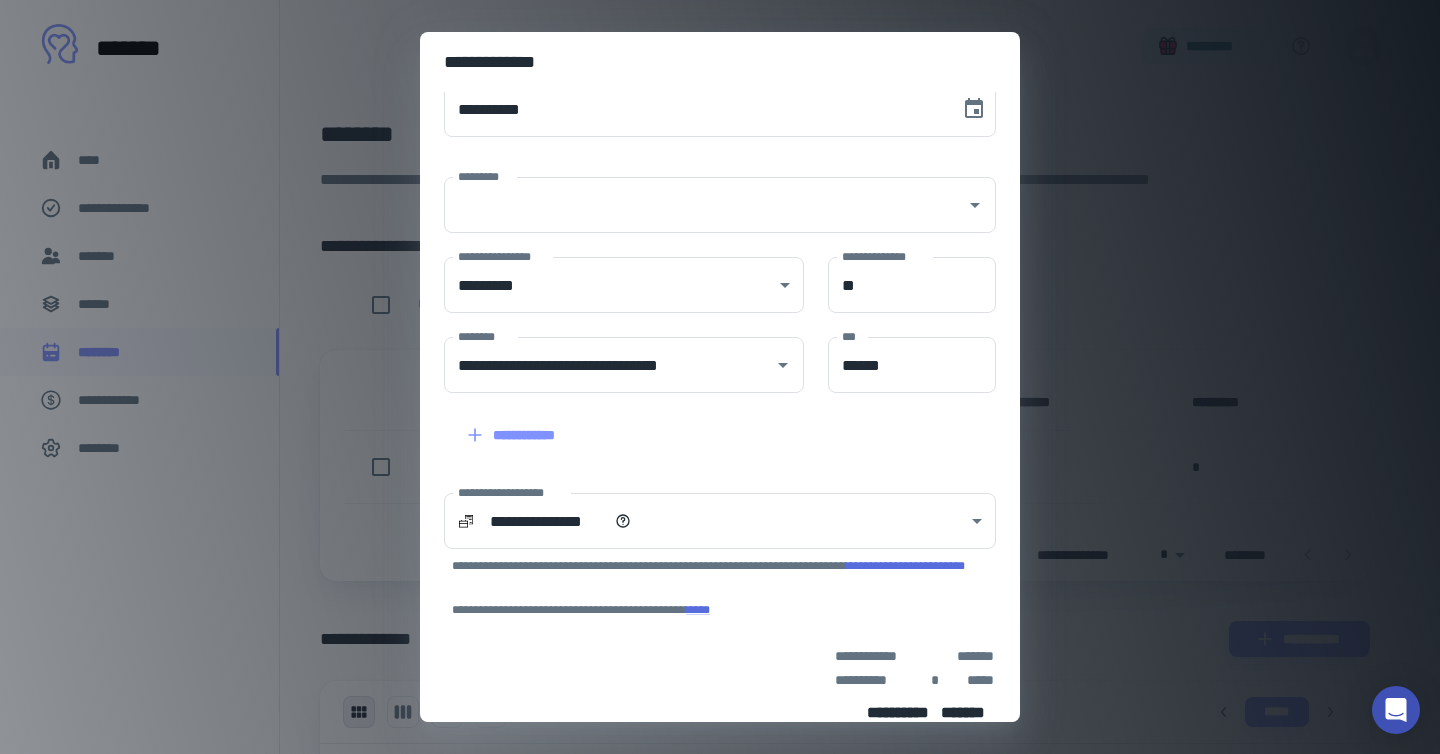 scroll, scrollTop: 0, scrollLeft: 0, axis: both 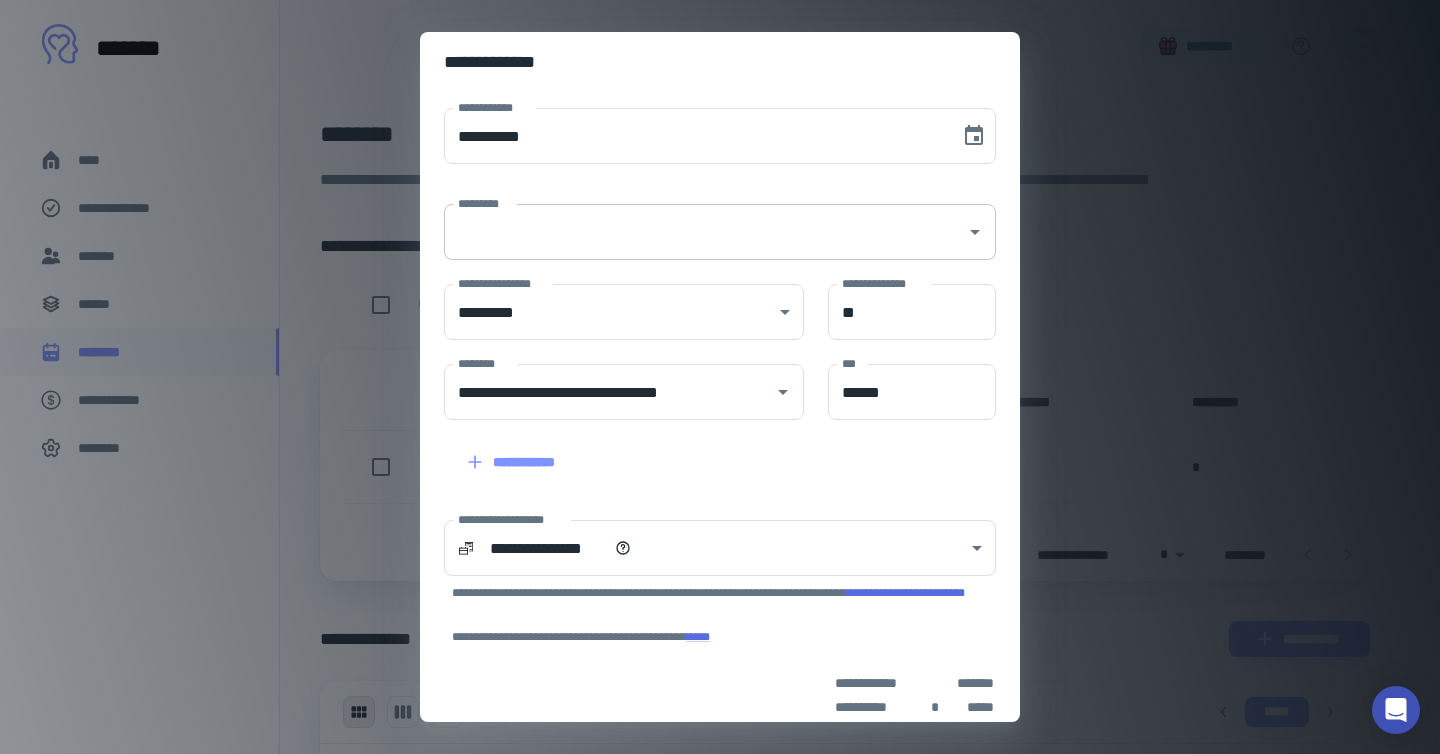 click on "*********" at bounding box center [705, 232] 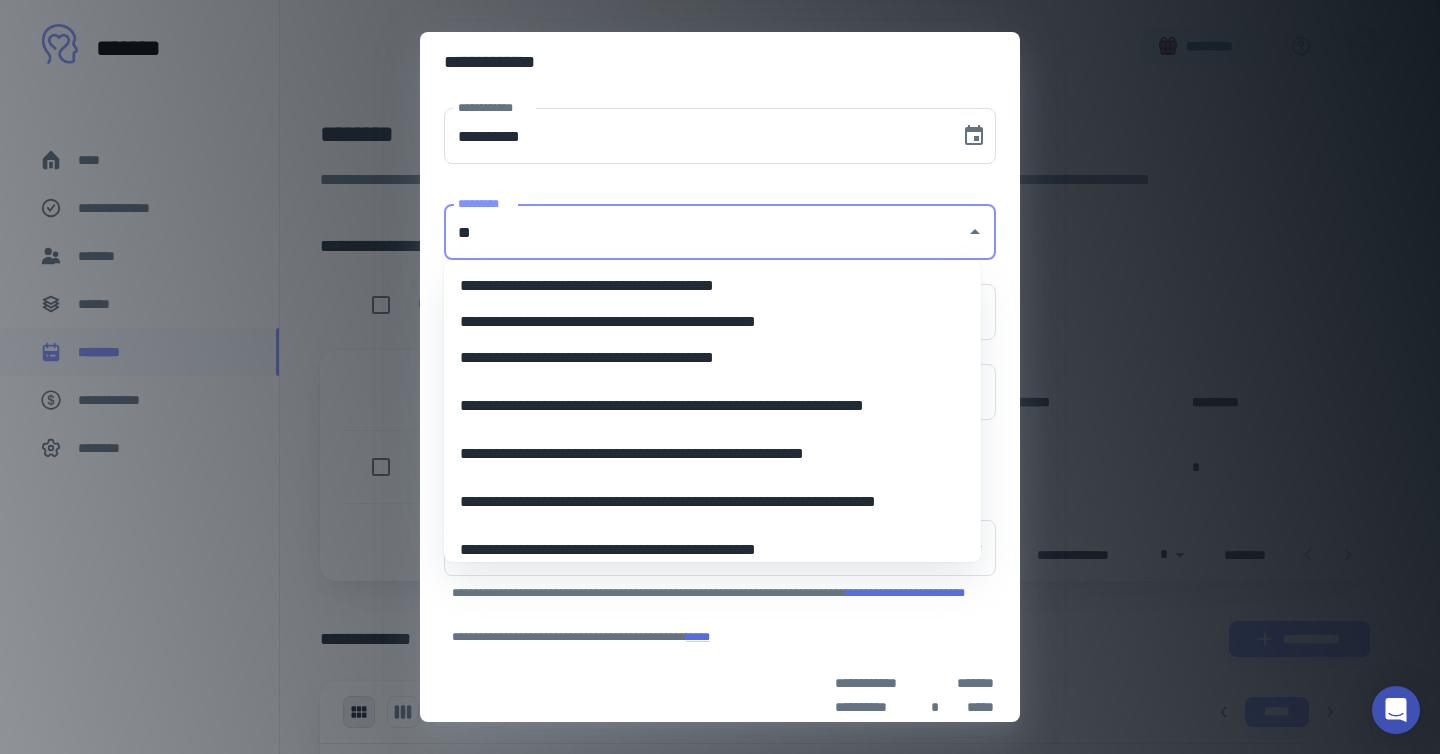 click on "**********" at bounding box center [705, 358] 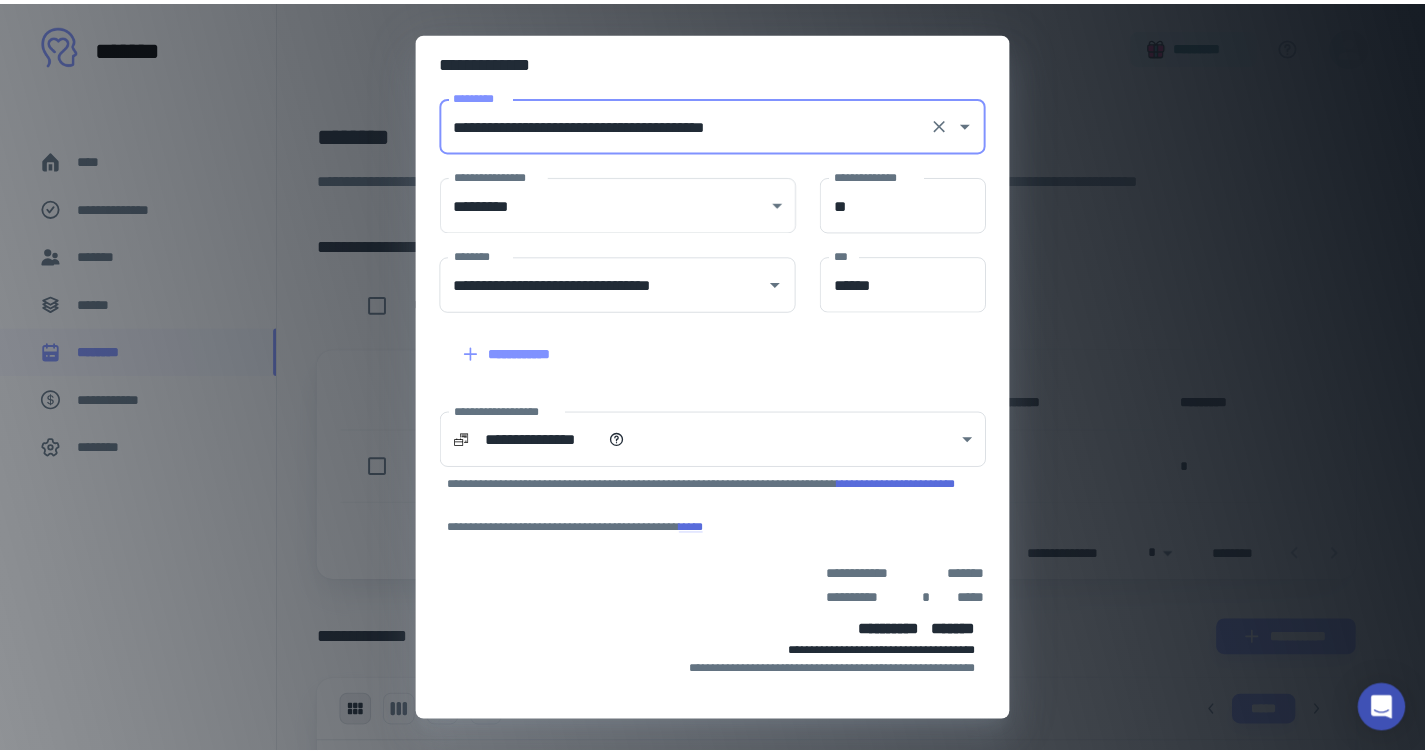 scroll, scrollTop: 170, scrollLeft: 0, axis: vertical 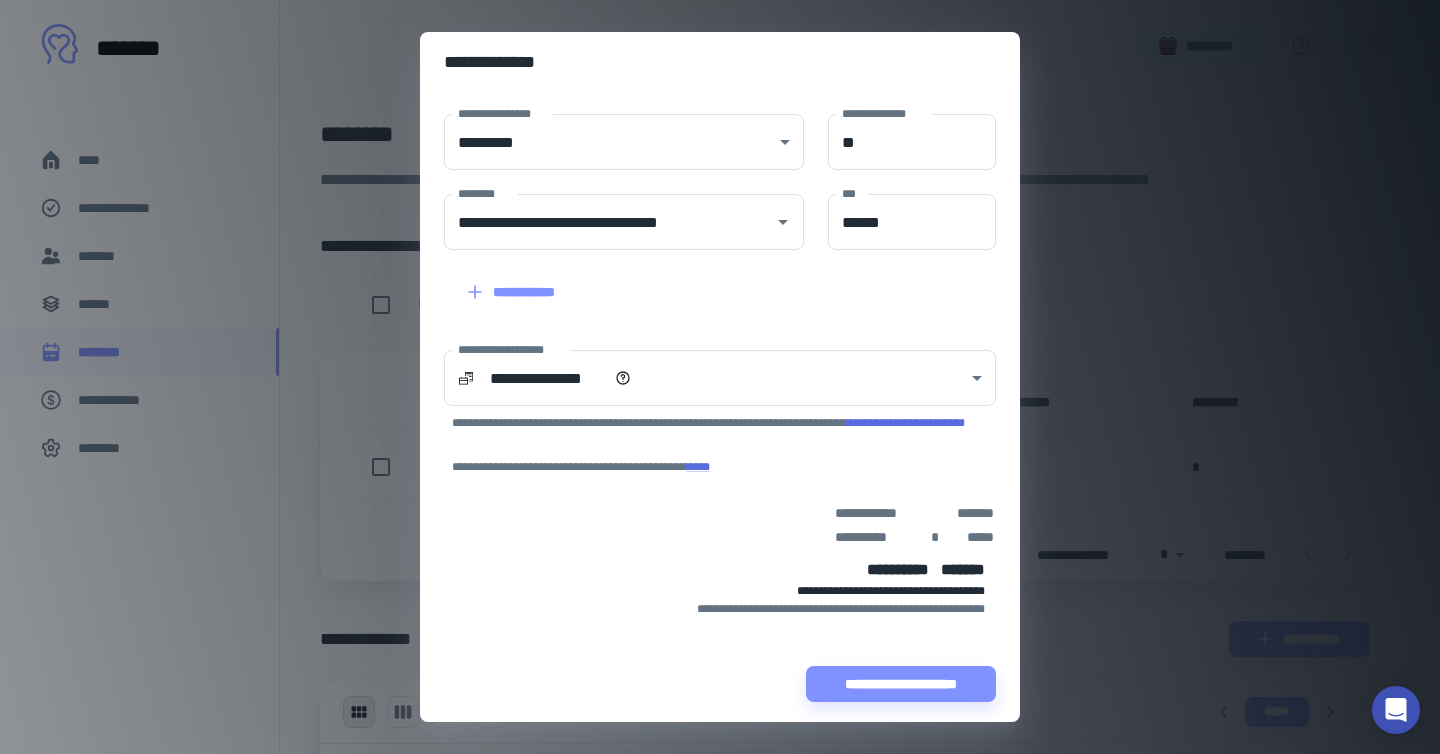type on "**********" 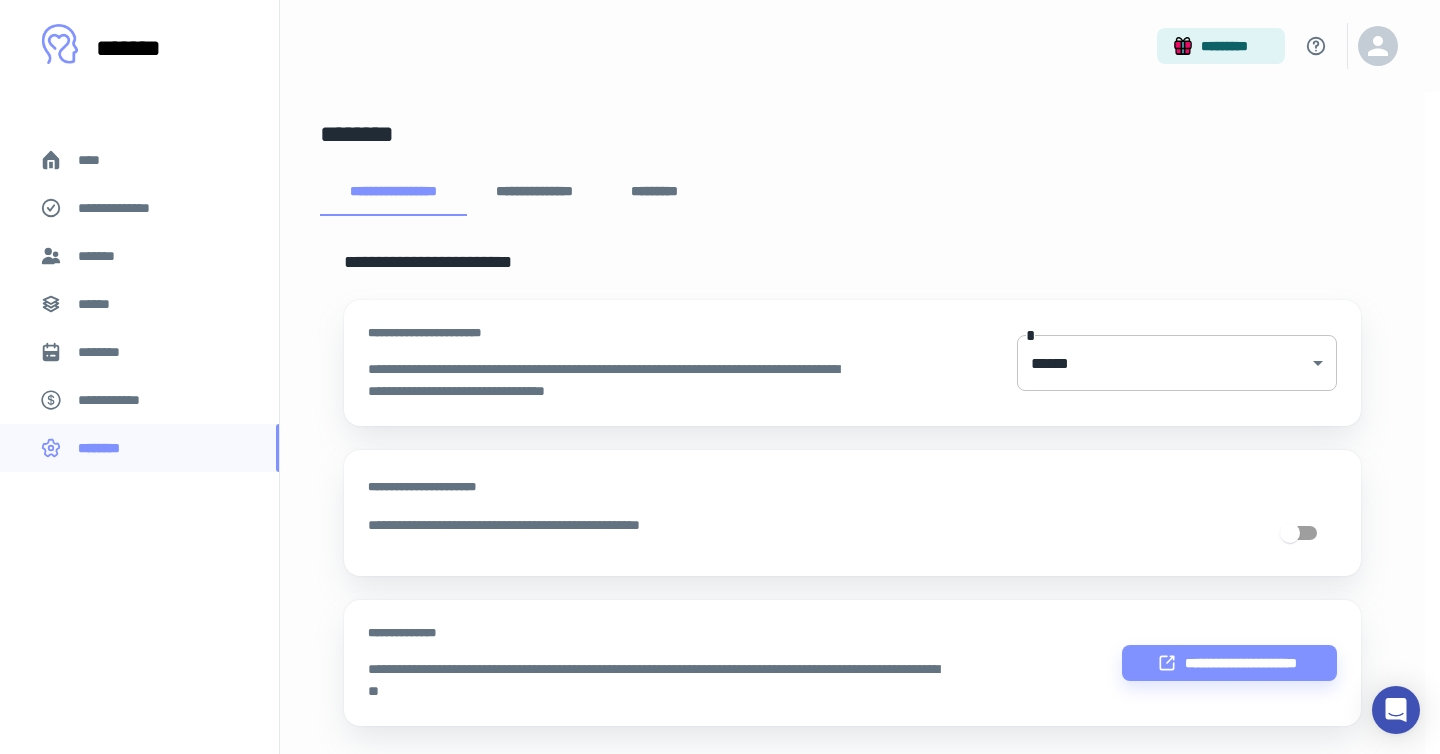 click on "**********" at bounding box center [712, 377] 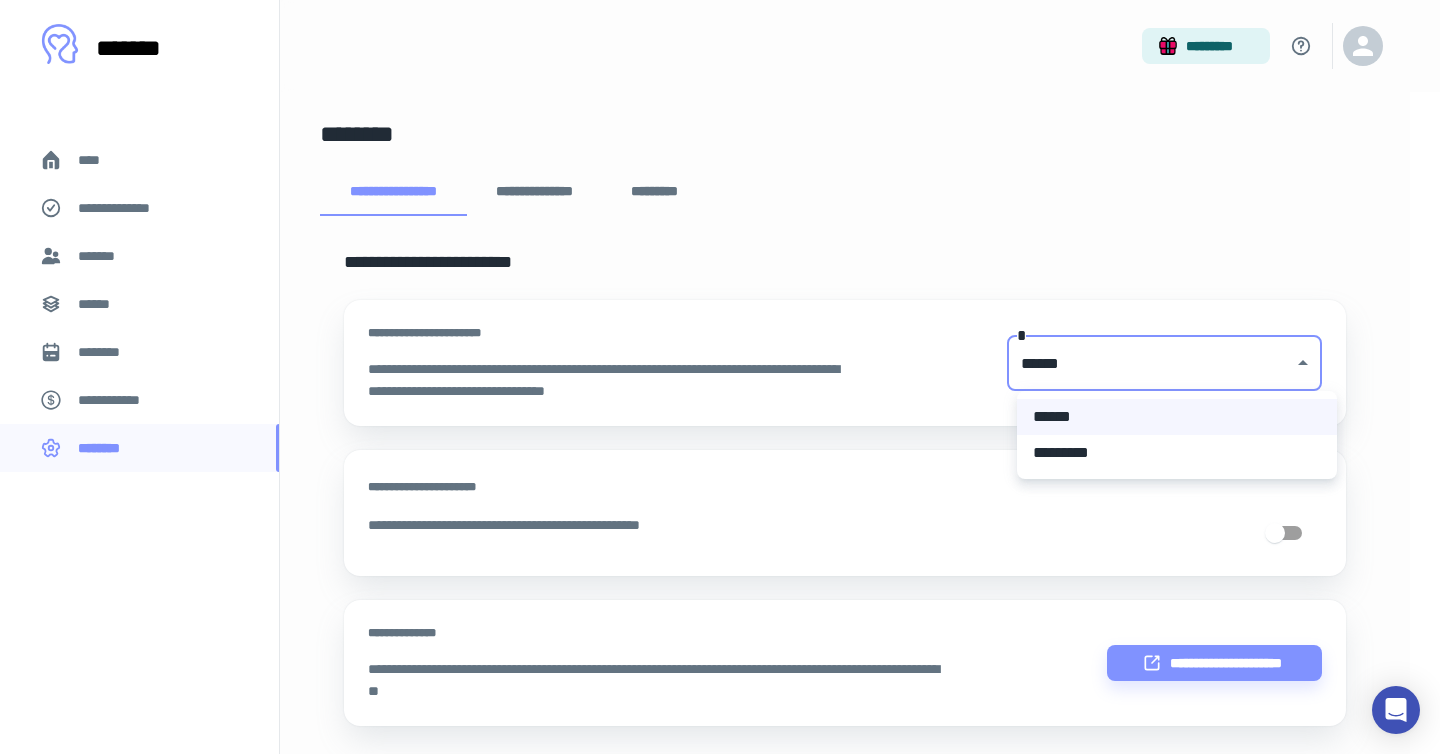 click at bounding box center [720, 377] 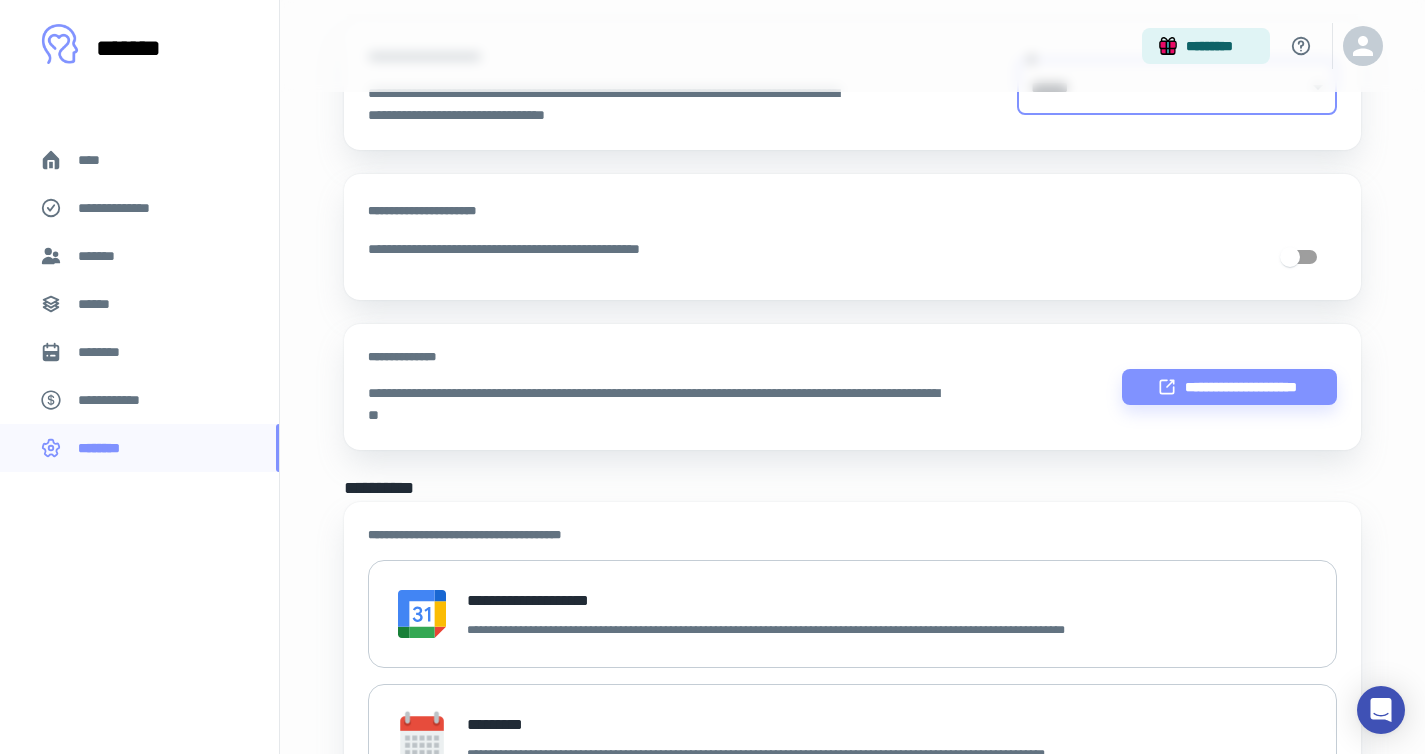 scroll, scrollTop: 0, scrollLeft: 0, axis: both 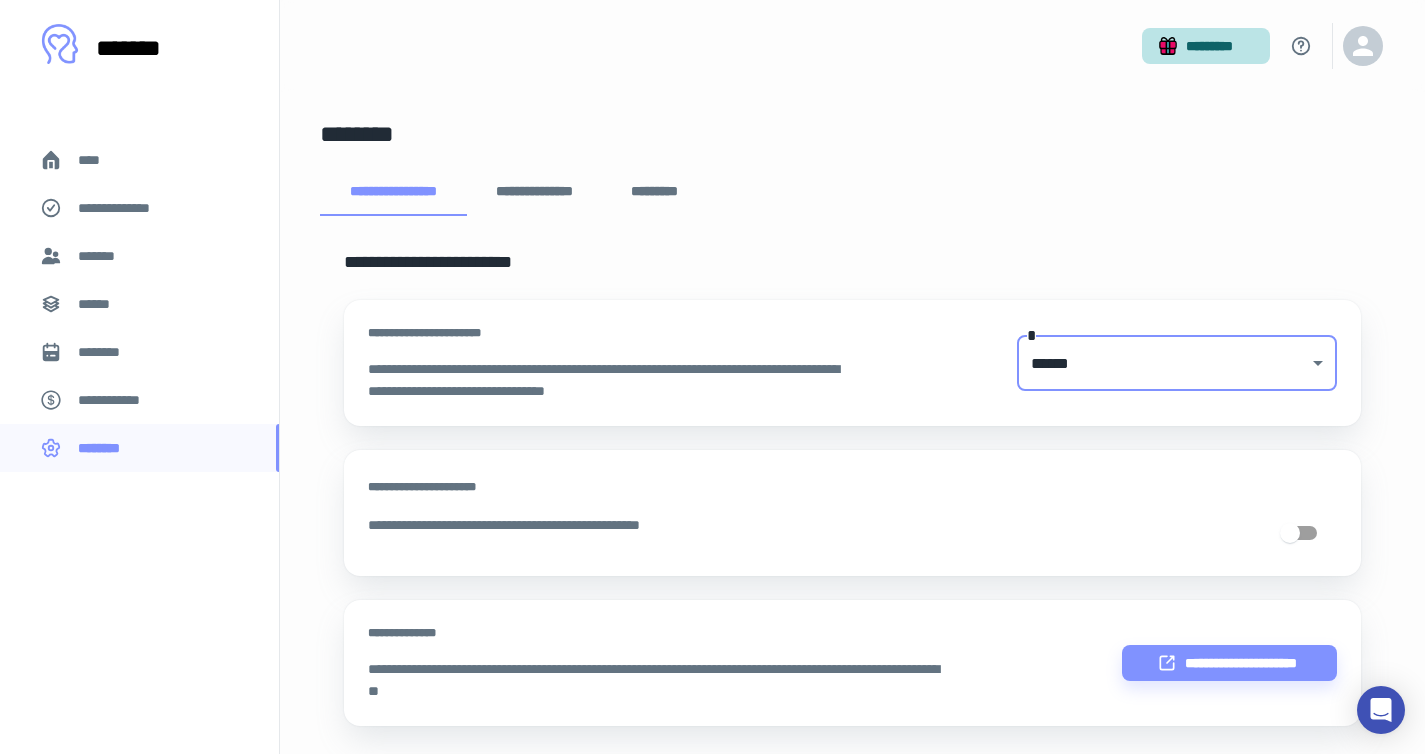 click on "*********" at bounding box center (1206, 46) 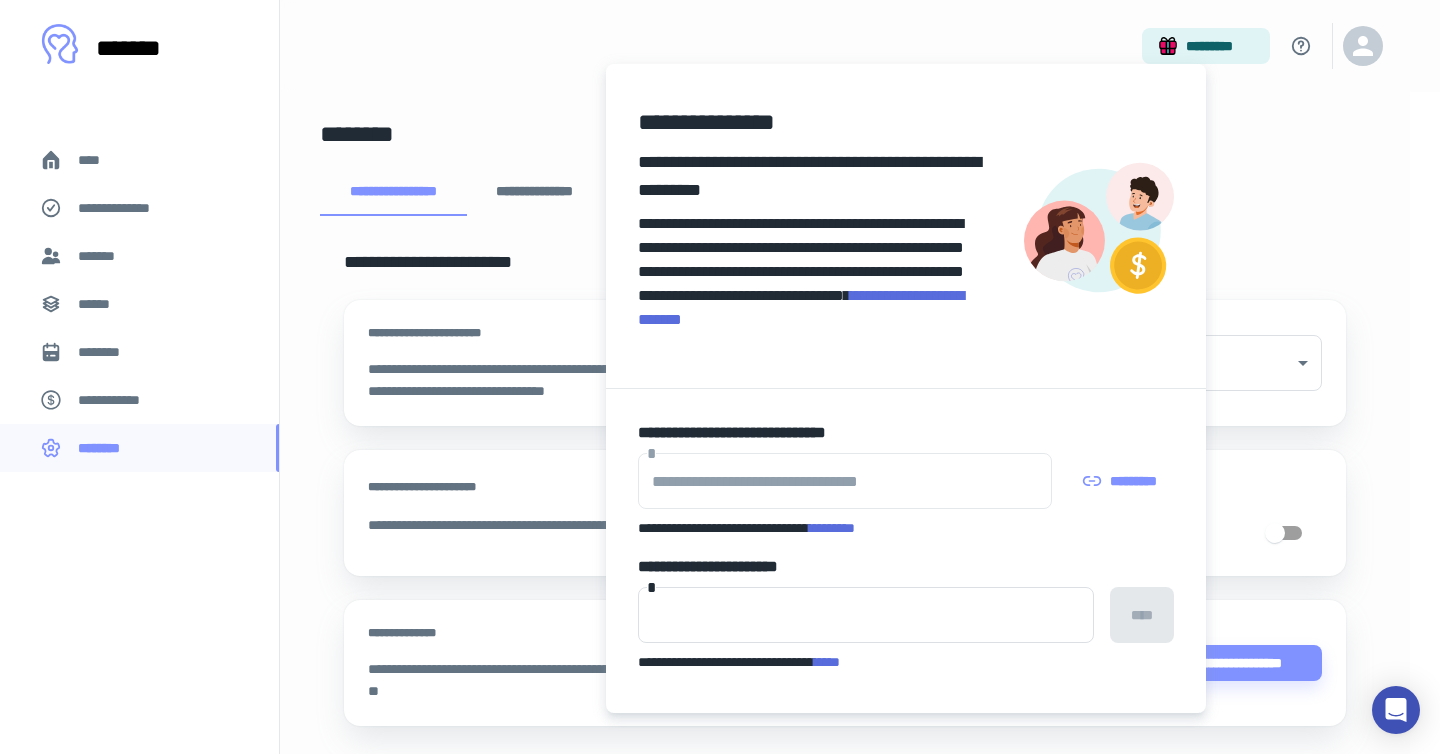 click at bounding box center (720, 377) 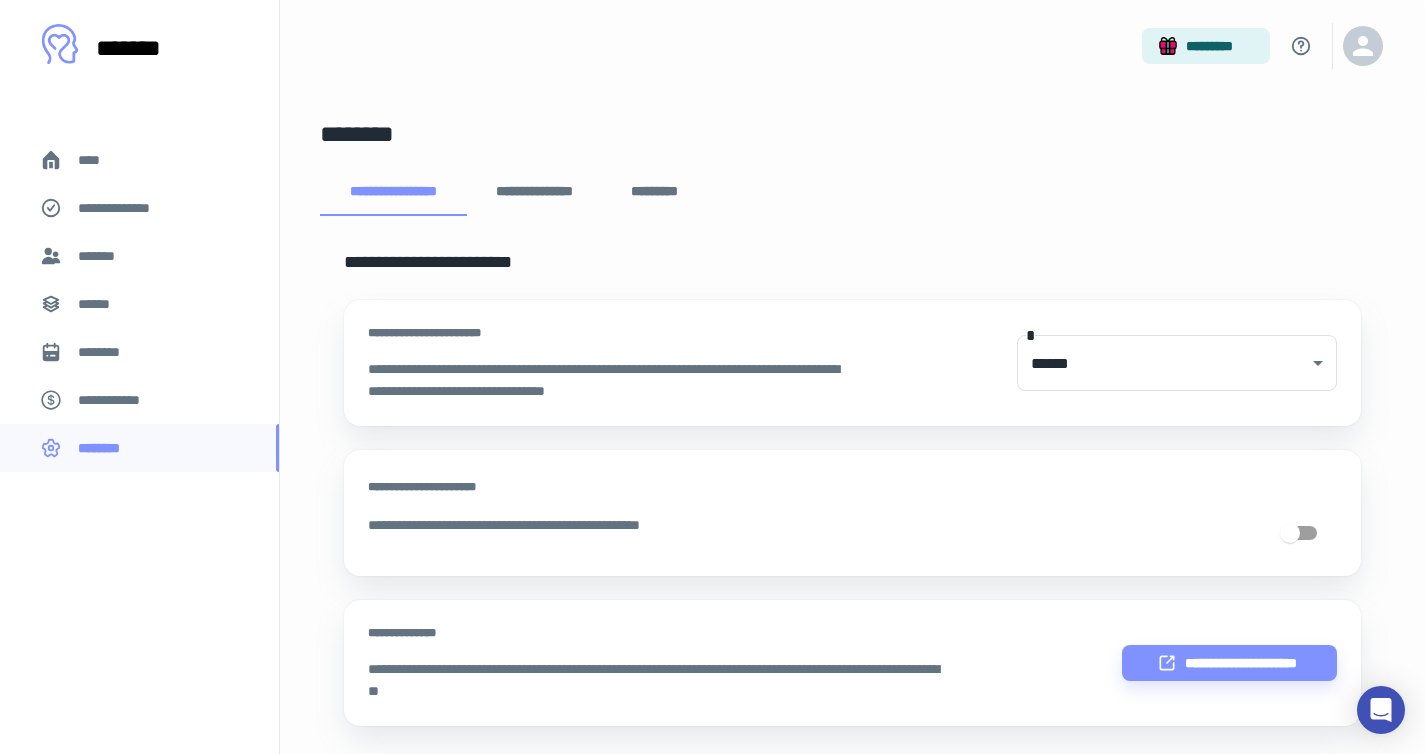 click on "**********" at bounding box center (534, 192) 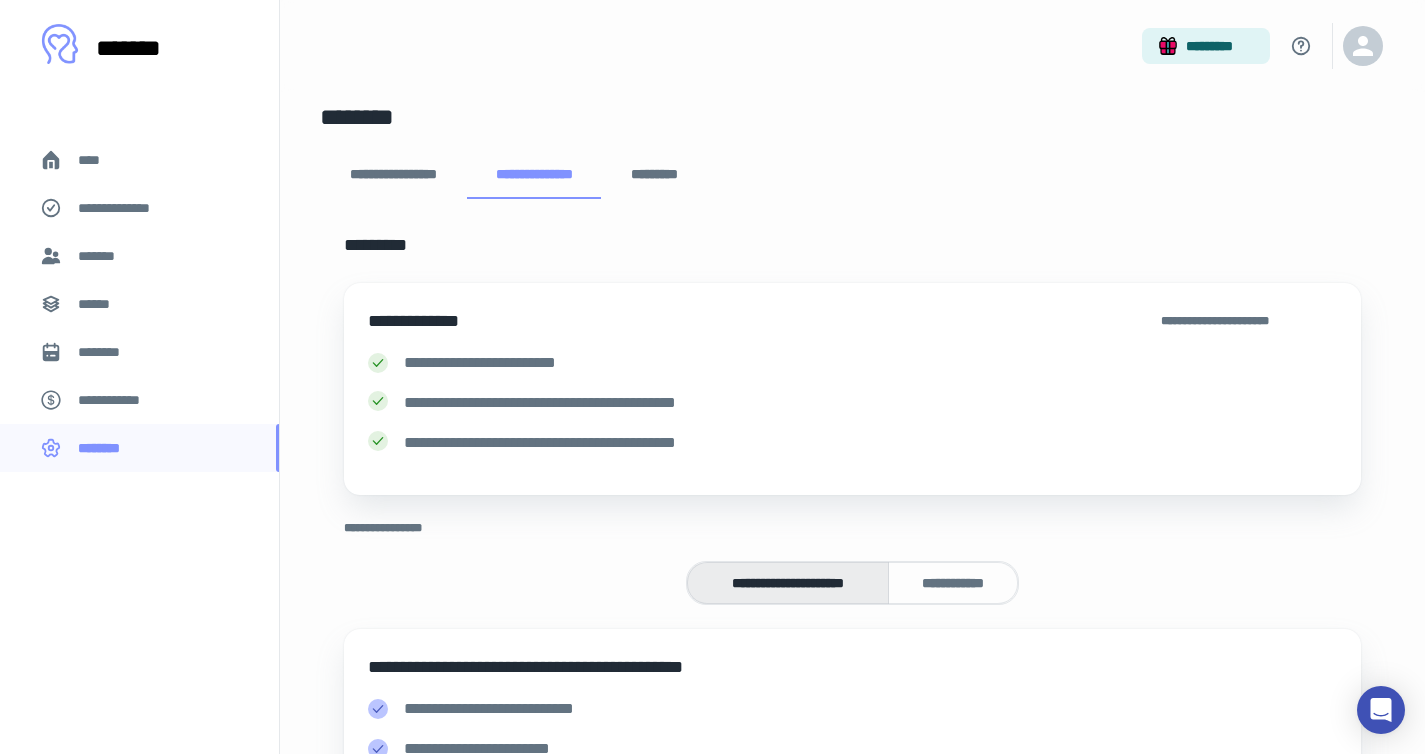 scroll, scrollTop: 0, scrollLeft: 0, axis: both 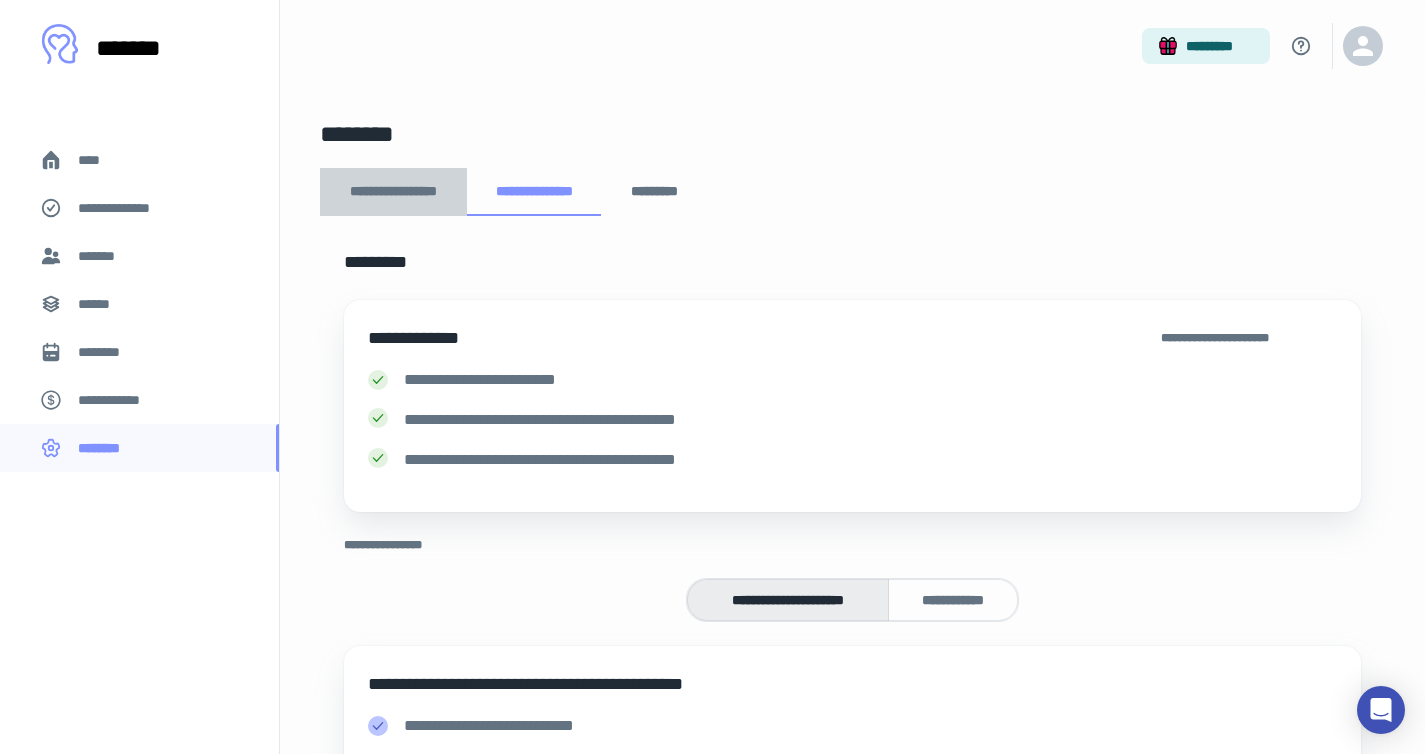 click on "**********" at bounding box center (393, 192) 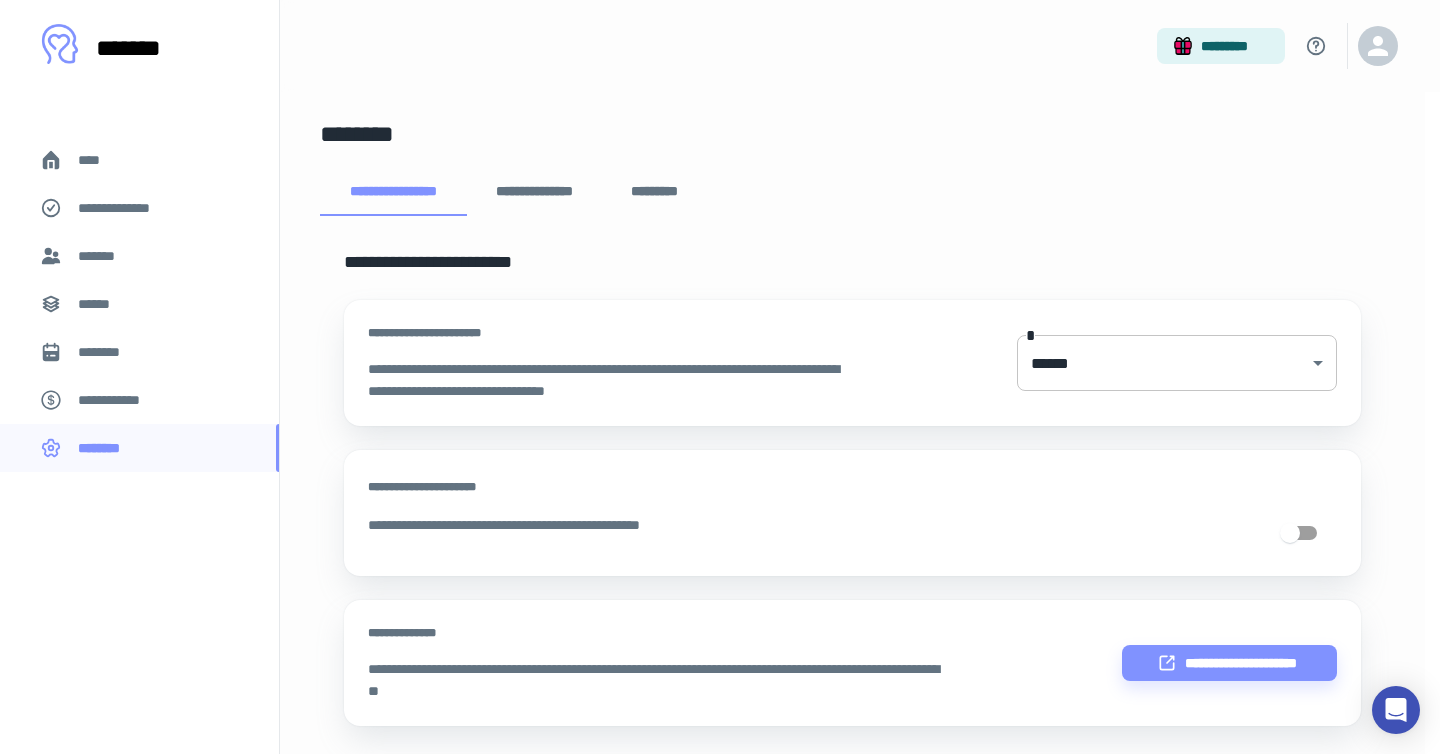 click on "**********" at bounding box center (712, 377) 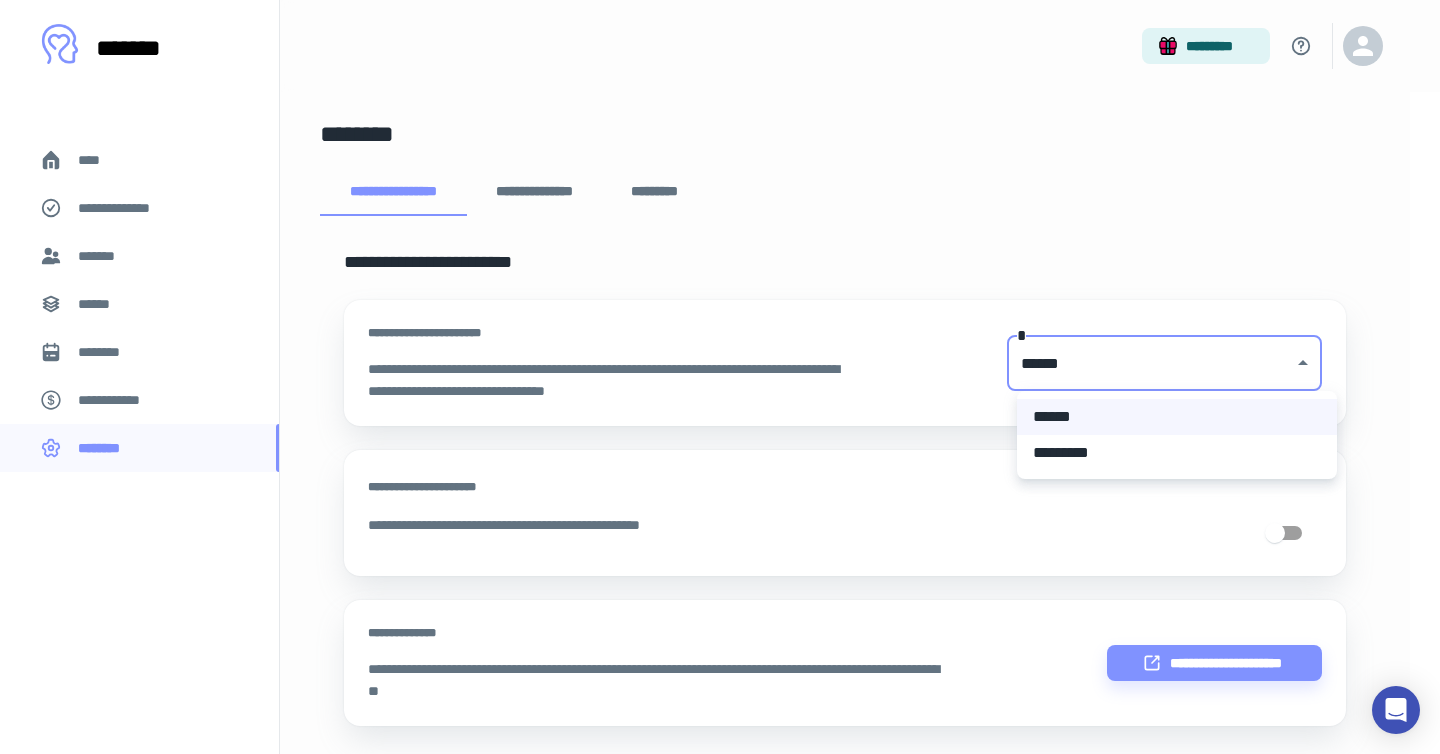 click on "*********" at bounding box center [1177, 453] 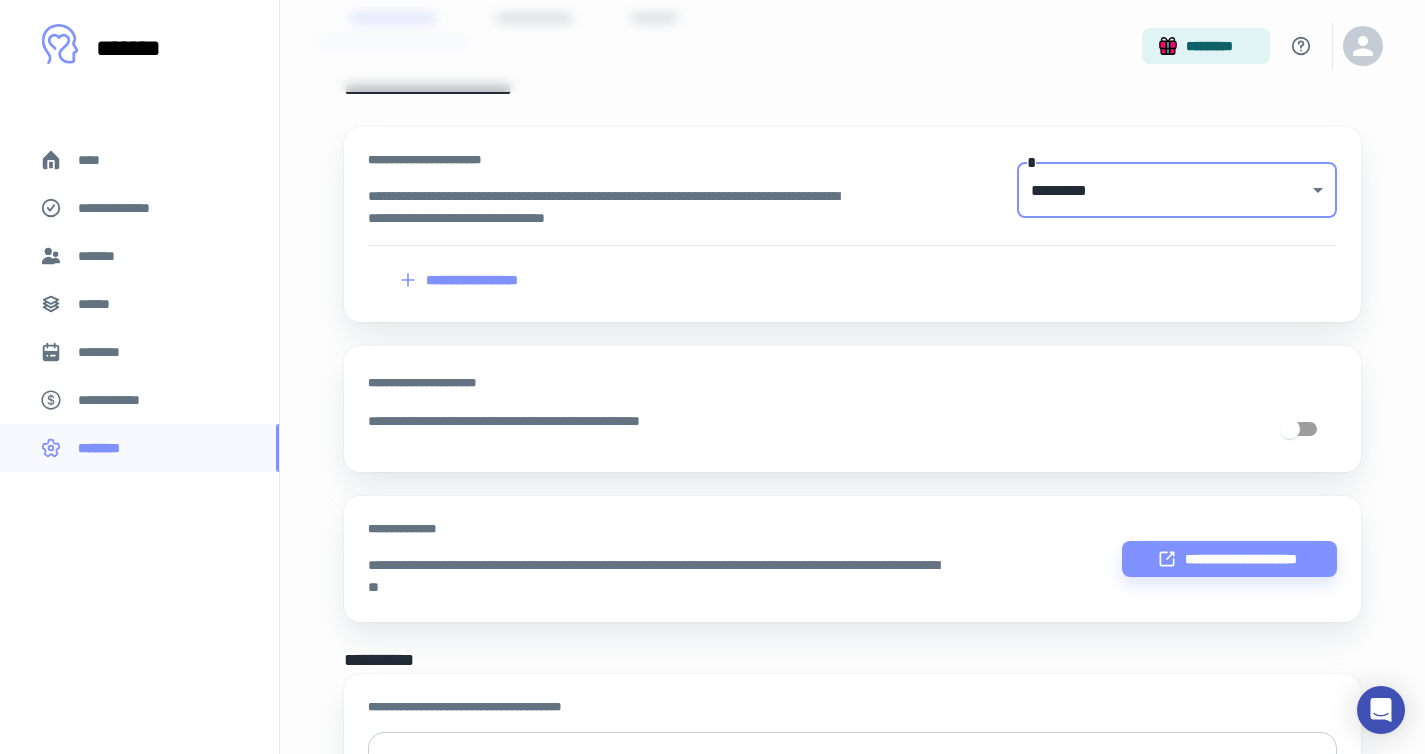 scroll, scrollTop: 185, scrollLeft: 0, axis: vertical 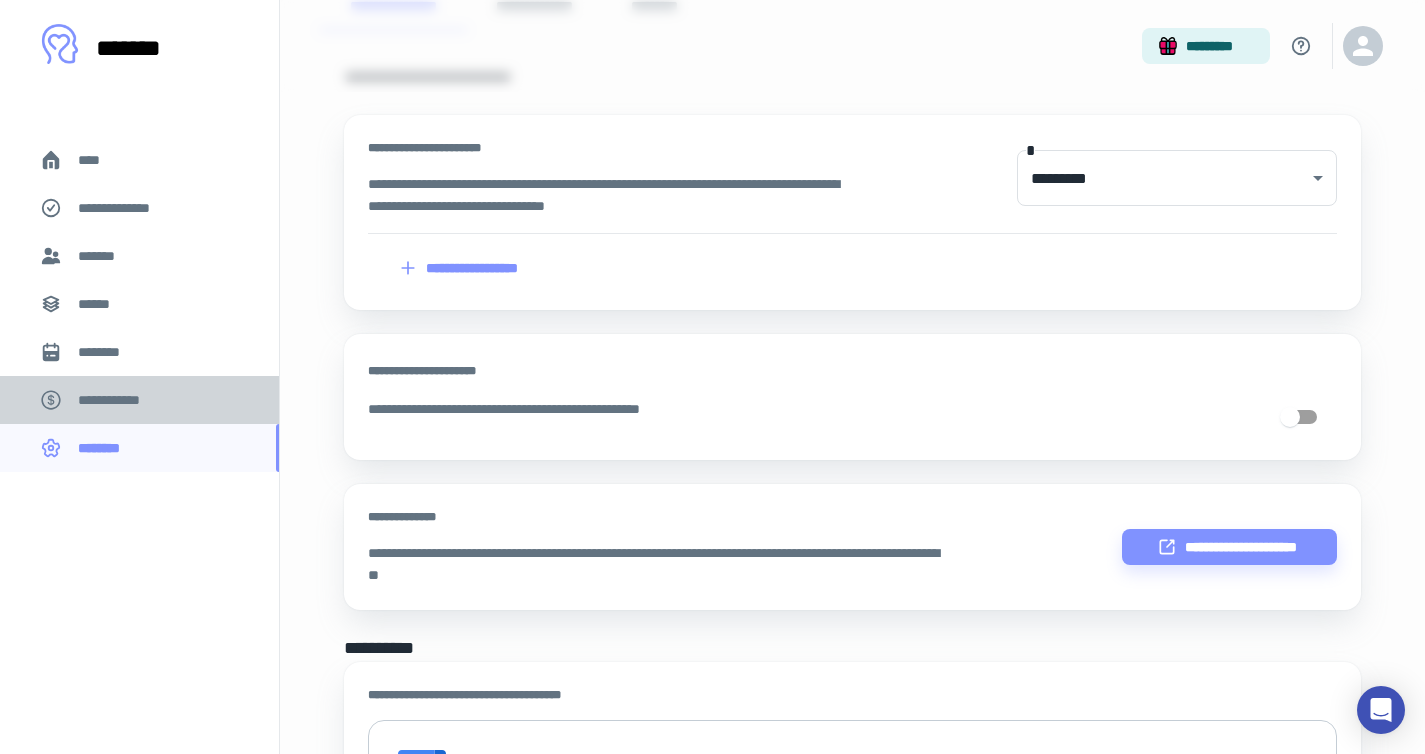 click on "**********" at bounding box center (119, 400) 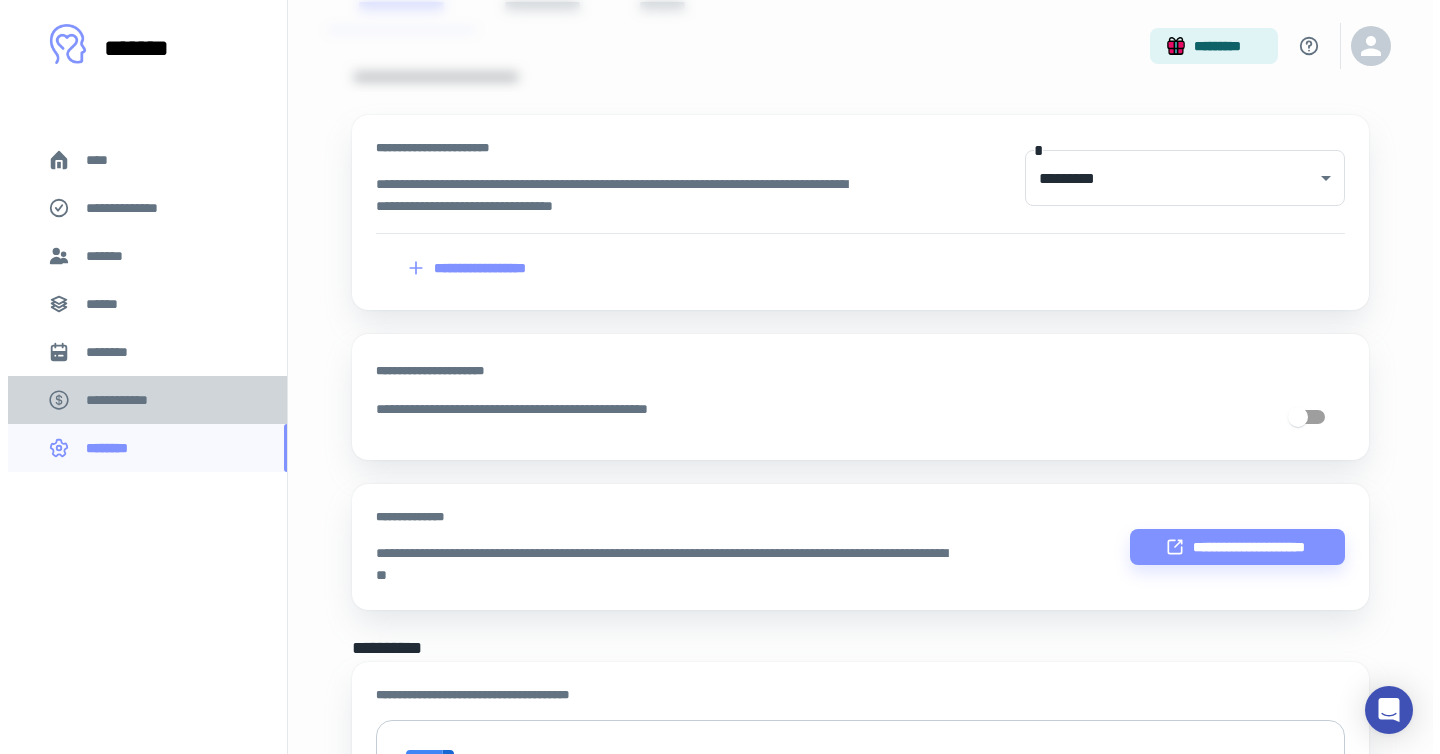 scroll, scrollTop: 0, scrollLeft: 0, axis: both 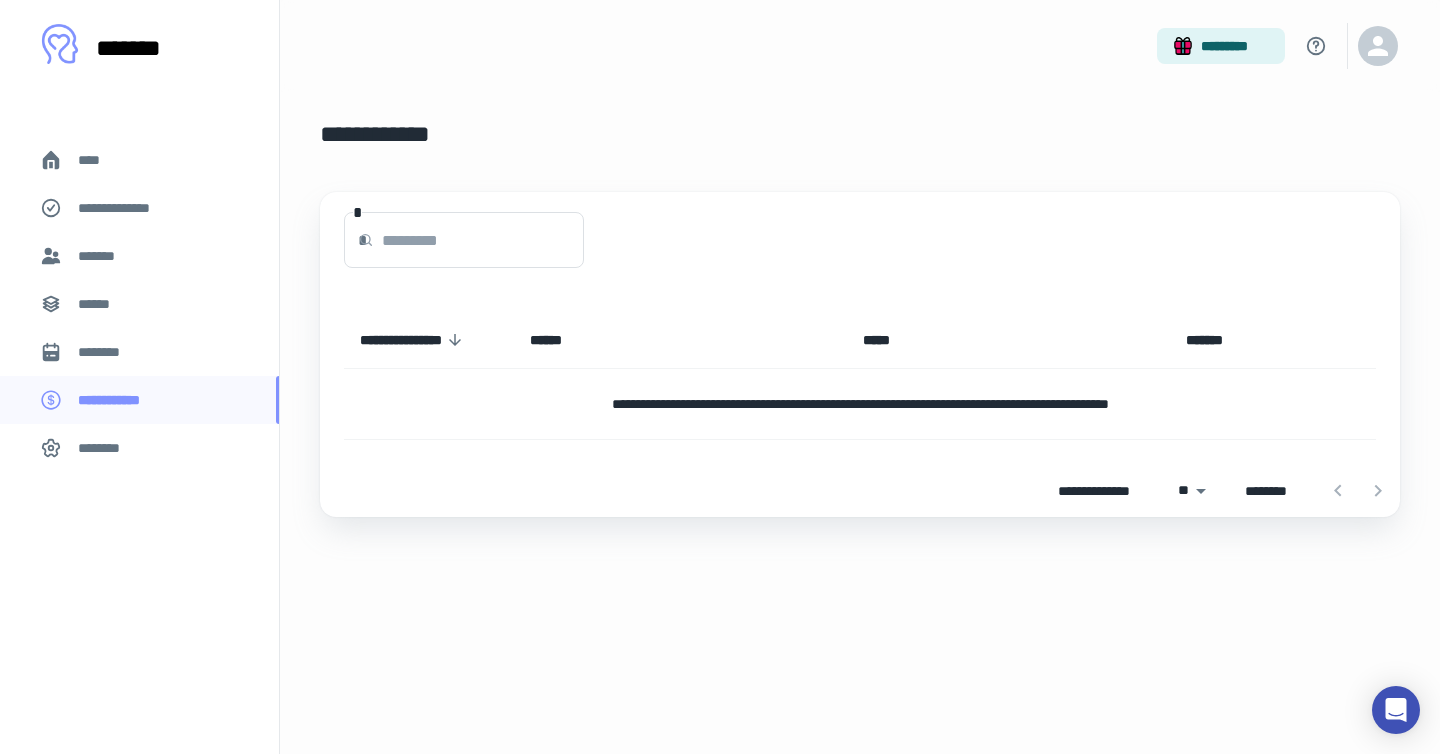 click on "******" at bounding box center [139, 304] 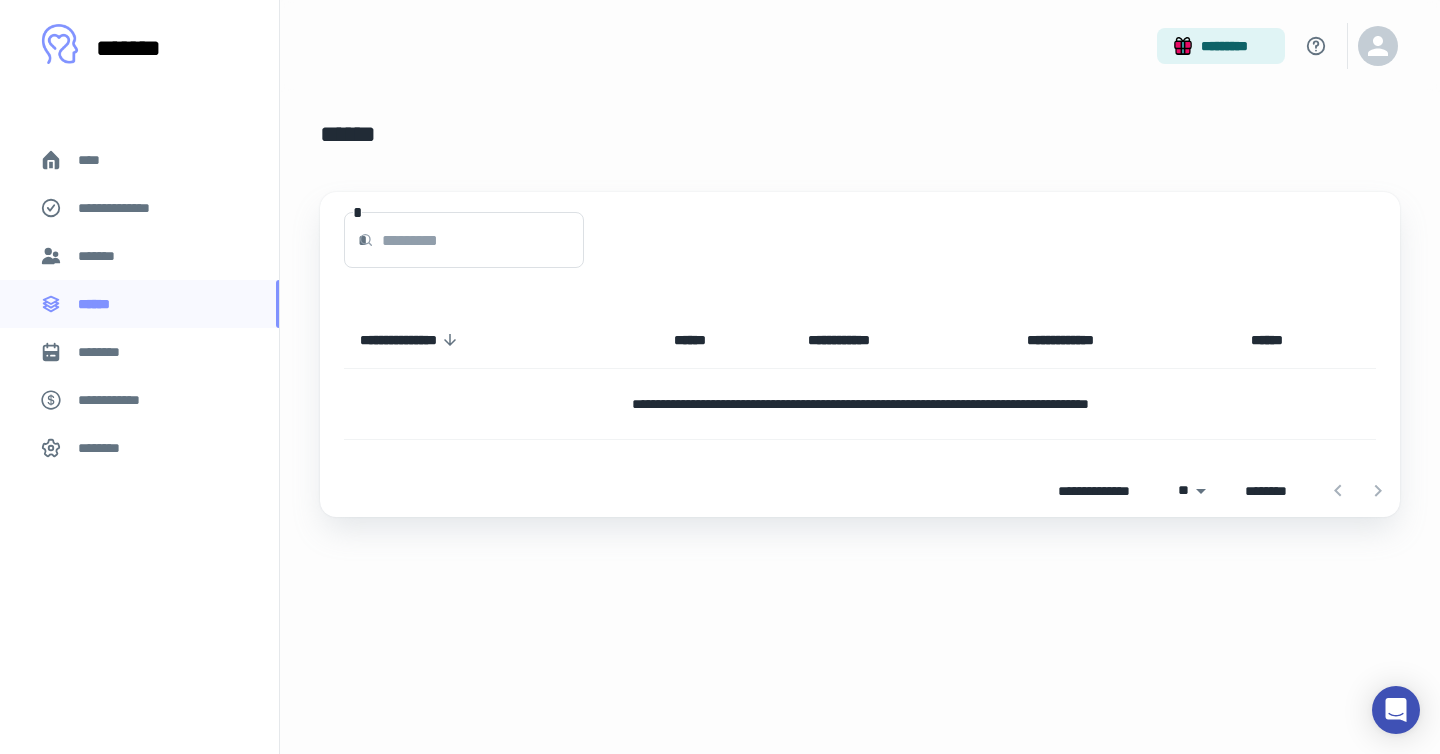click on "*******" at bounding box center [139, 256] 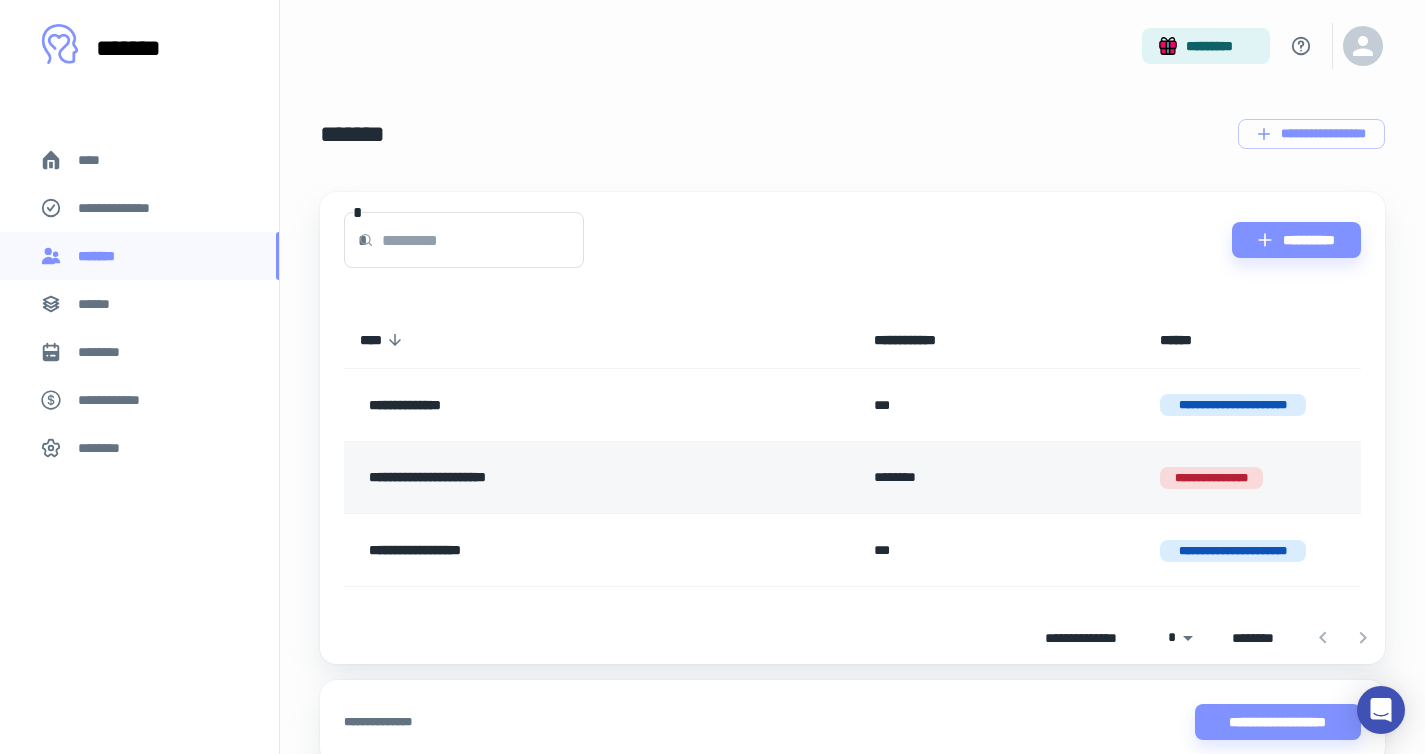 click on "**********" at bounding box center [554, 478] 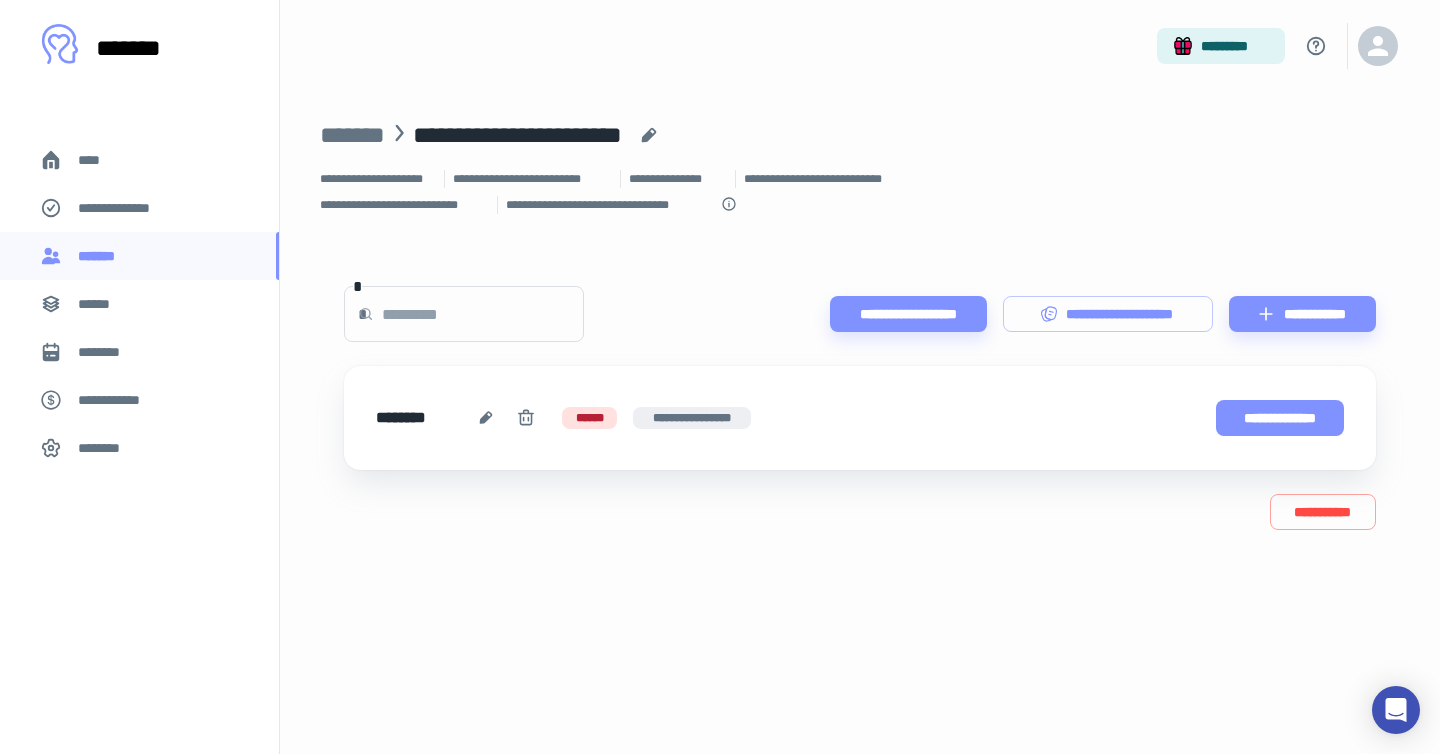 click on "**********" at bounding box center [1280, 418] 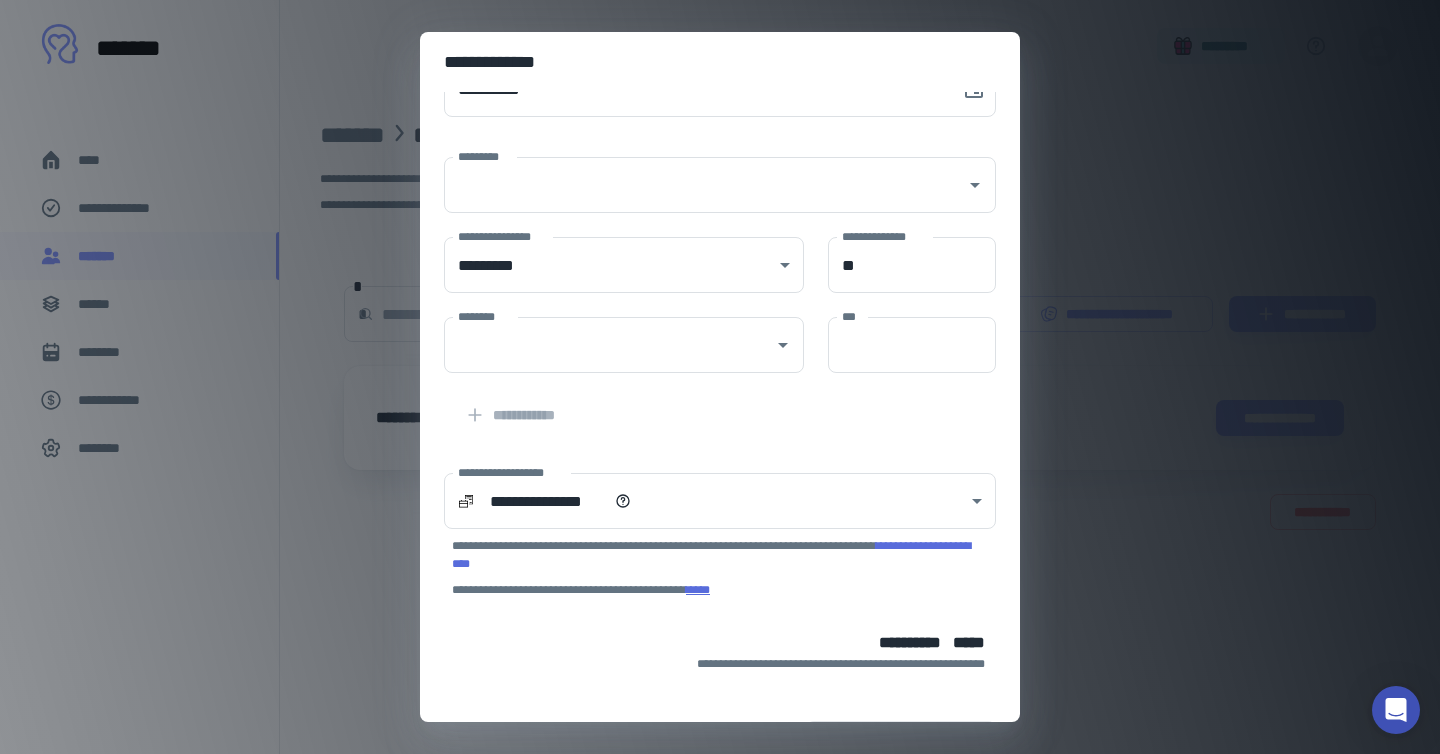scroll, scrollTop: 0, scrollLeft: 0, axis: both 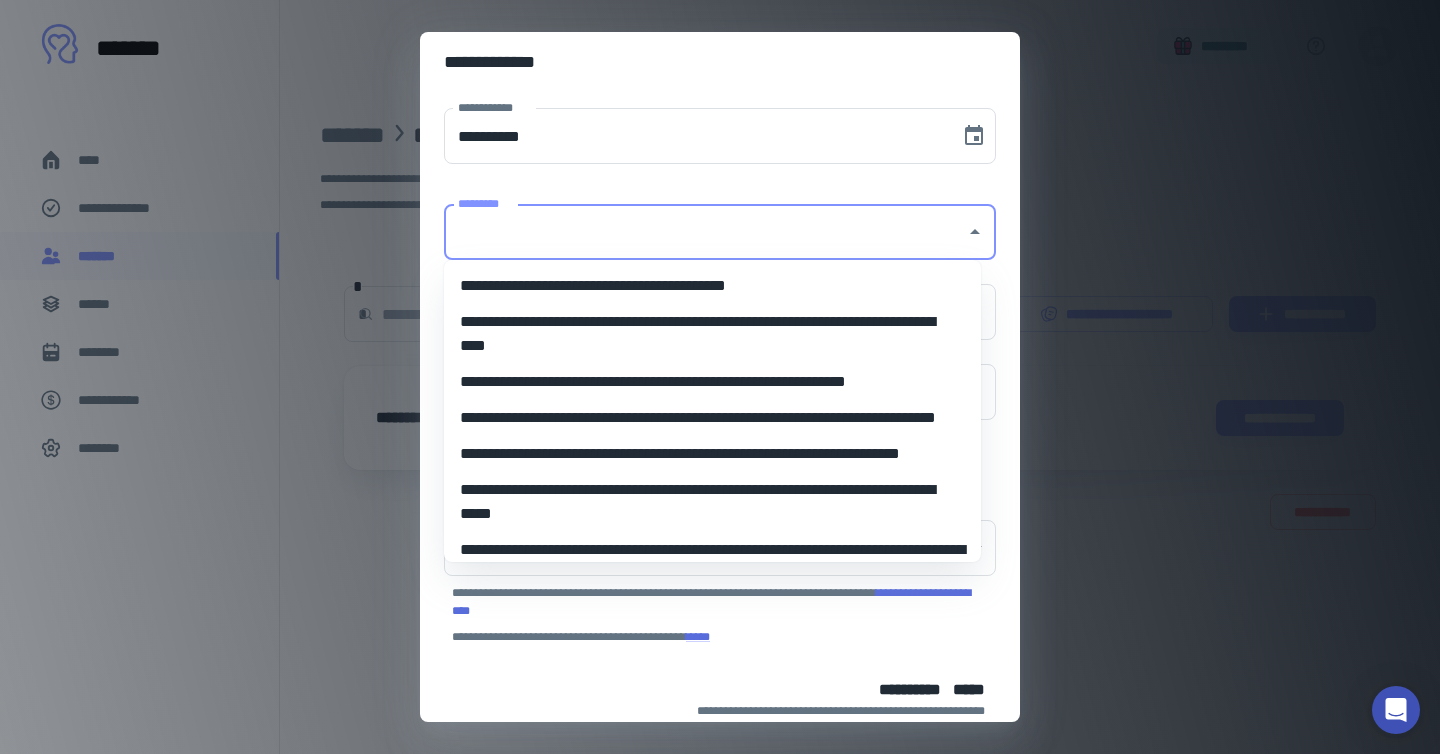 click on "*********" at bounding box center (705, 232) 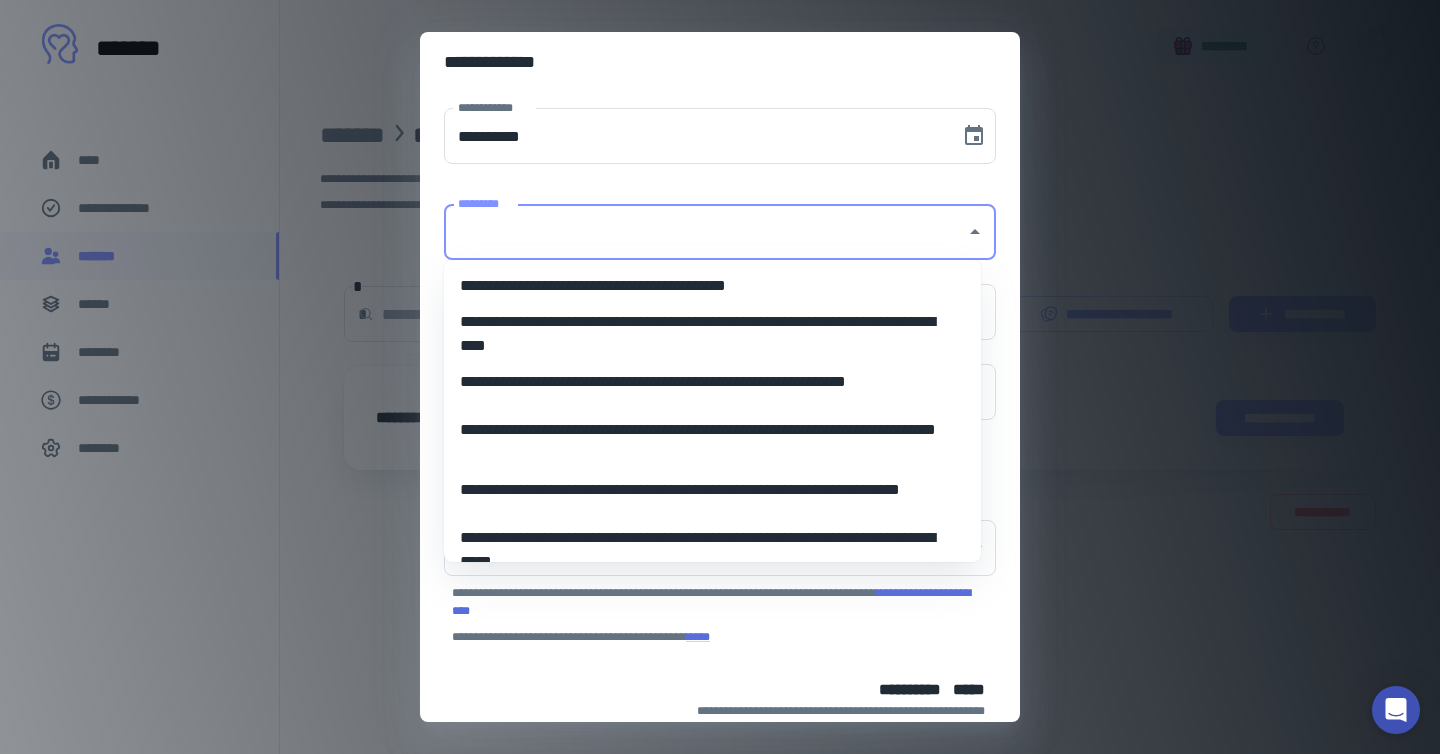 click on "********* *********" at bounding box center (708, 220) 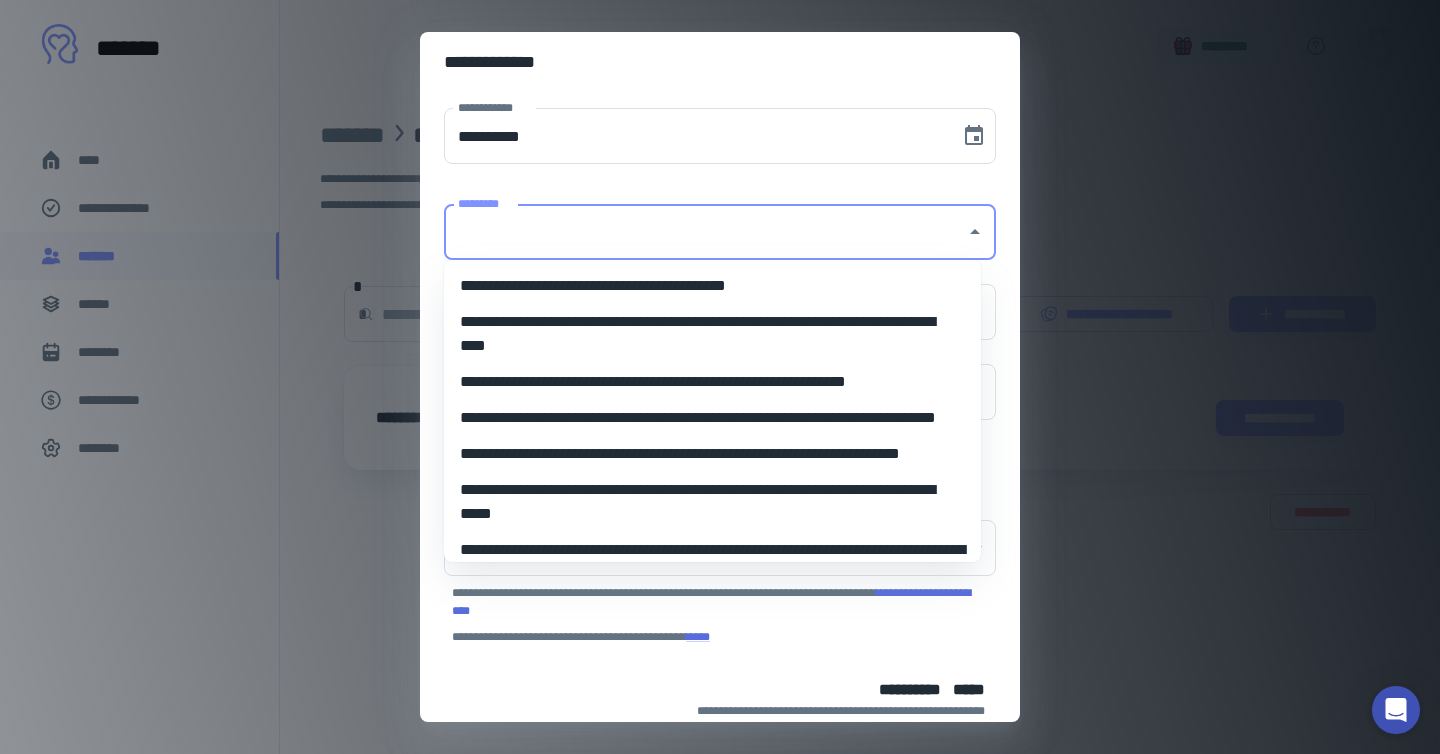 click on "*********" at bounding box center (705, 232) 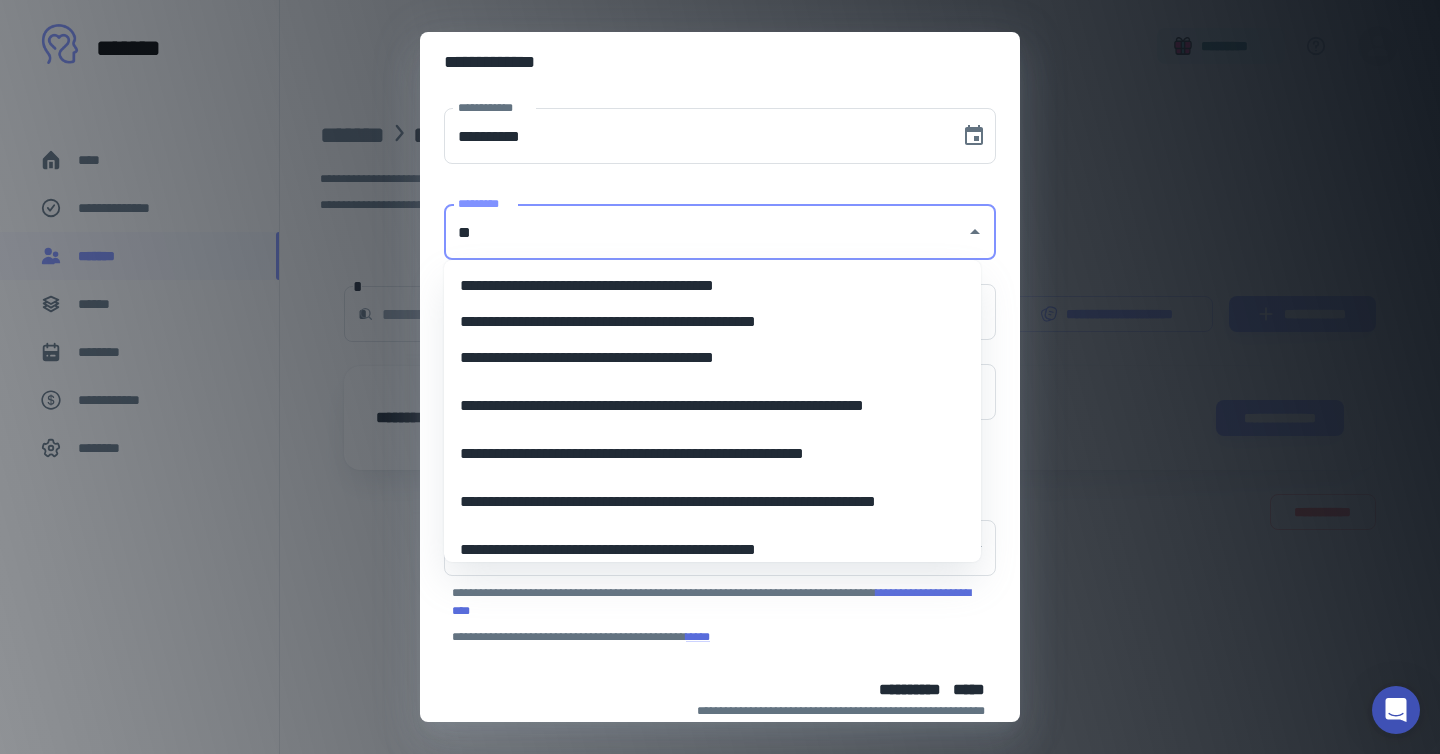 click on "**********" at bounding box center (705, 358) 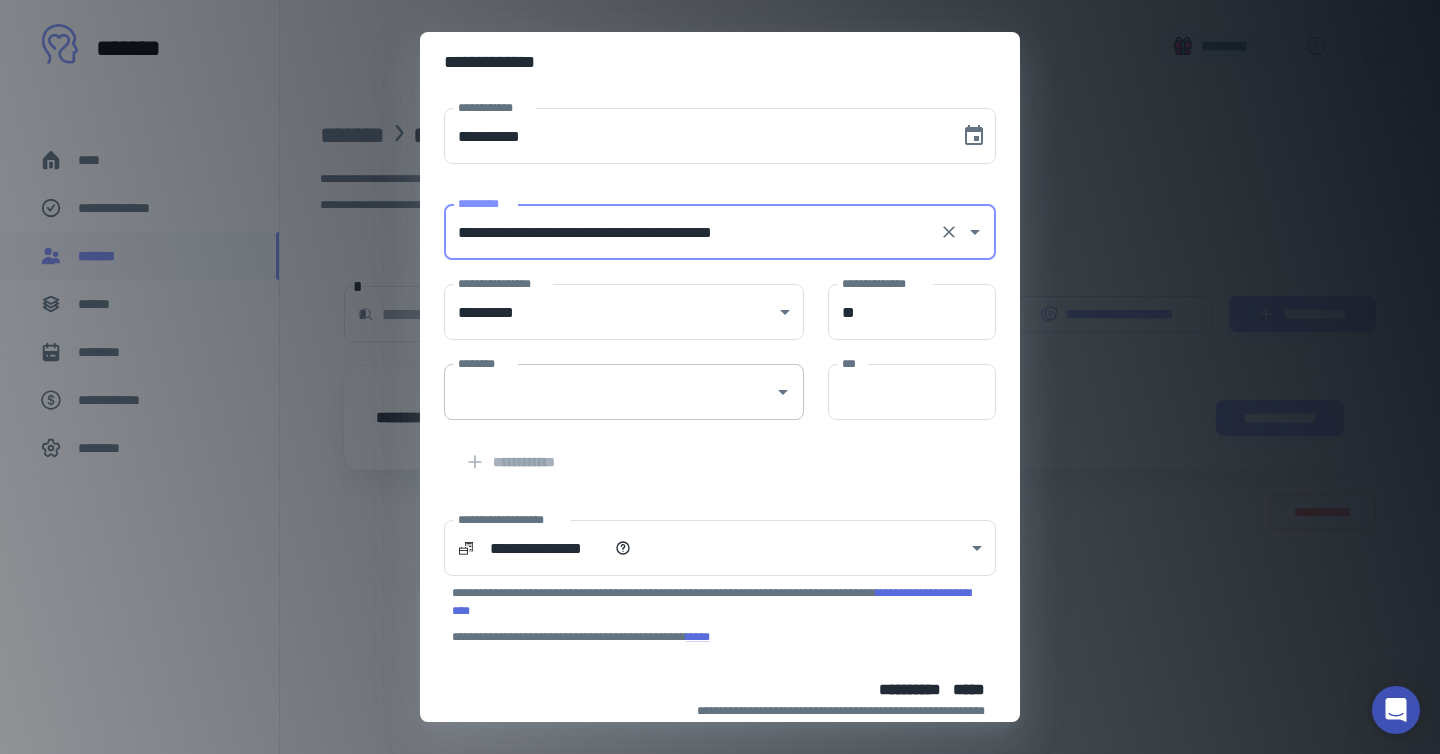 type on "**********" 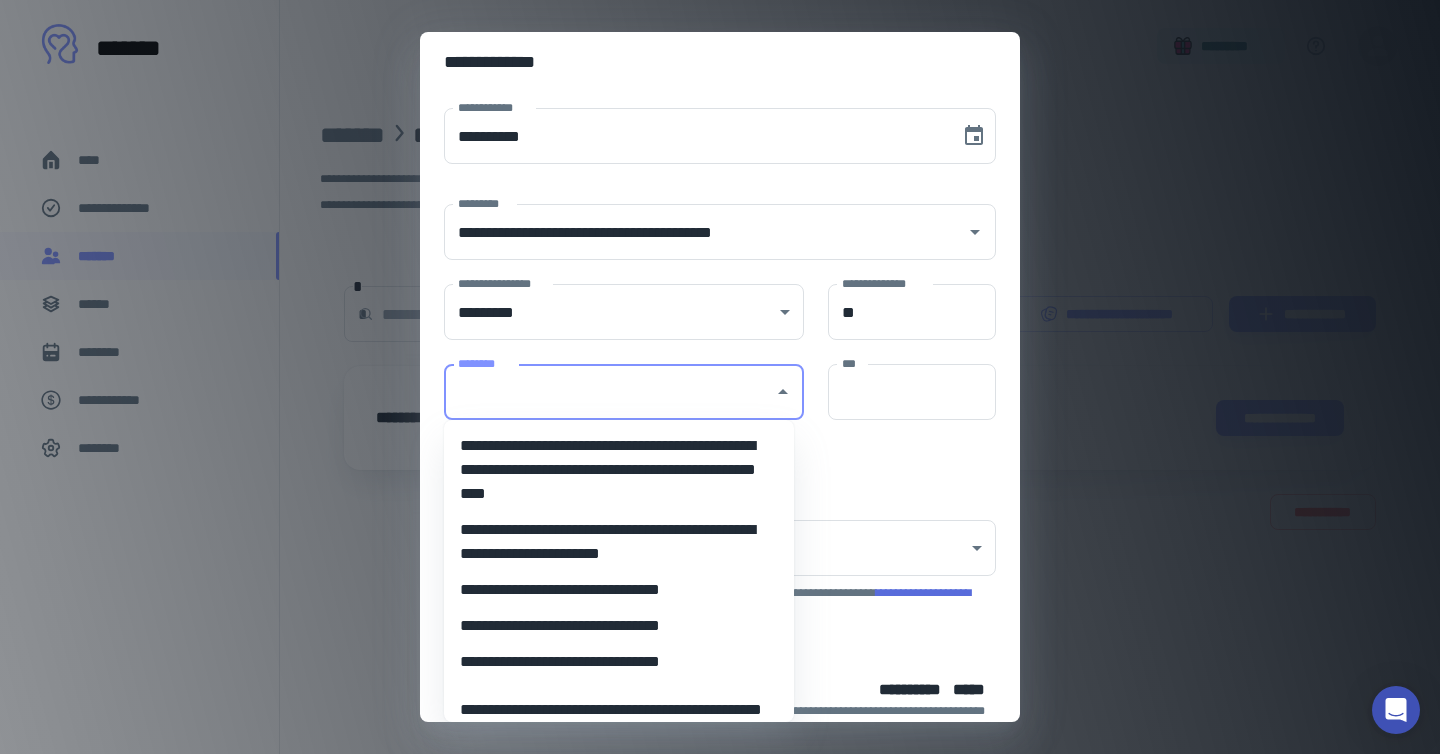 click on "**********" at bounding box center (611, 662) 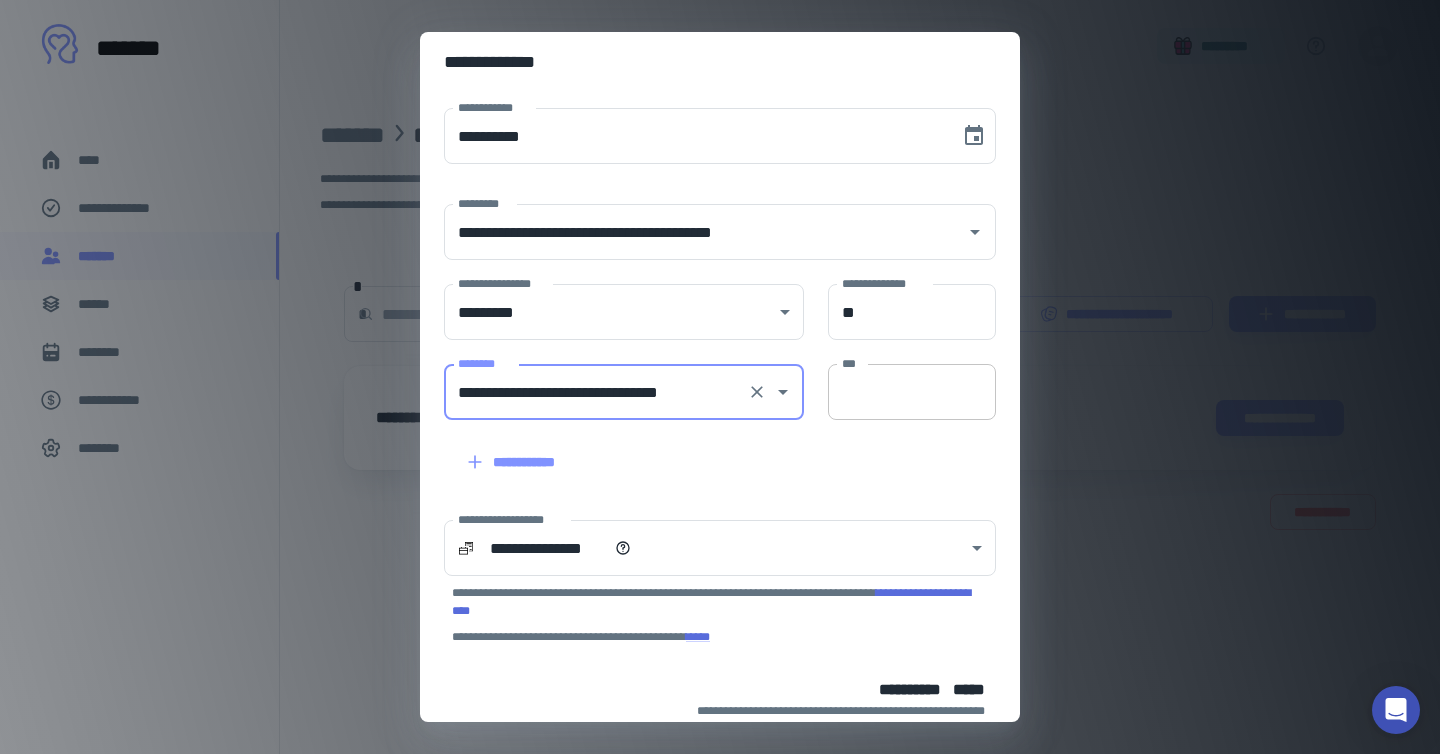 click on "***" at bounding box center (912, 392) 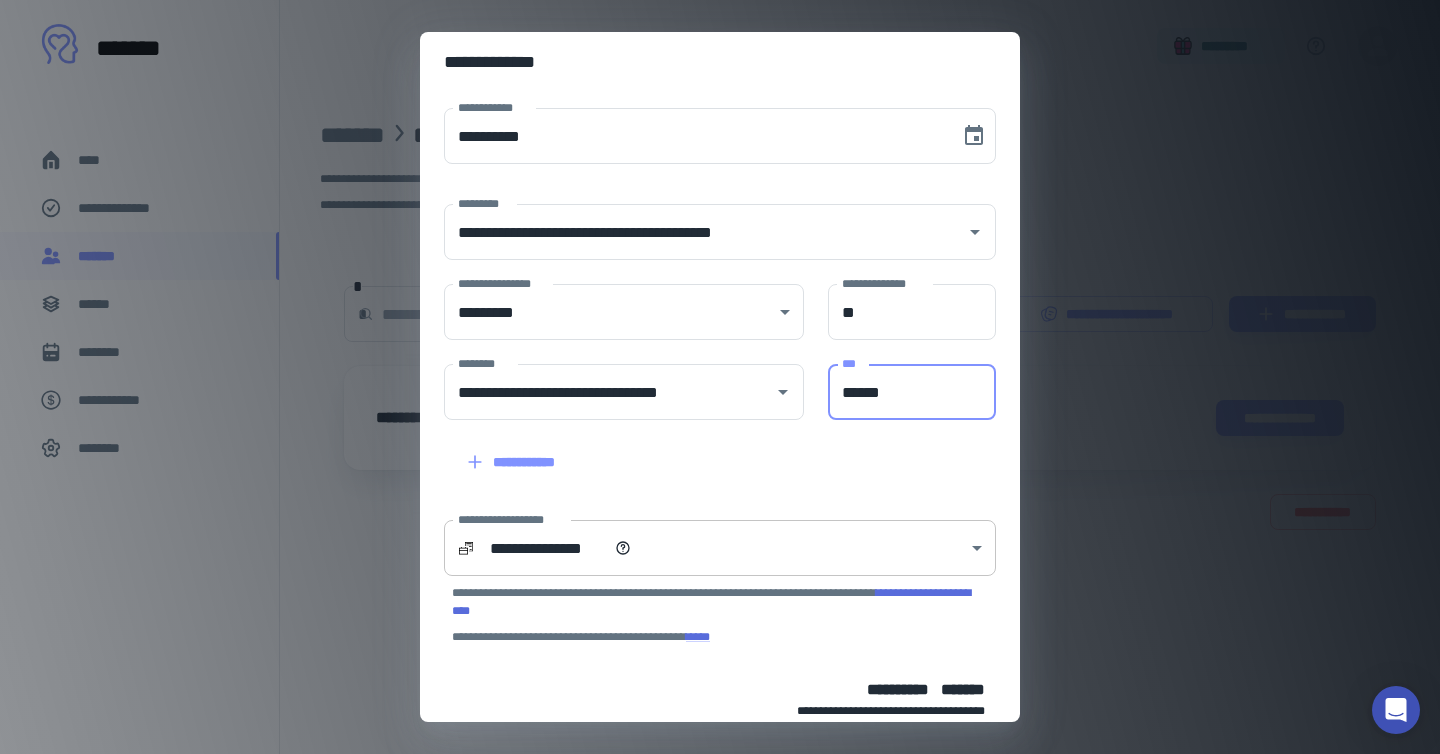 type on "******" 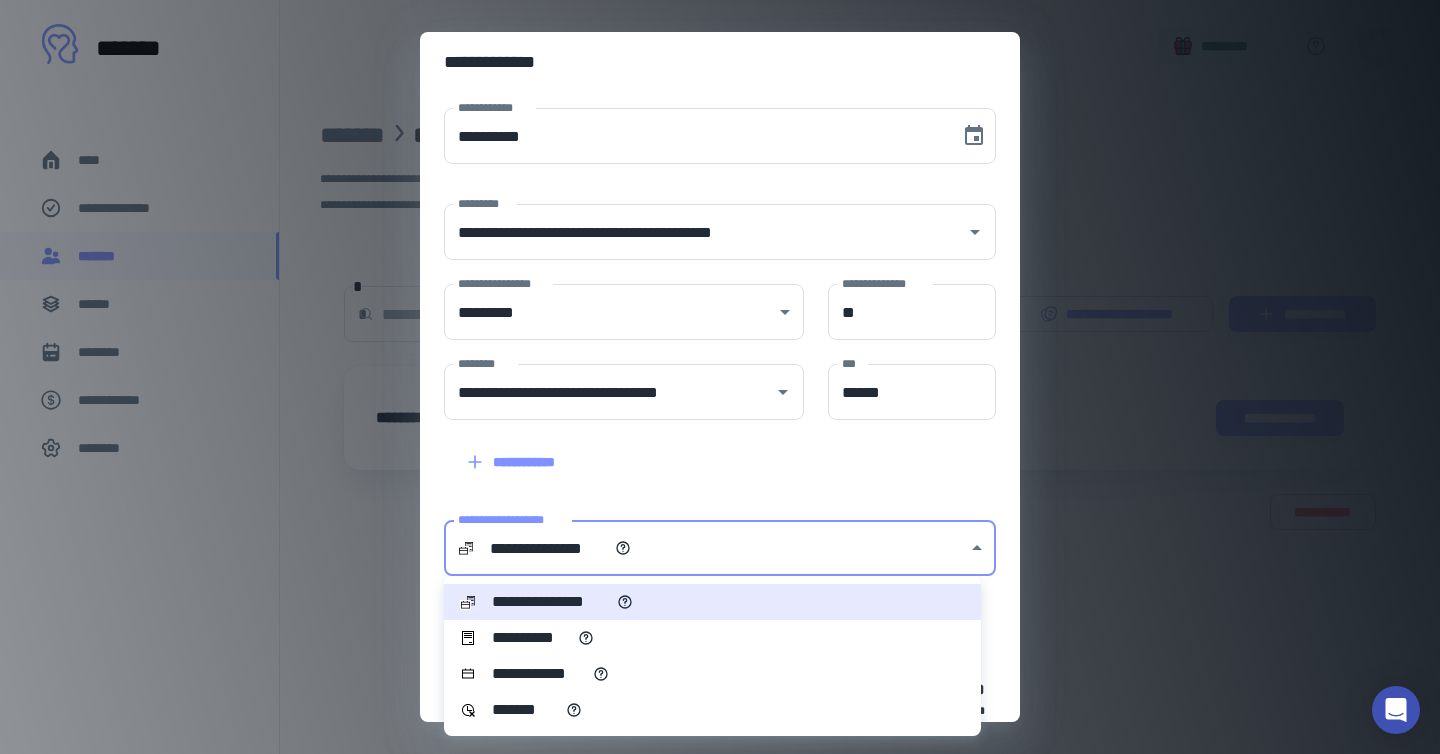 click at bounding box center (720, 377) 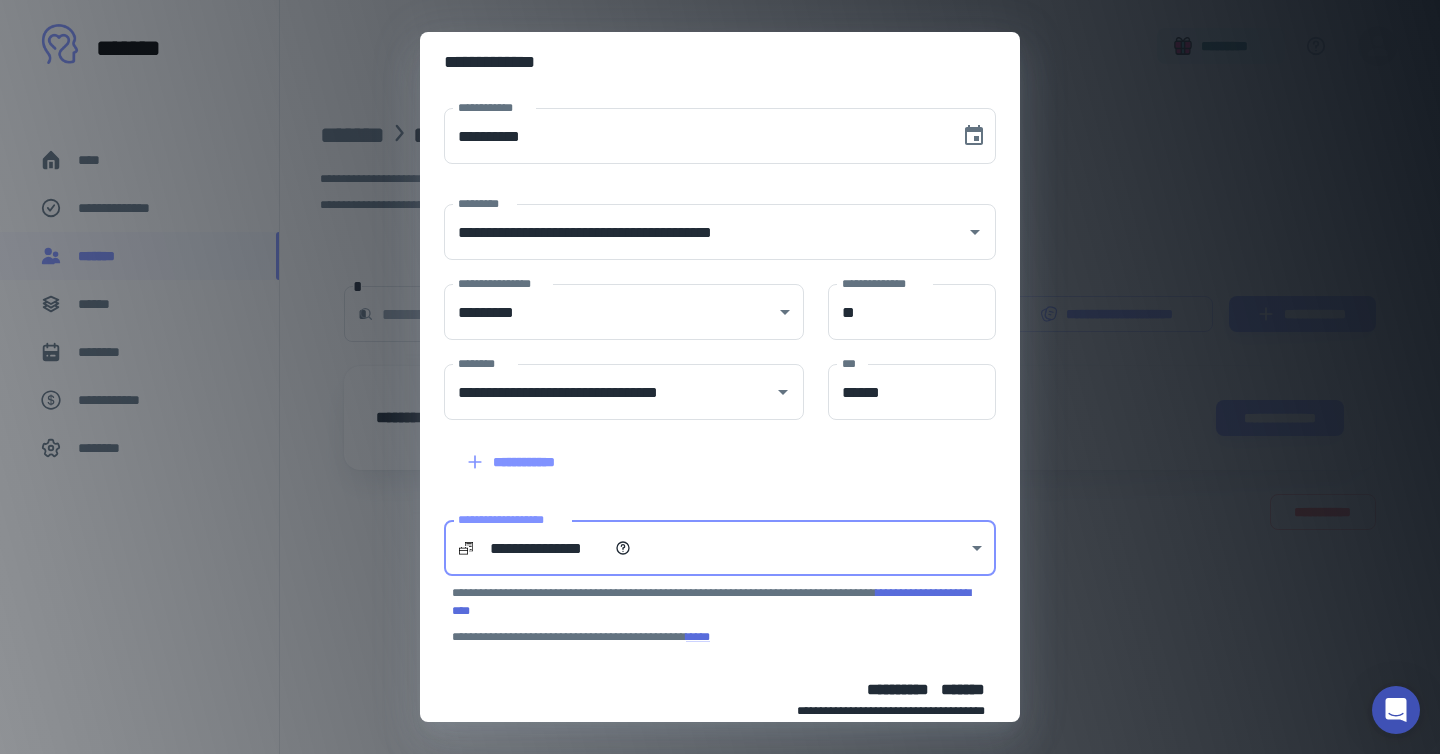 scroll, scrollTop: 120, scrollLeft: 0, axis: vertical 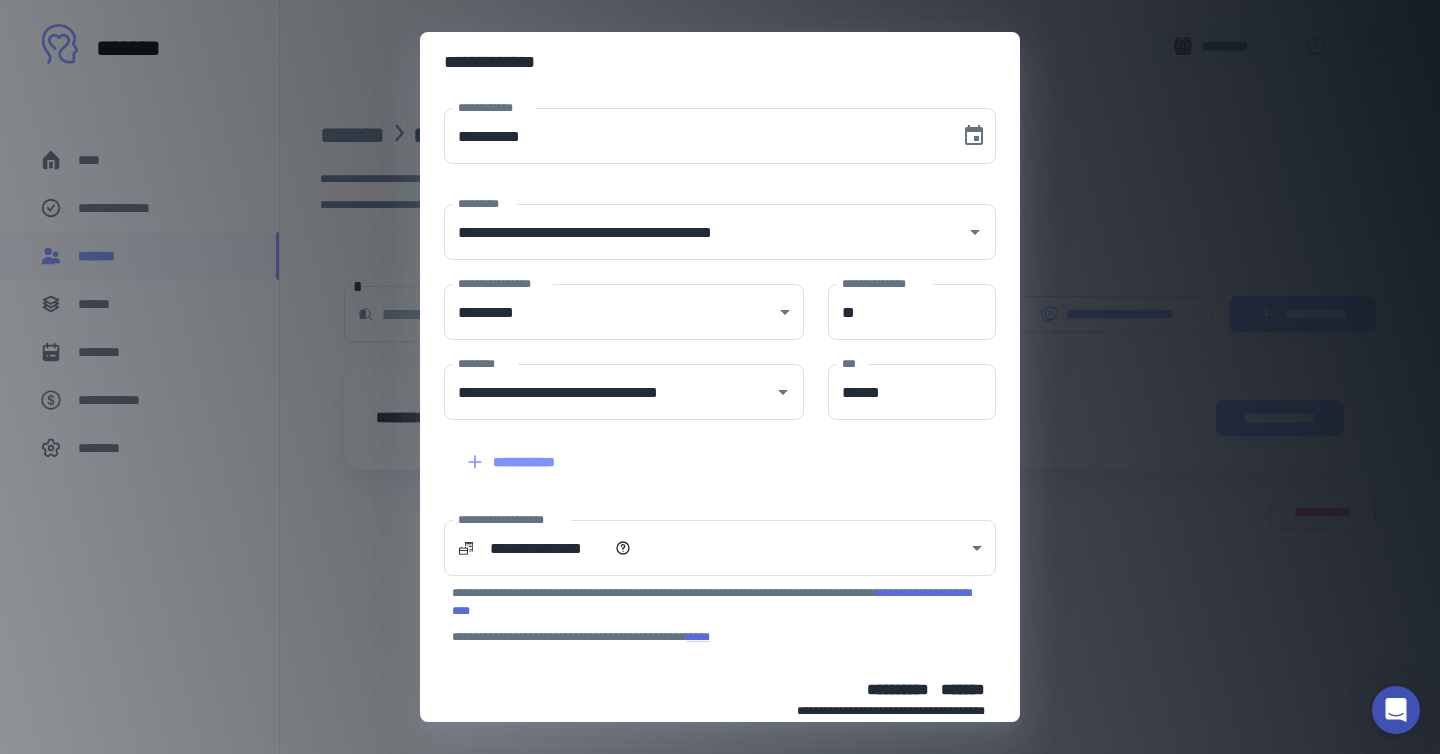 click on "**********" at bounding box center (720, 377) 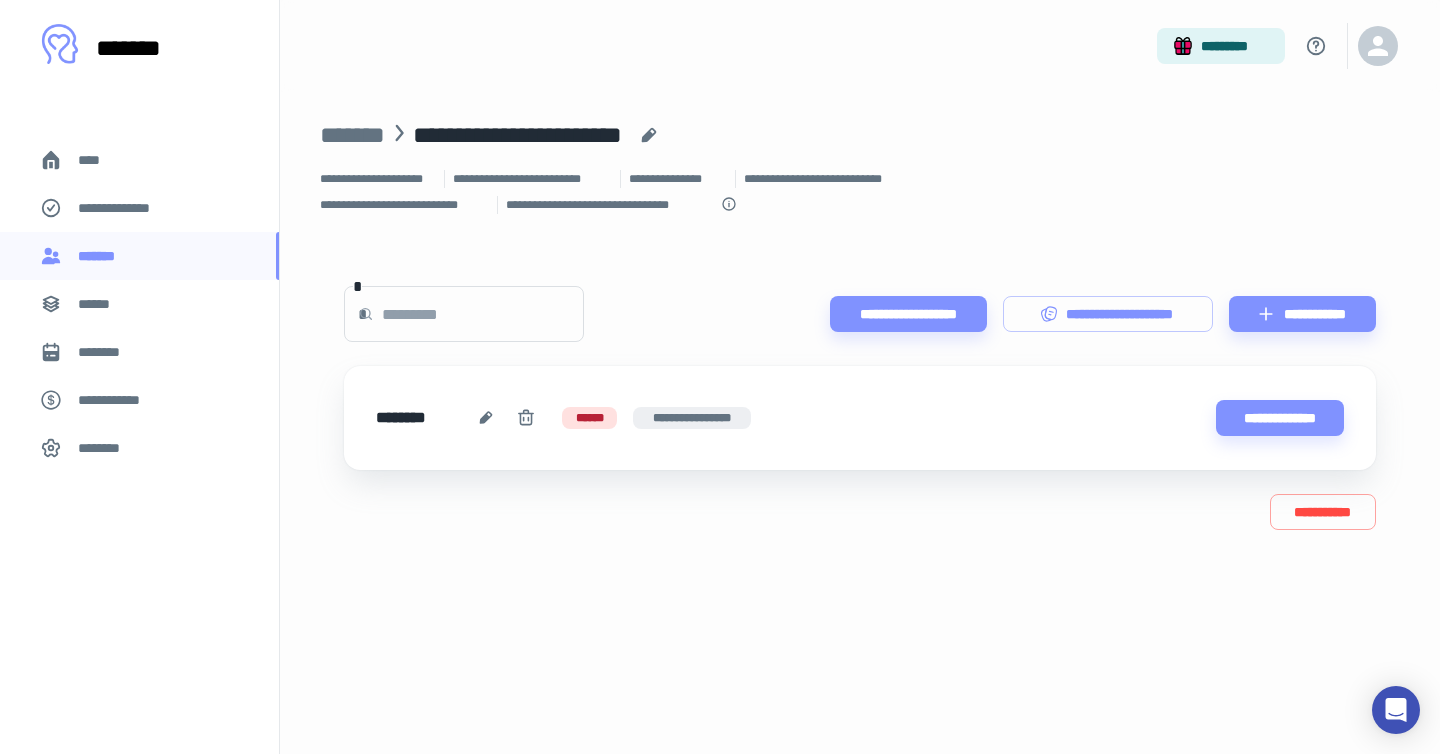 click on "****" at bounding box center (139, 160) 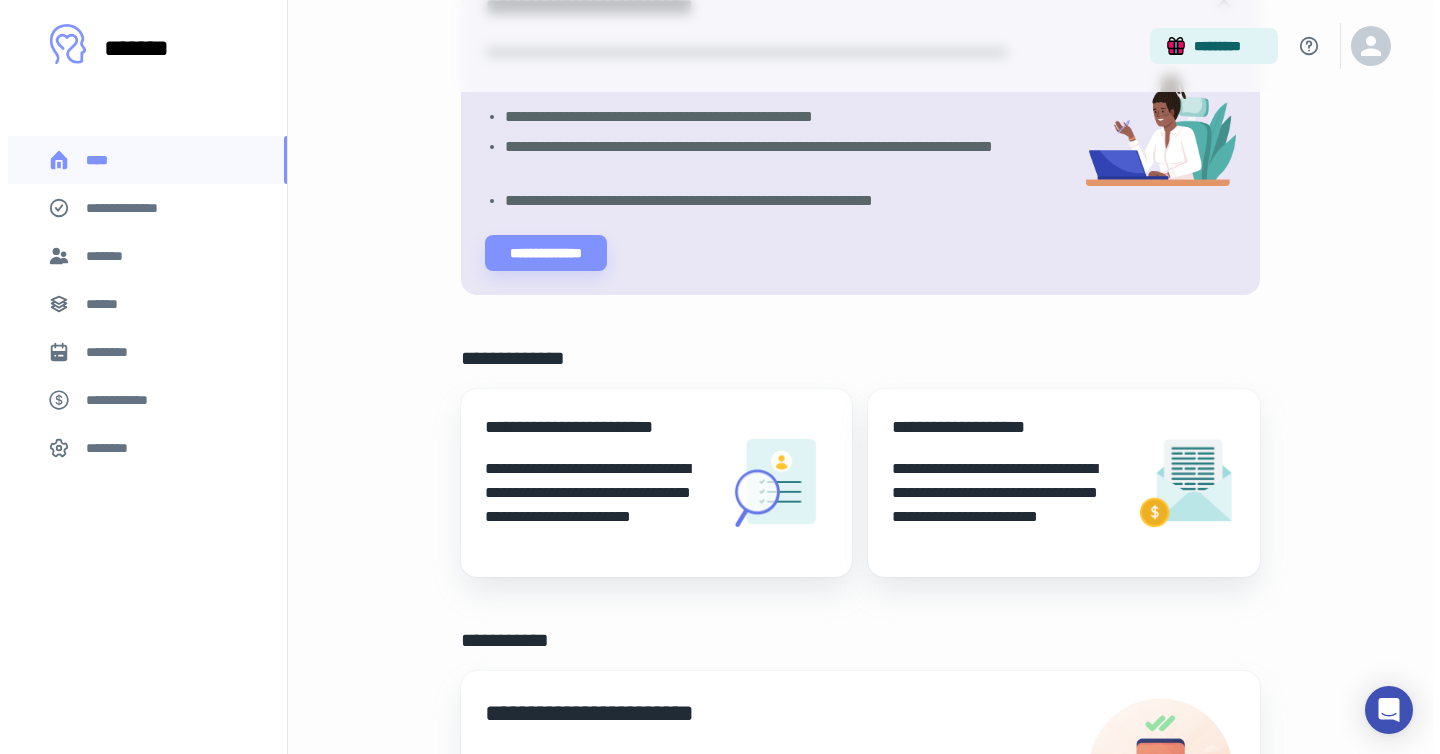 scroll, scrollTop: 10, scrollLeft: 0, axis: vertical 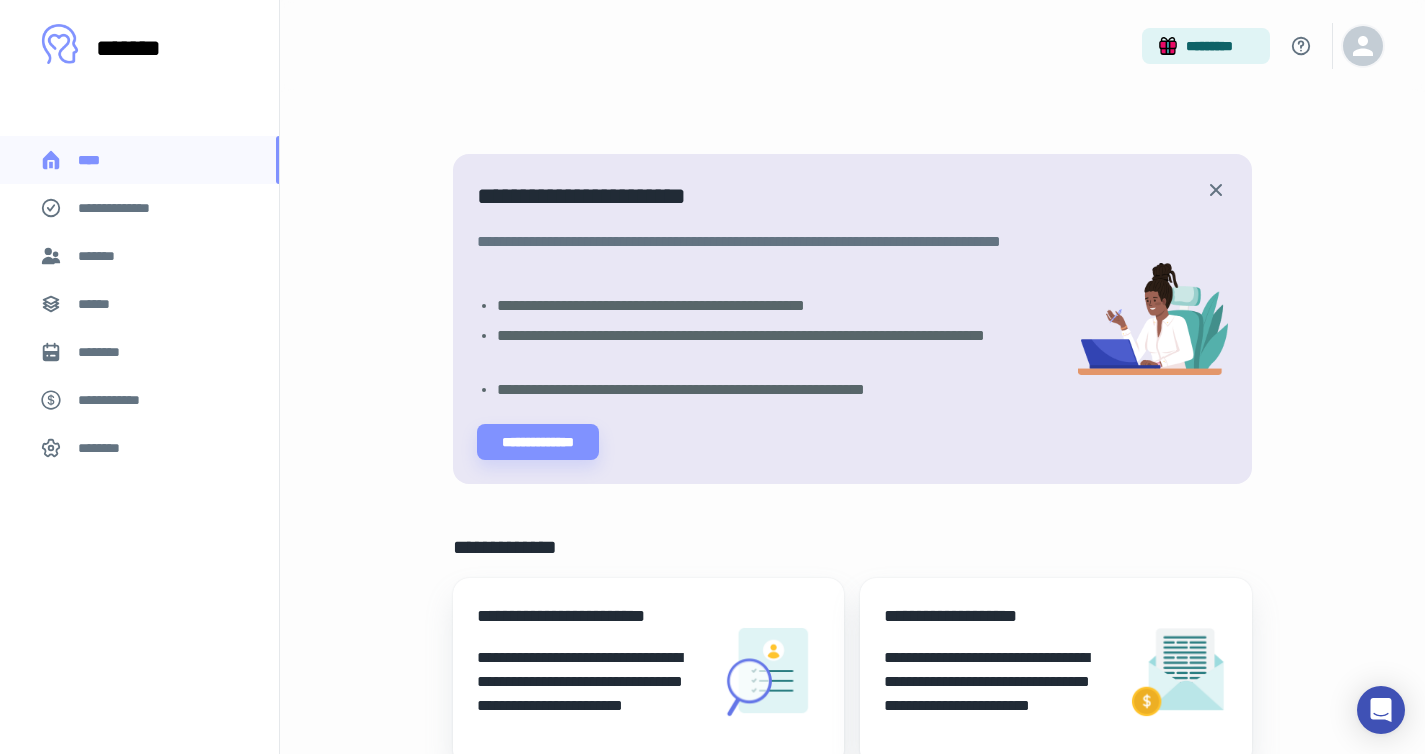 click 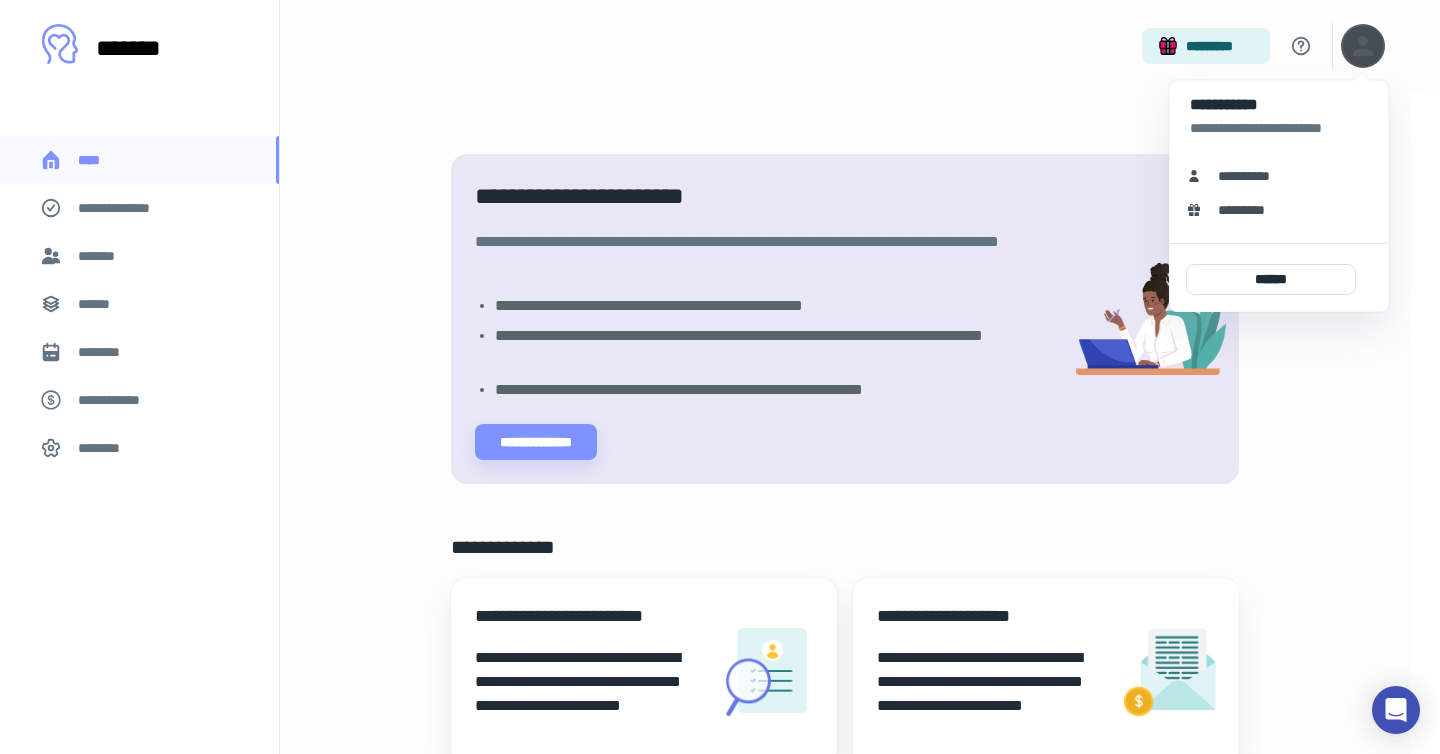 click on "**********" at bounding box center (1279, 176) 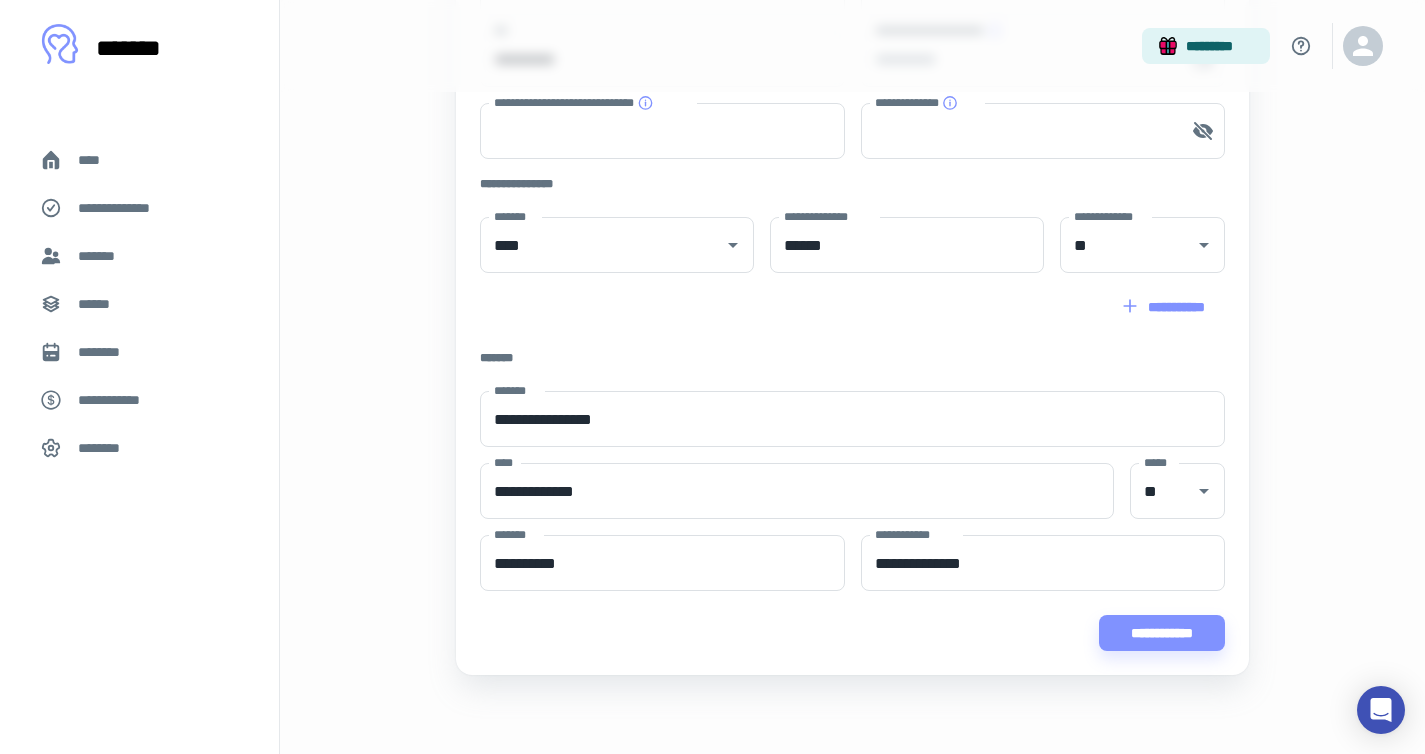 scroll, scrollTop: 486, scrollLeft: 0, axis: vertical 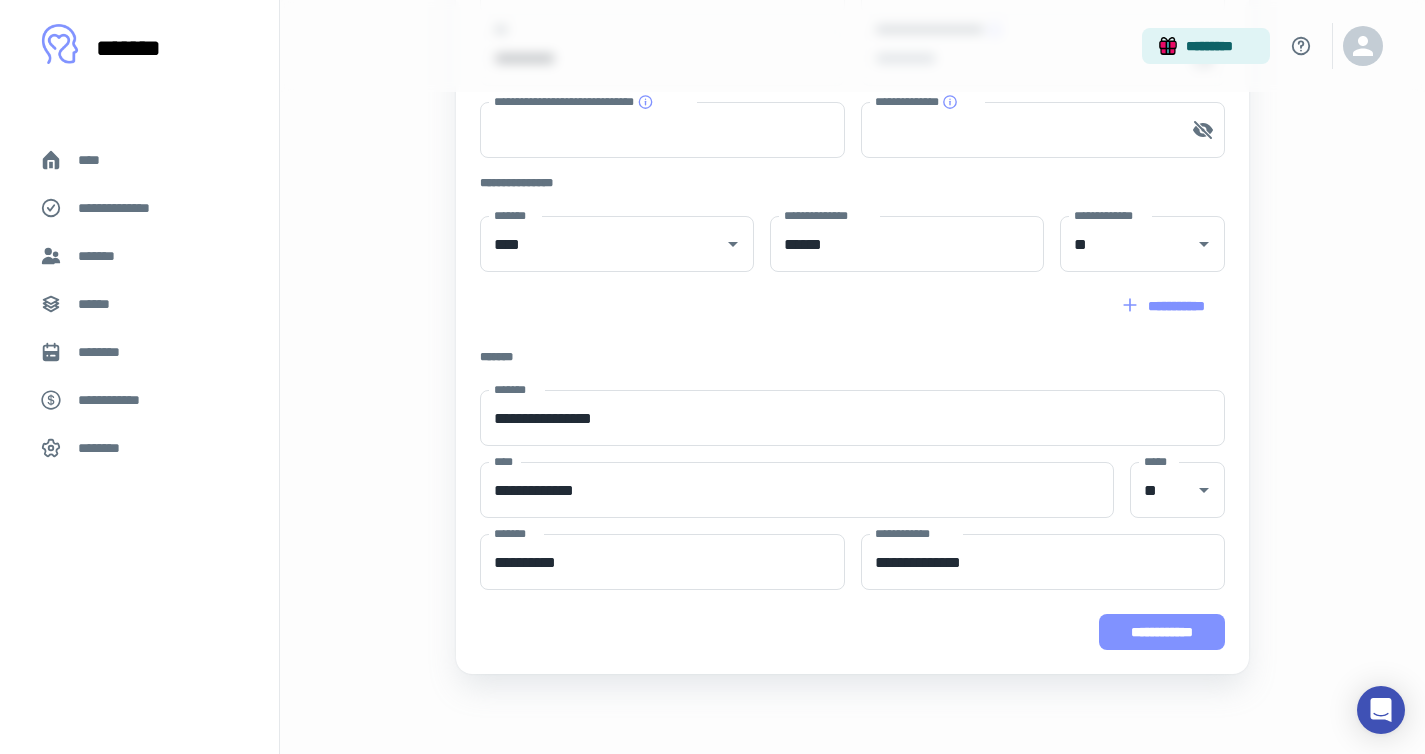 click on "**********" at bounding box center [1162, 632] 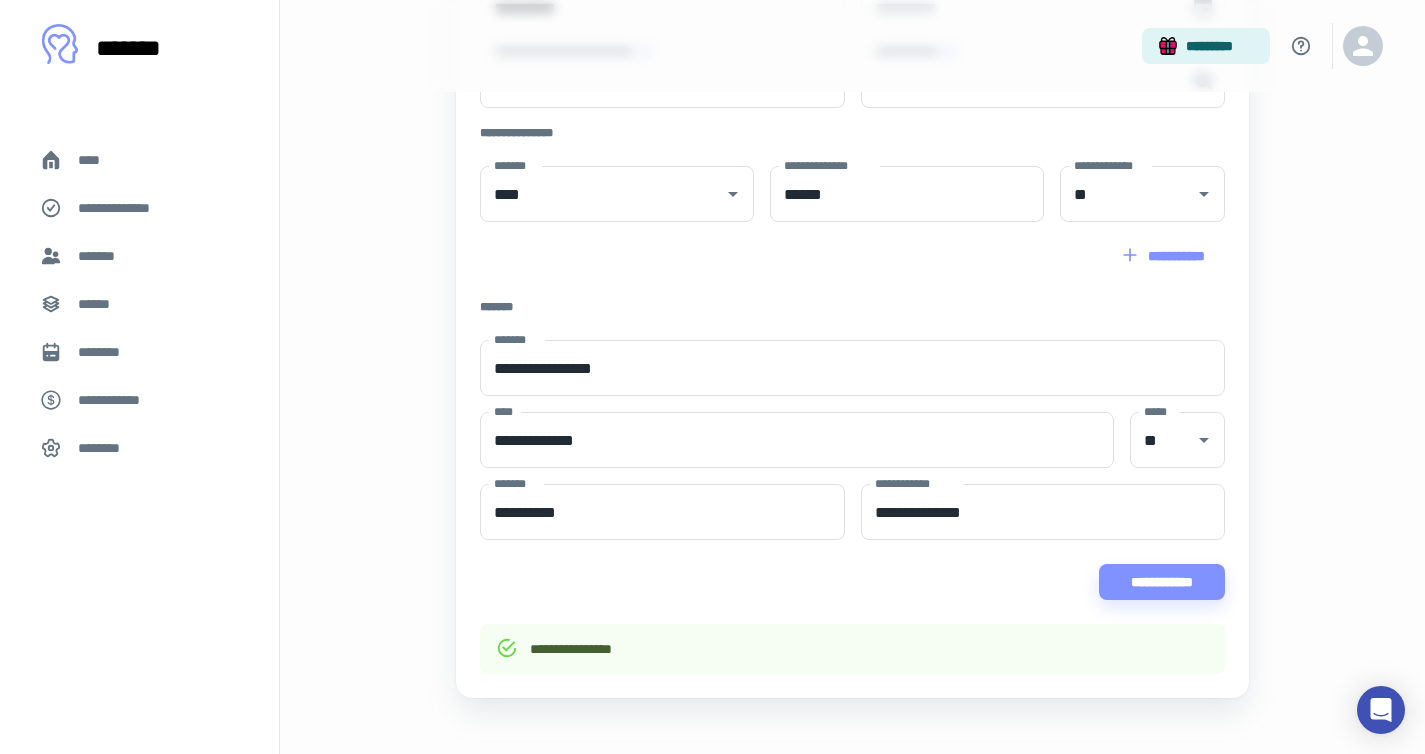 scroll, scrollTop: 560, scrollLeft: 0, axis: vertical 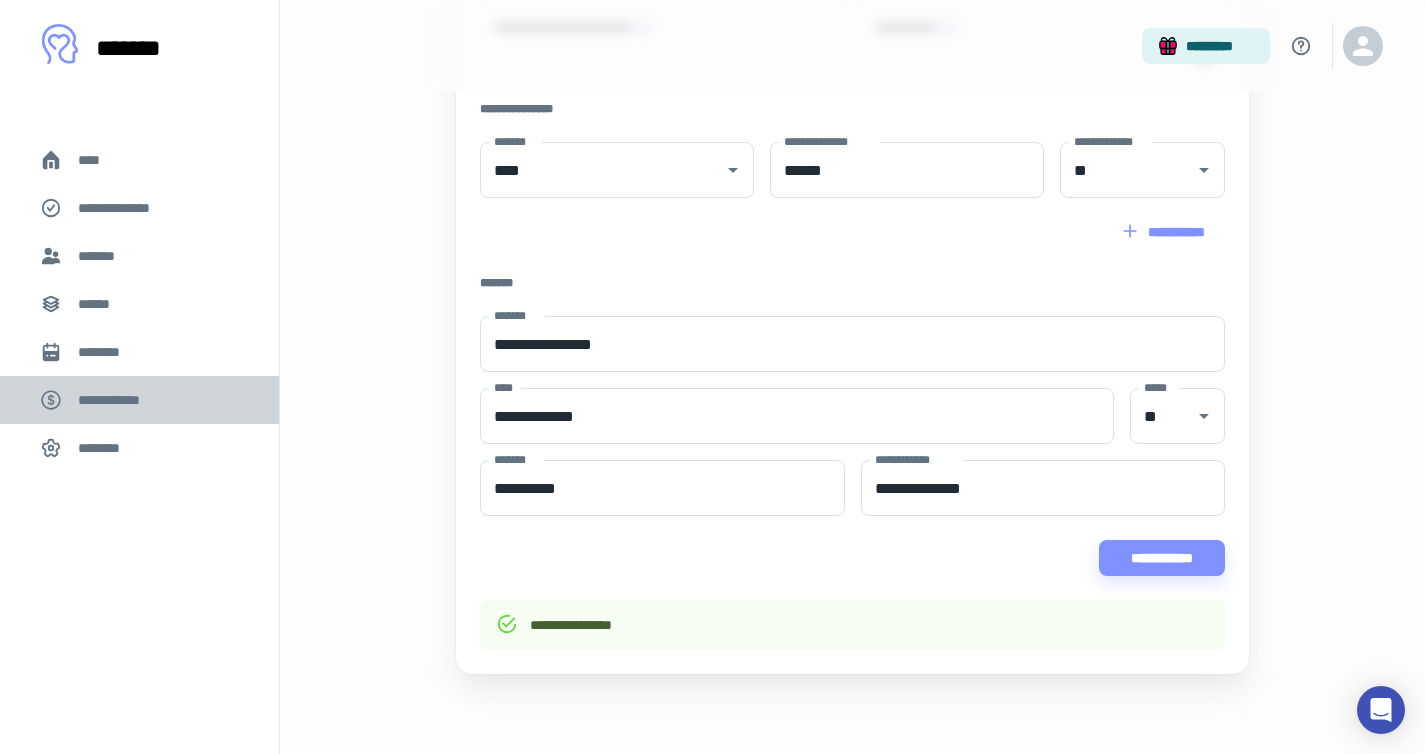 click on "**********" at bounding box center (139, 400) 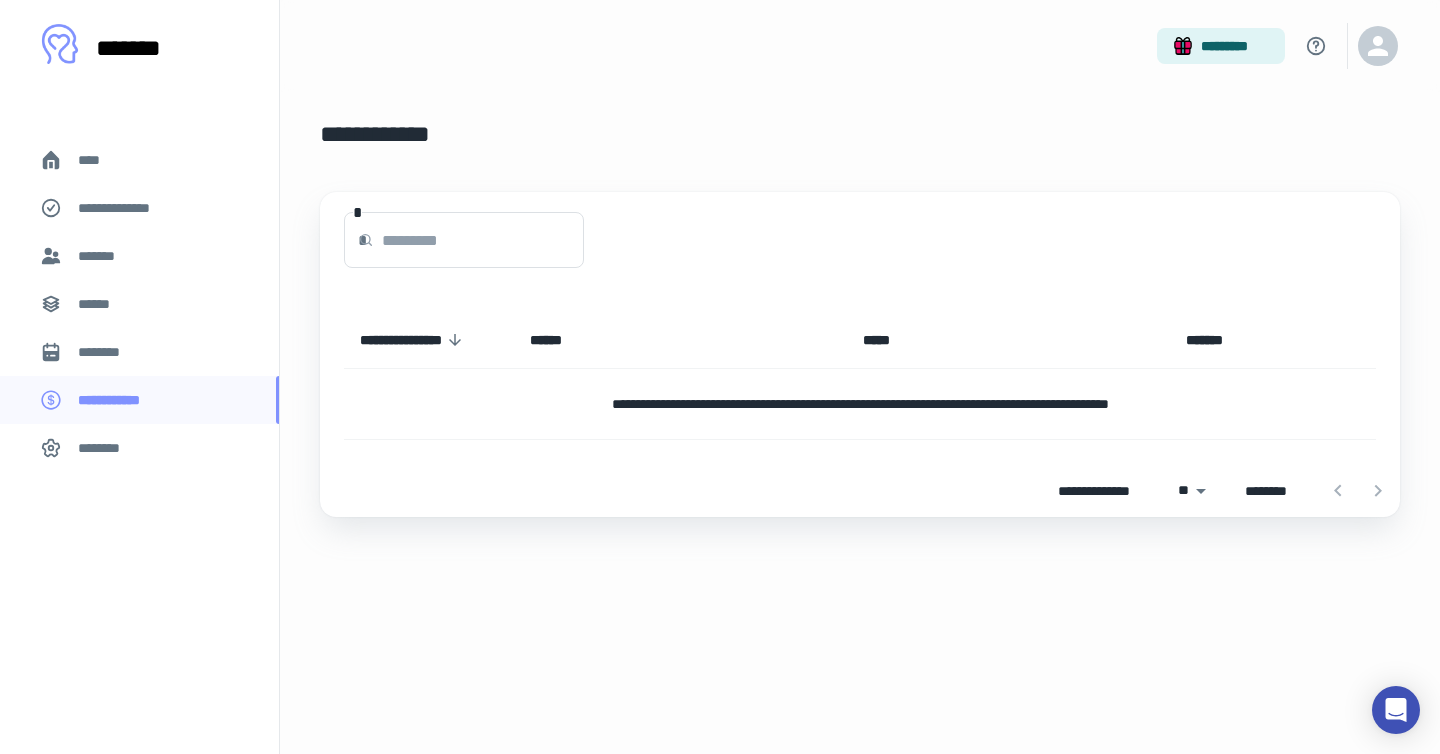 click on "****" at bounding box center [139, 160] 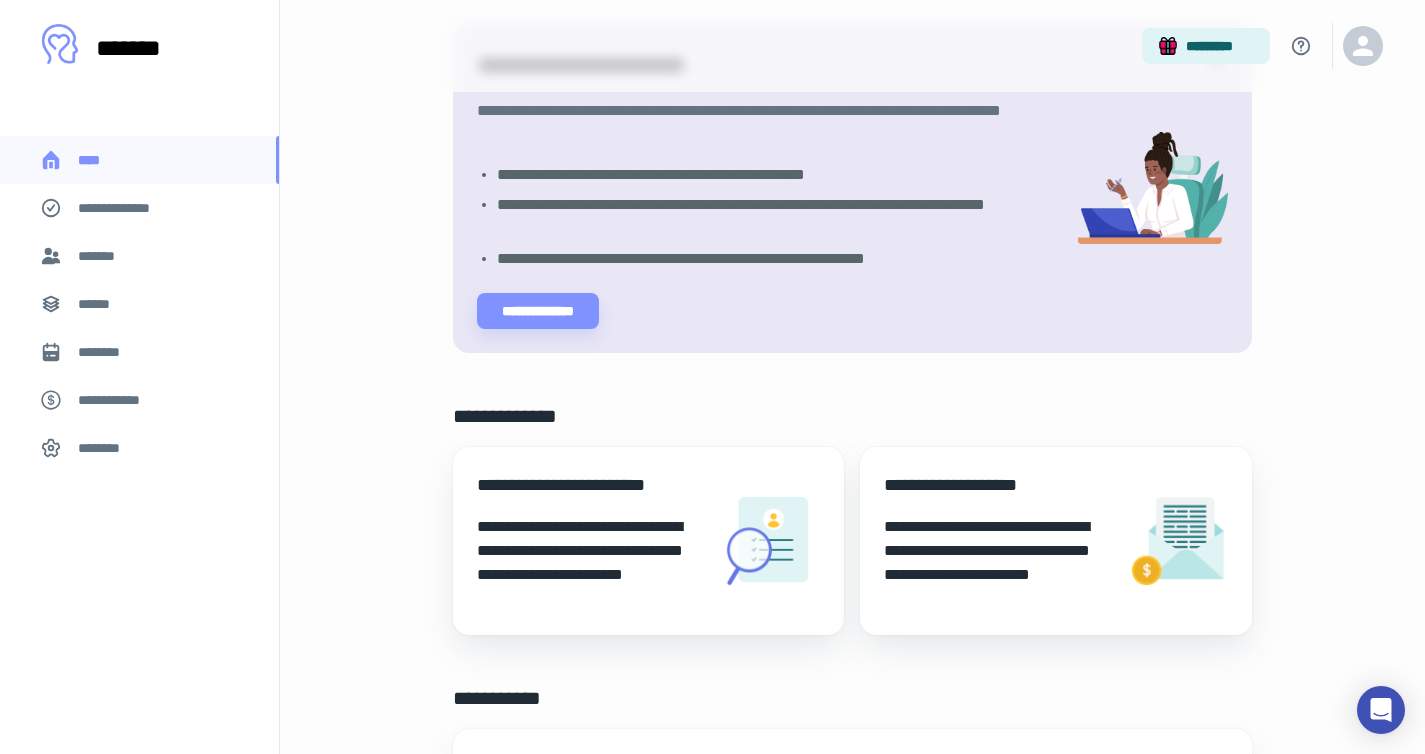scroll, scrollTop: 0, scrollLeft: 0, axis: both 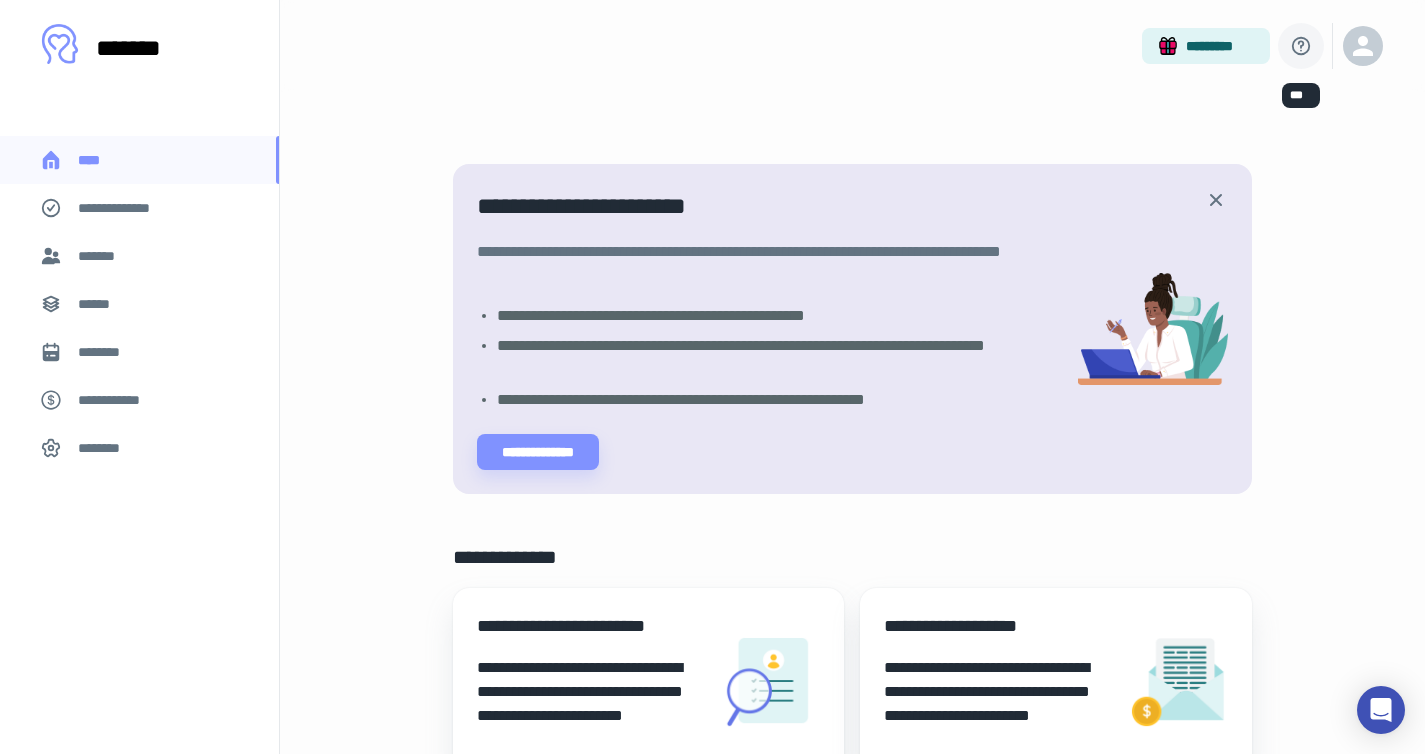 click 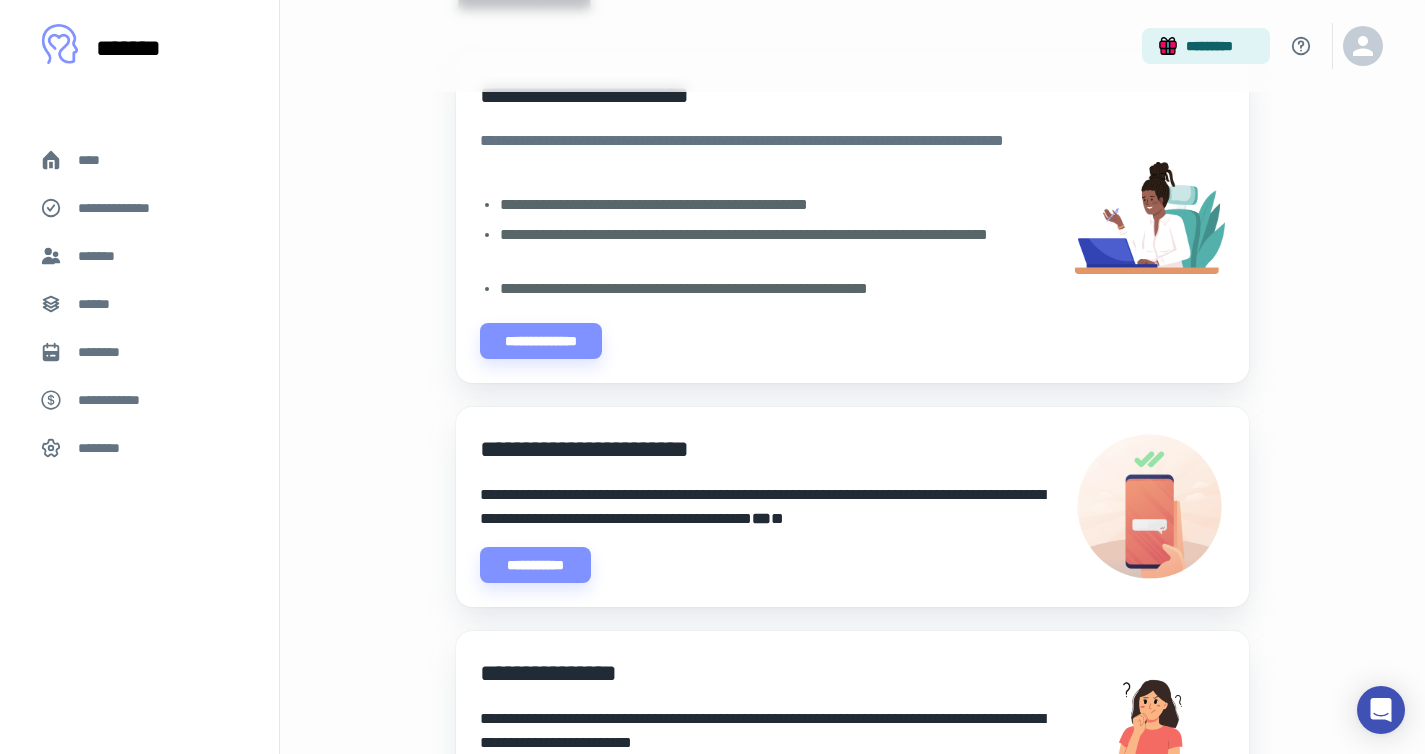 scroll, scrollTop: 382, scrollLeft: 0, axis: vertical 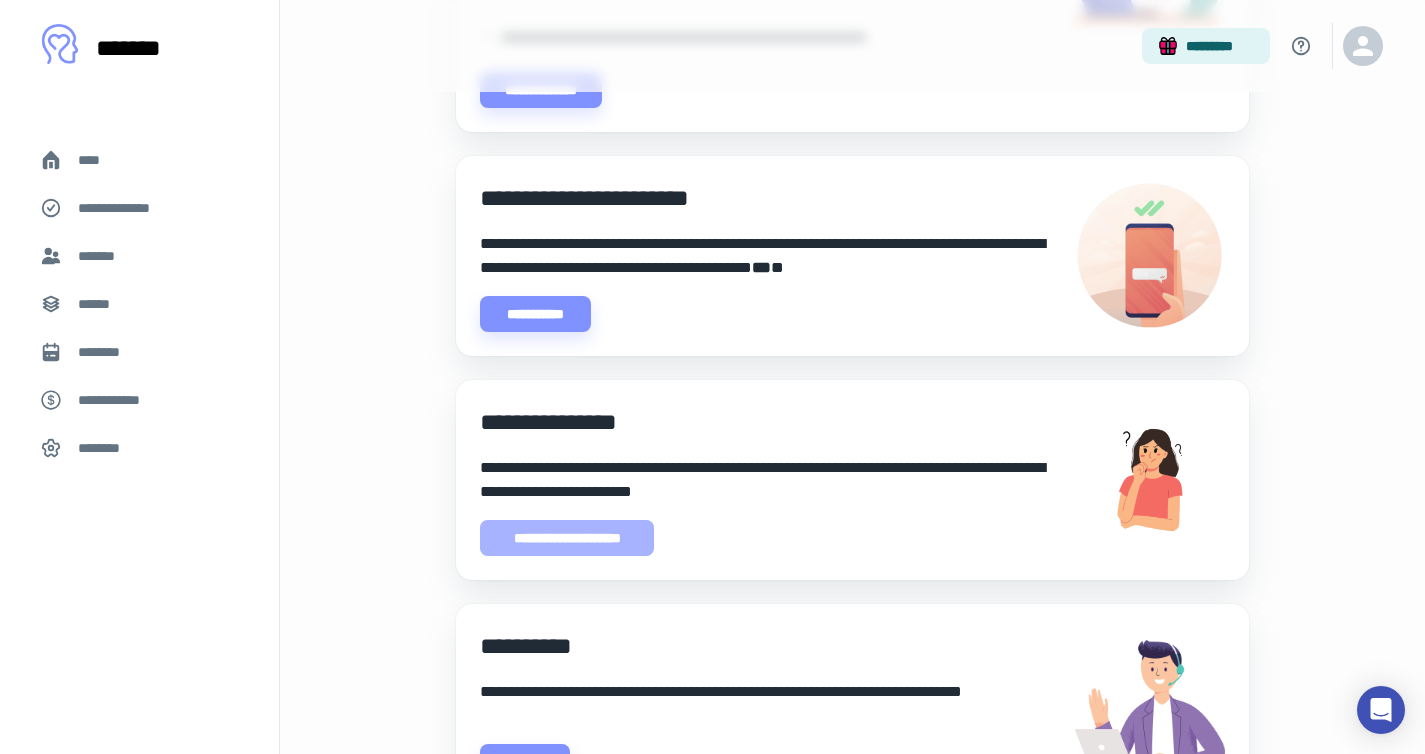 click on "**********" at bounding box center (567, 538) 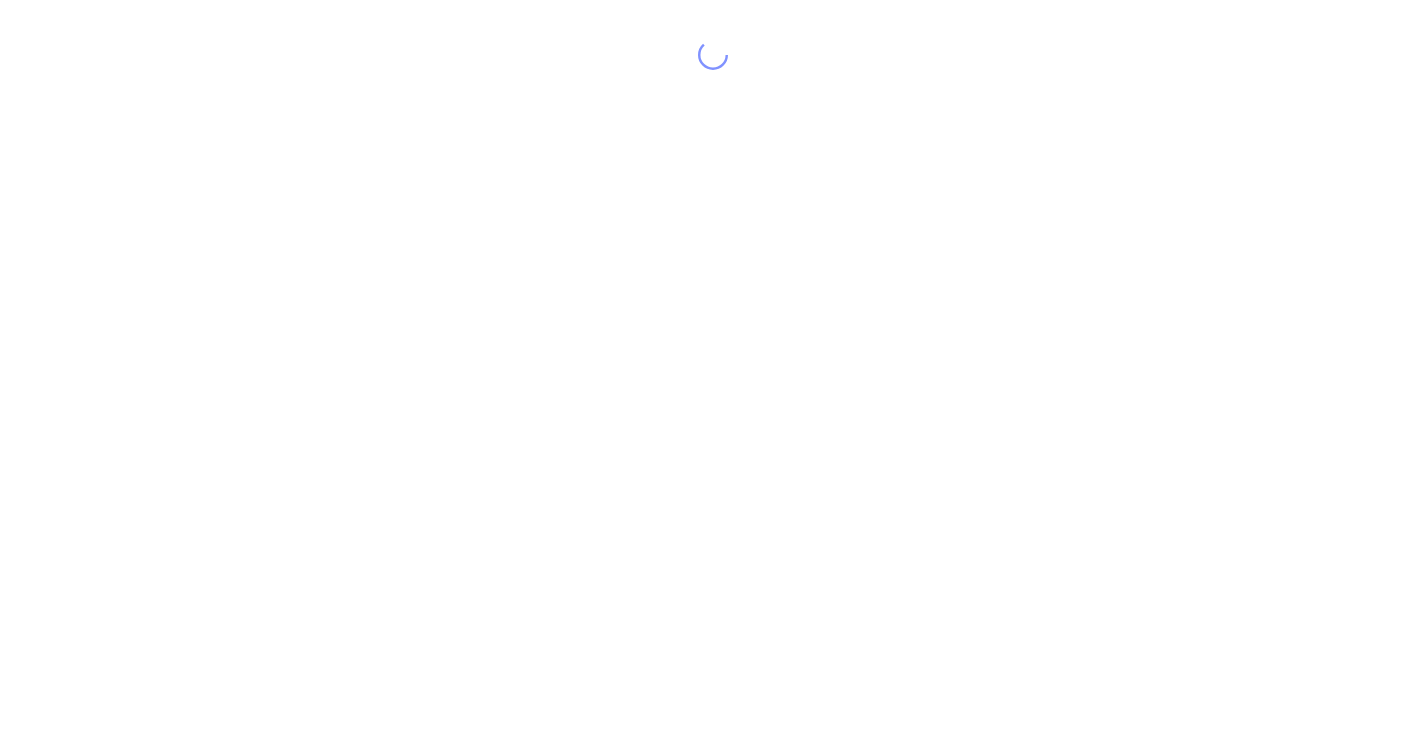 scroll, scrollTop: 0, scrollLeft: 0, axis: both 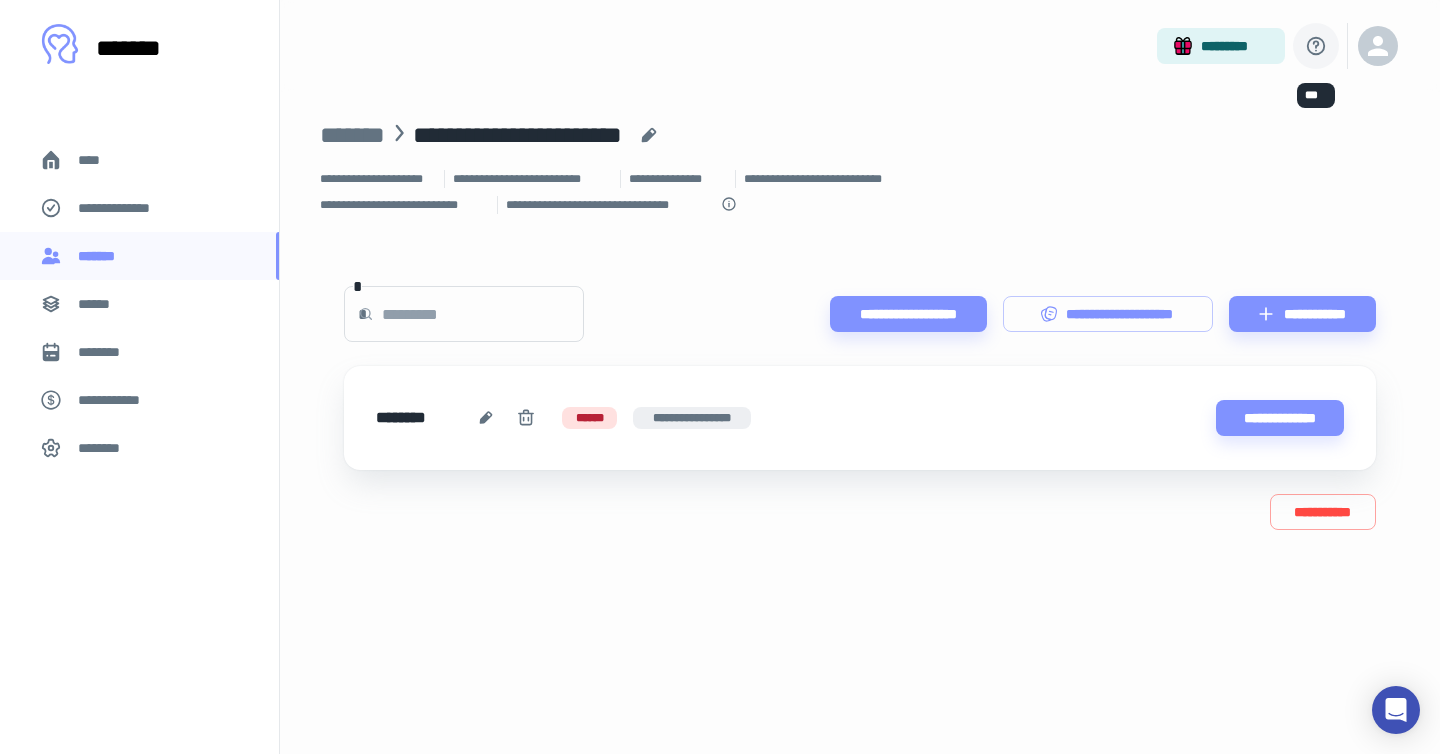 click 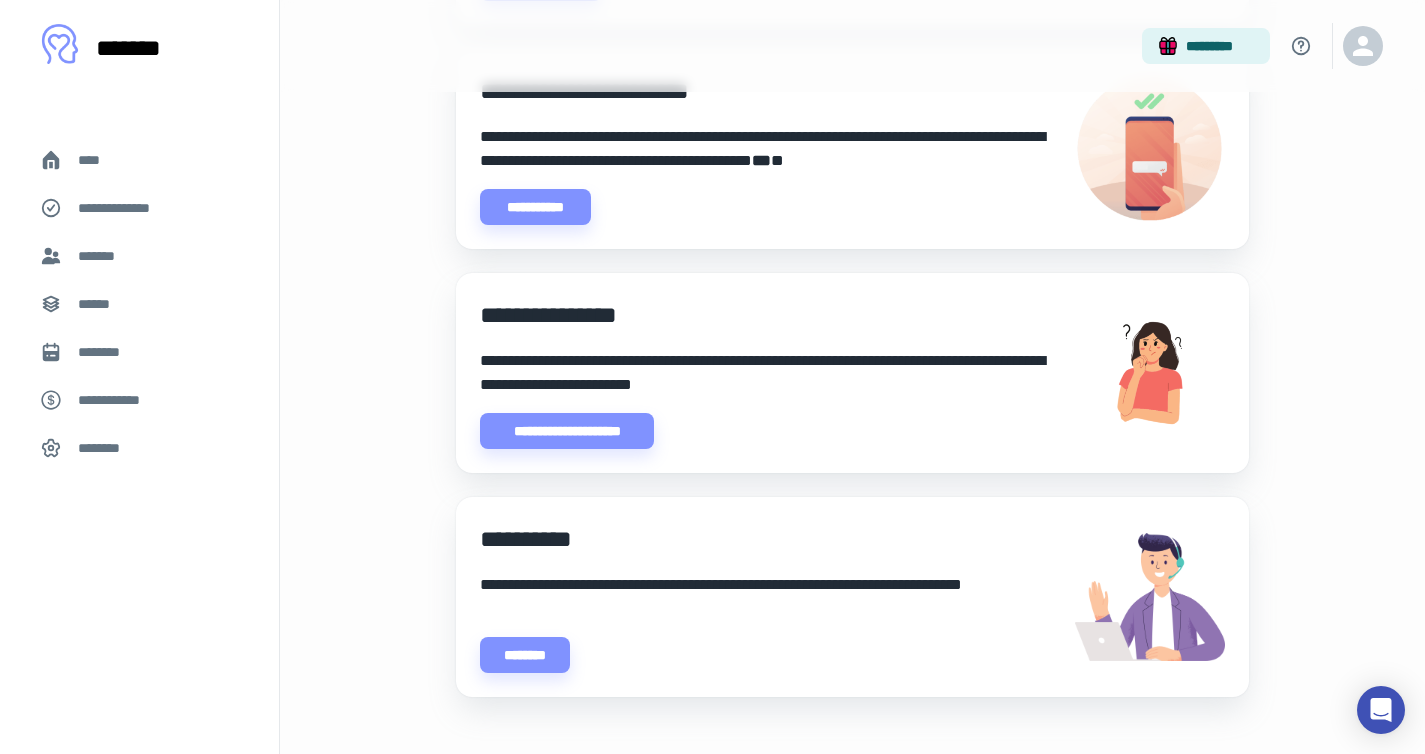 scroll, scrollTop: 512, scrollLeft: 0, axis: vertical 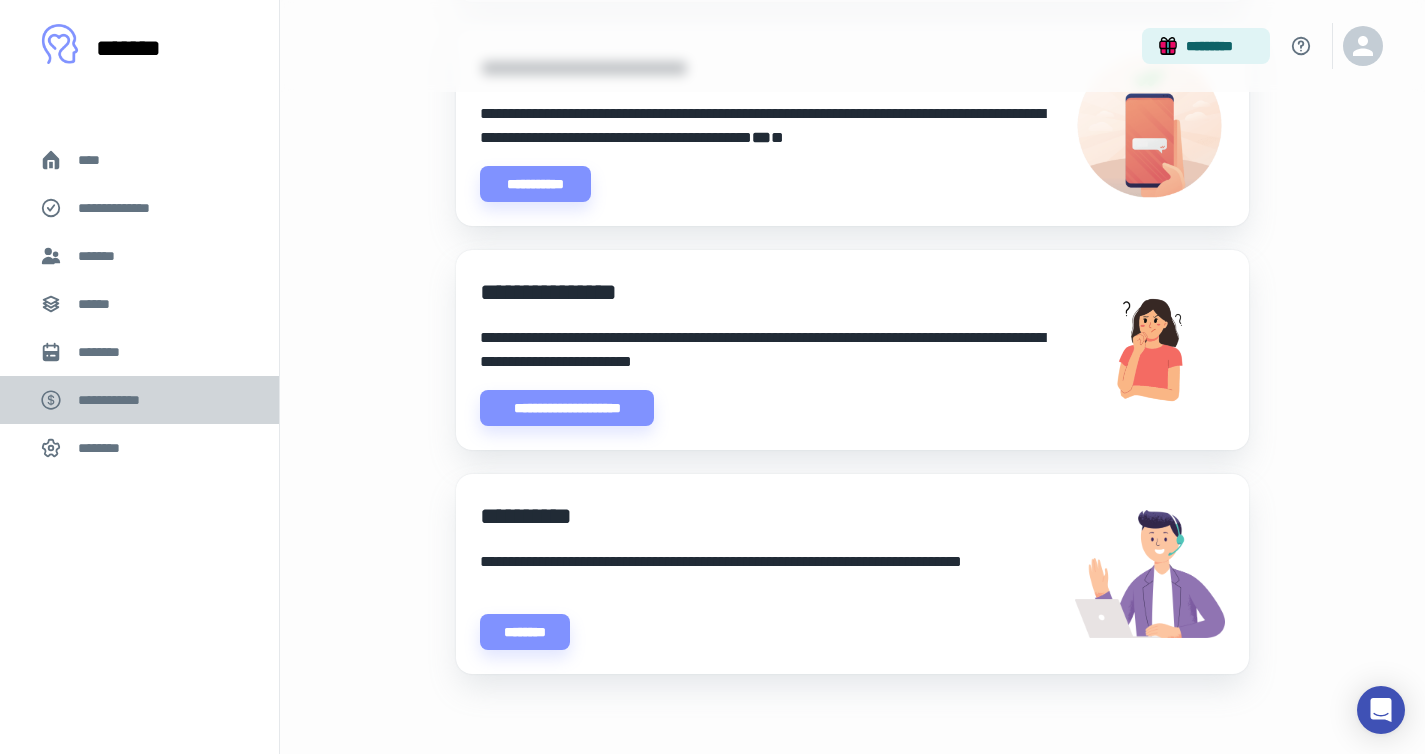 click on "**********" at bounding box center (139, 400) 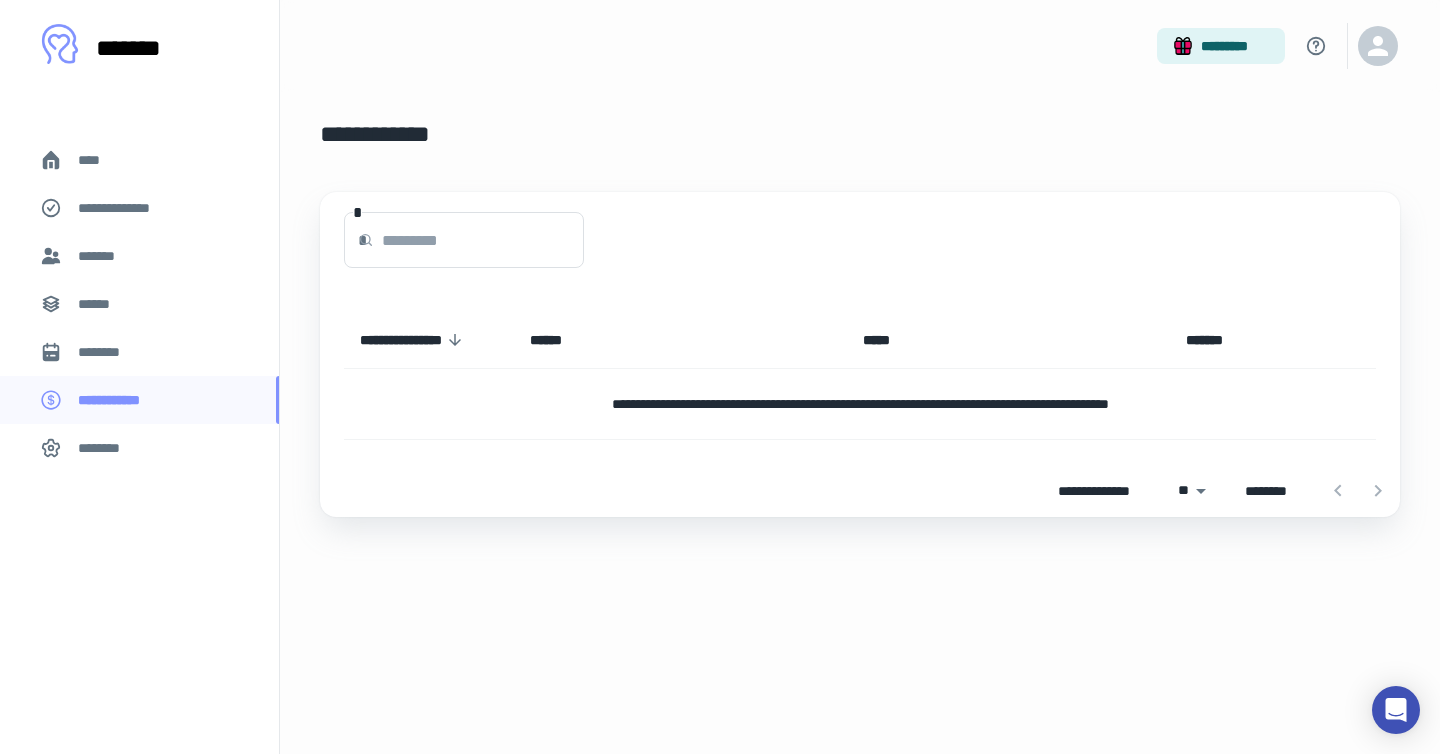 click on "*******" at bounding box center [139, 256] 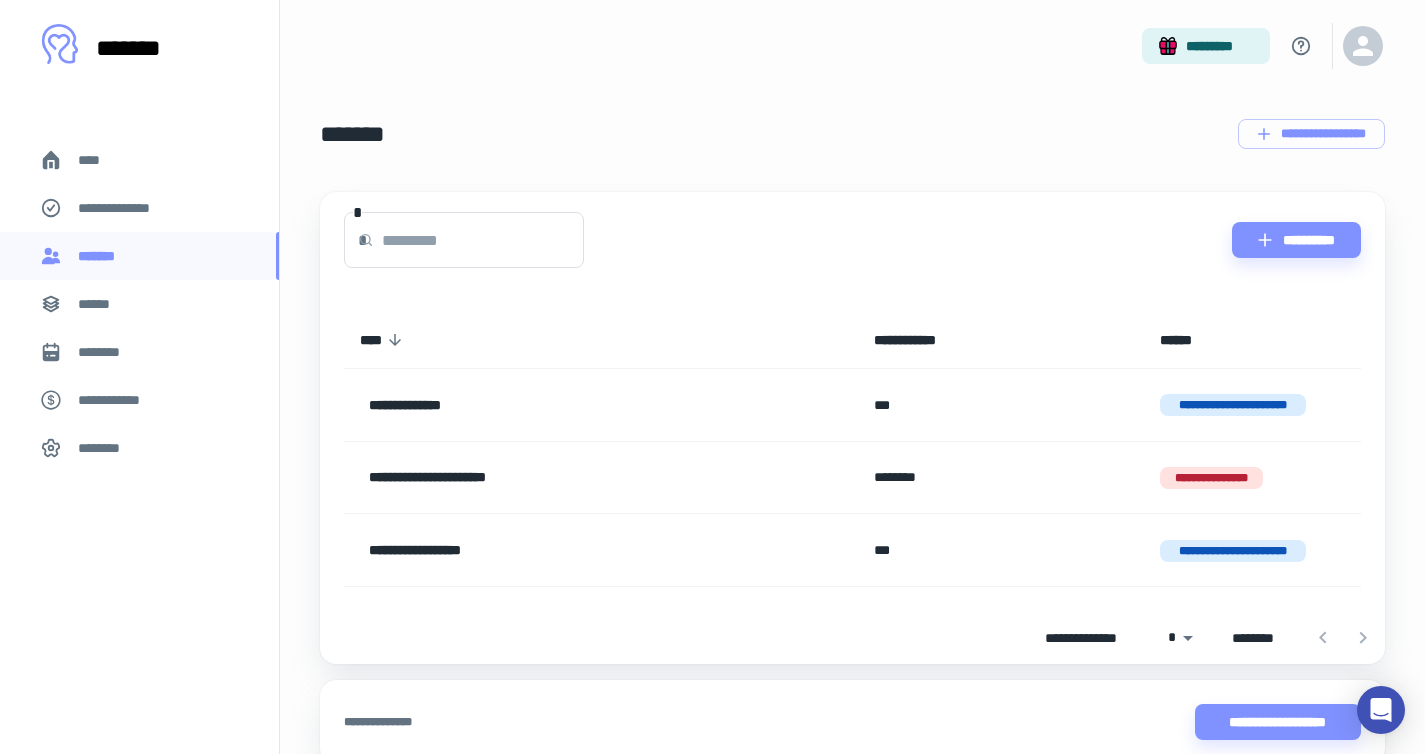 click on "****" at bounding box center [139, 160] 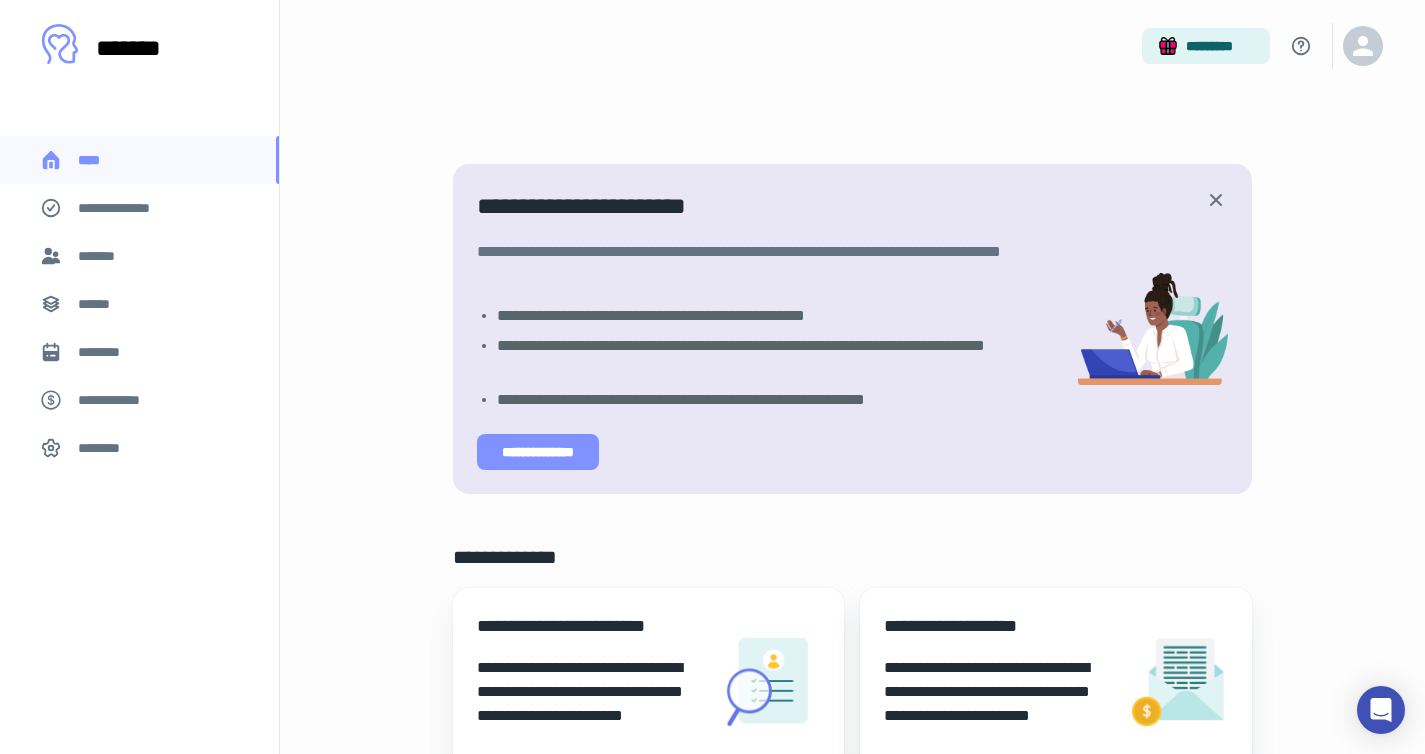 click on "**********" at bounding box center [538, 452] 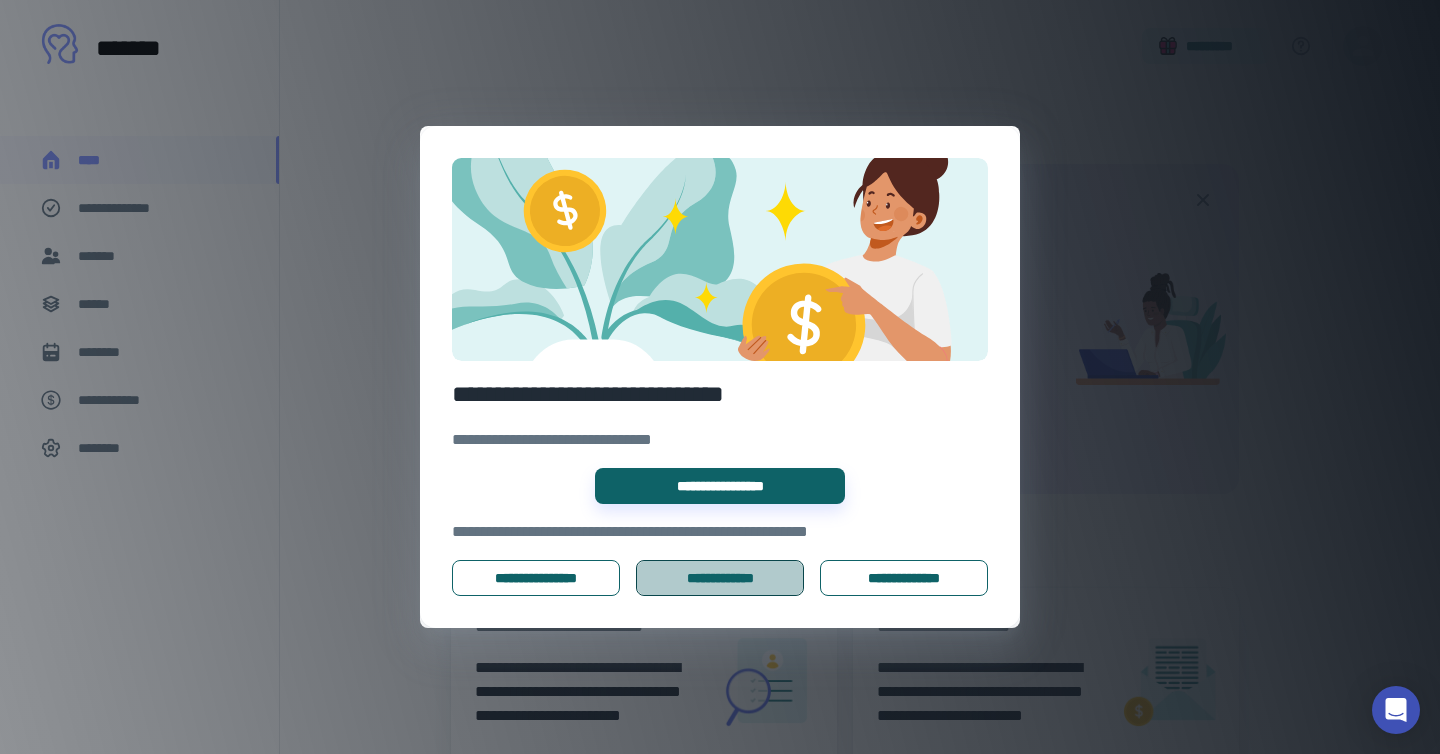 click on "**********" at bounding box center (720, 578) 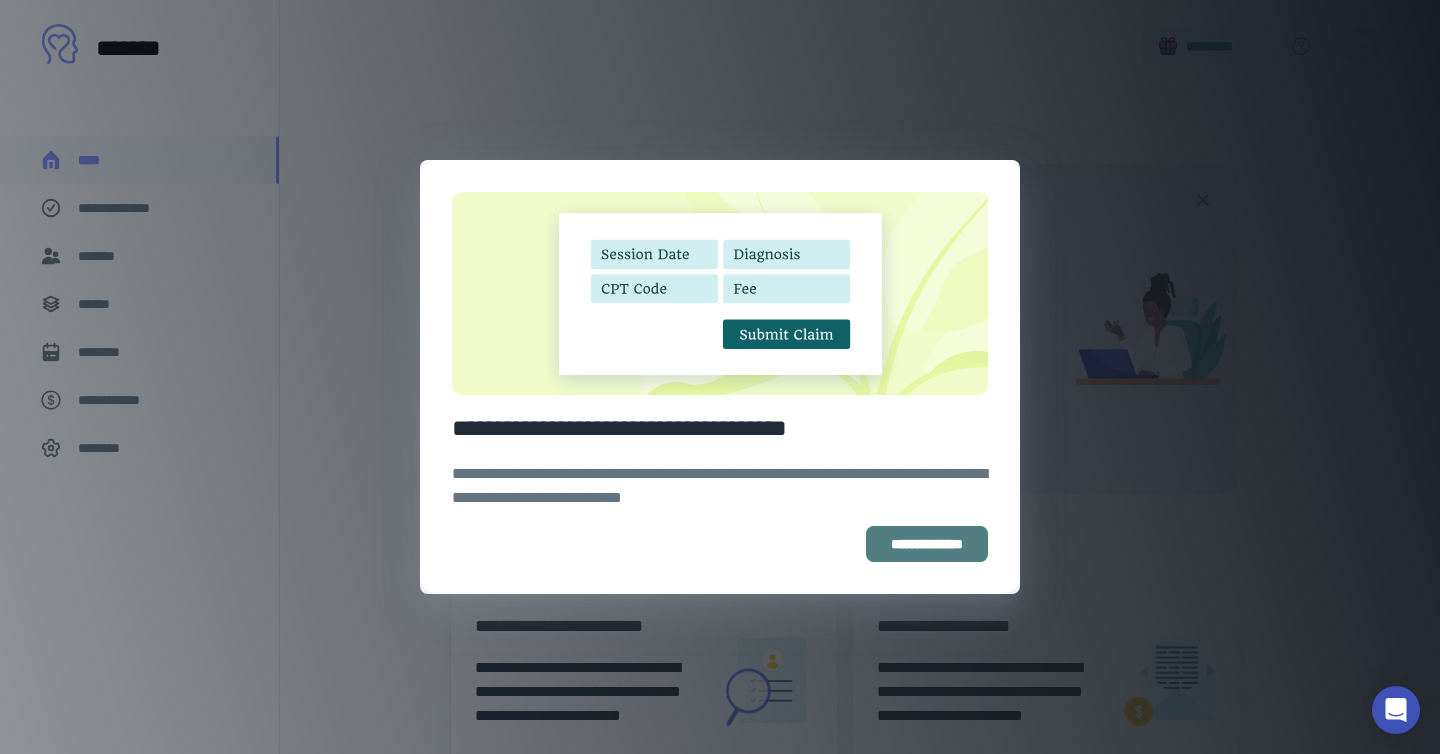 click on "**********" at bounding box center [927, 544] 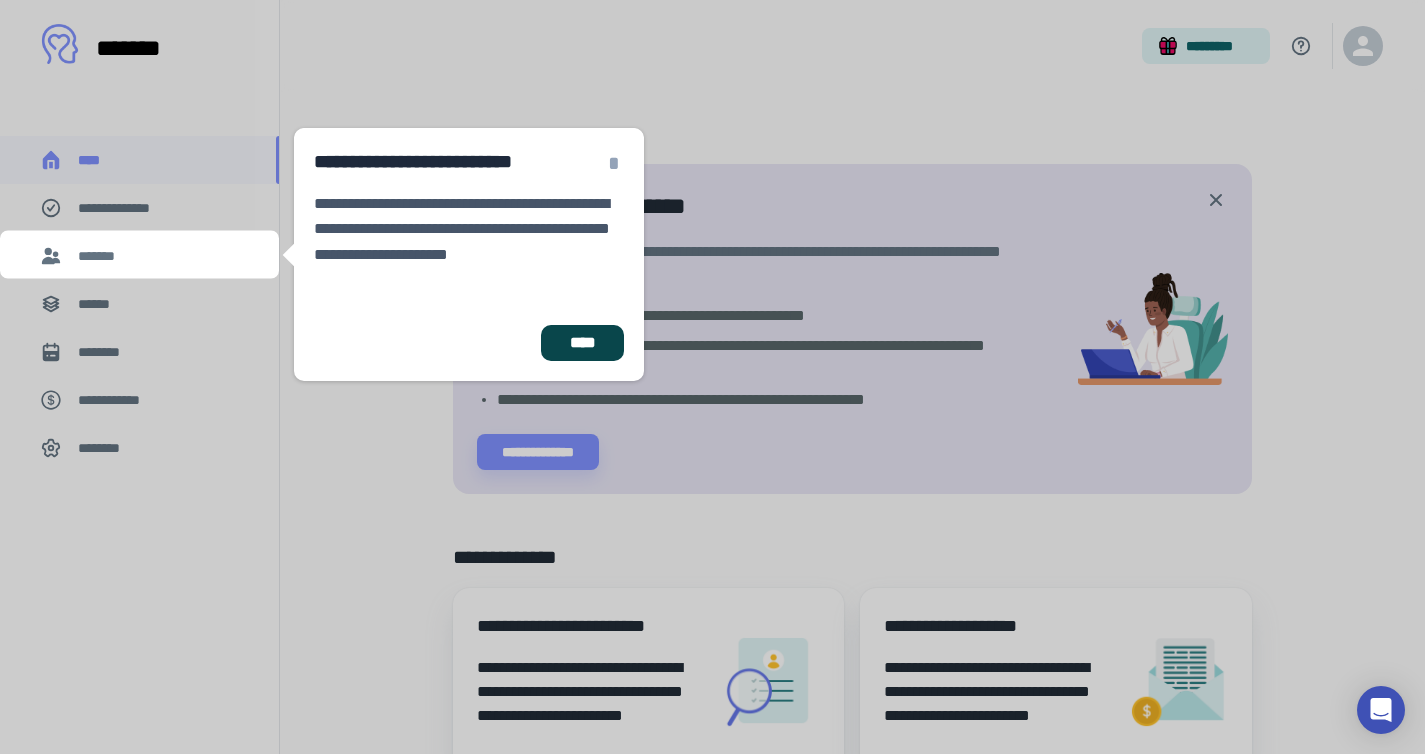 click on "****" at bounding box center (582, 343) 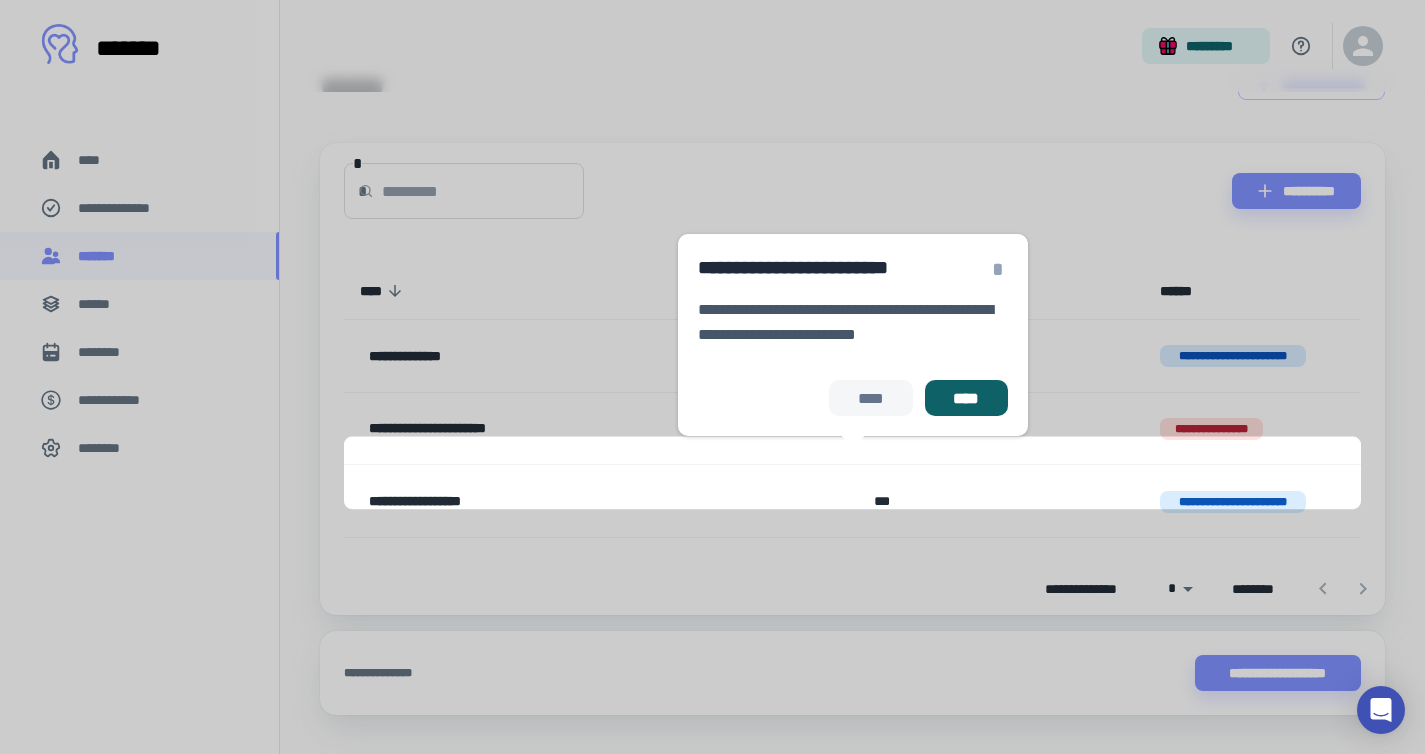 scroll, scrollTop: 90, scrollLeft: 0, axis: vertical 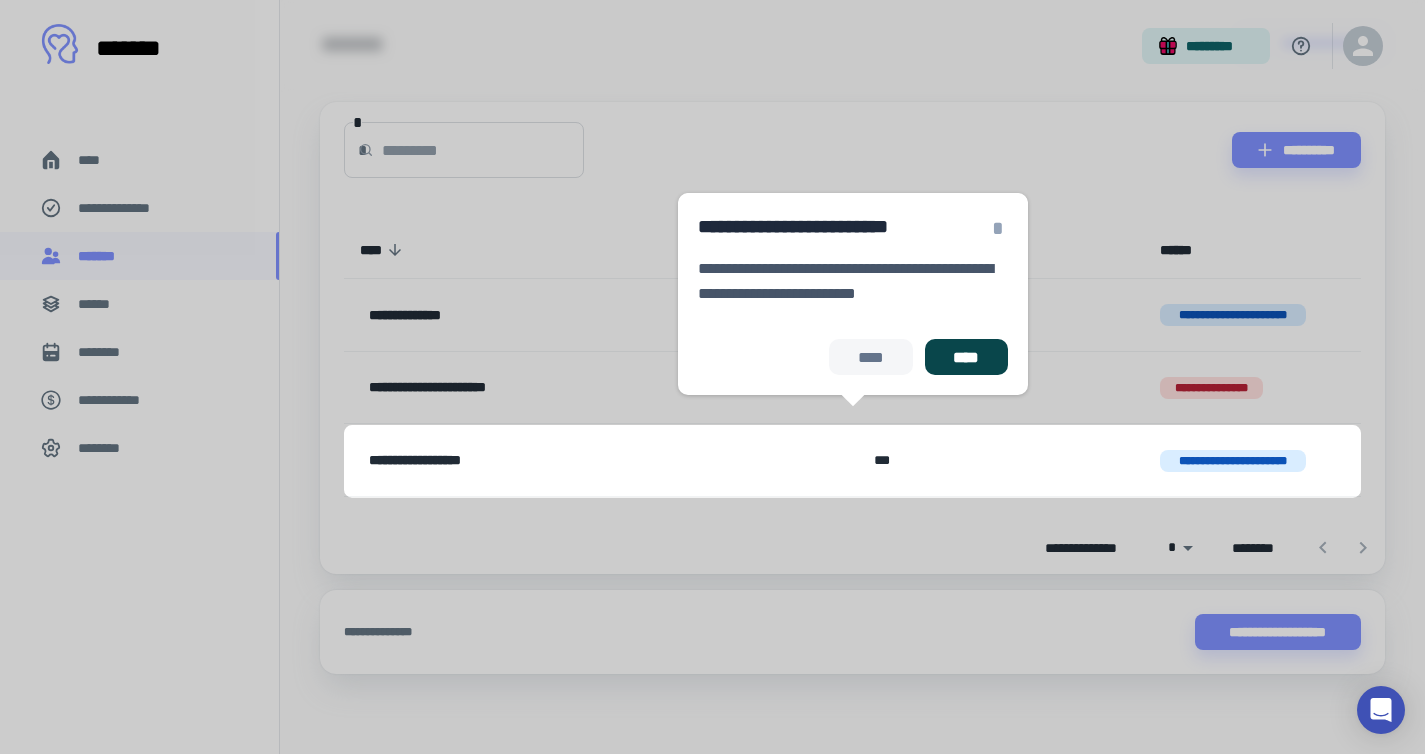 click on "****" at bounding box center (966, 357) 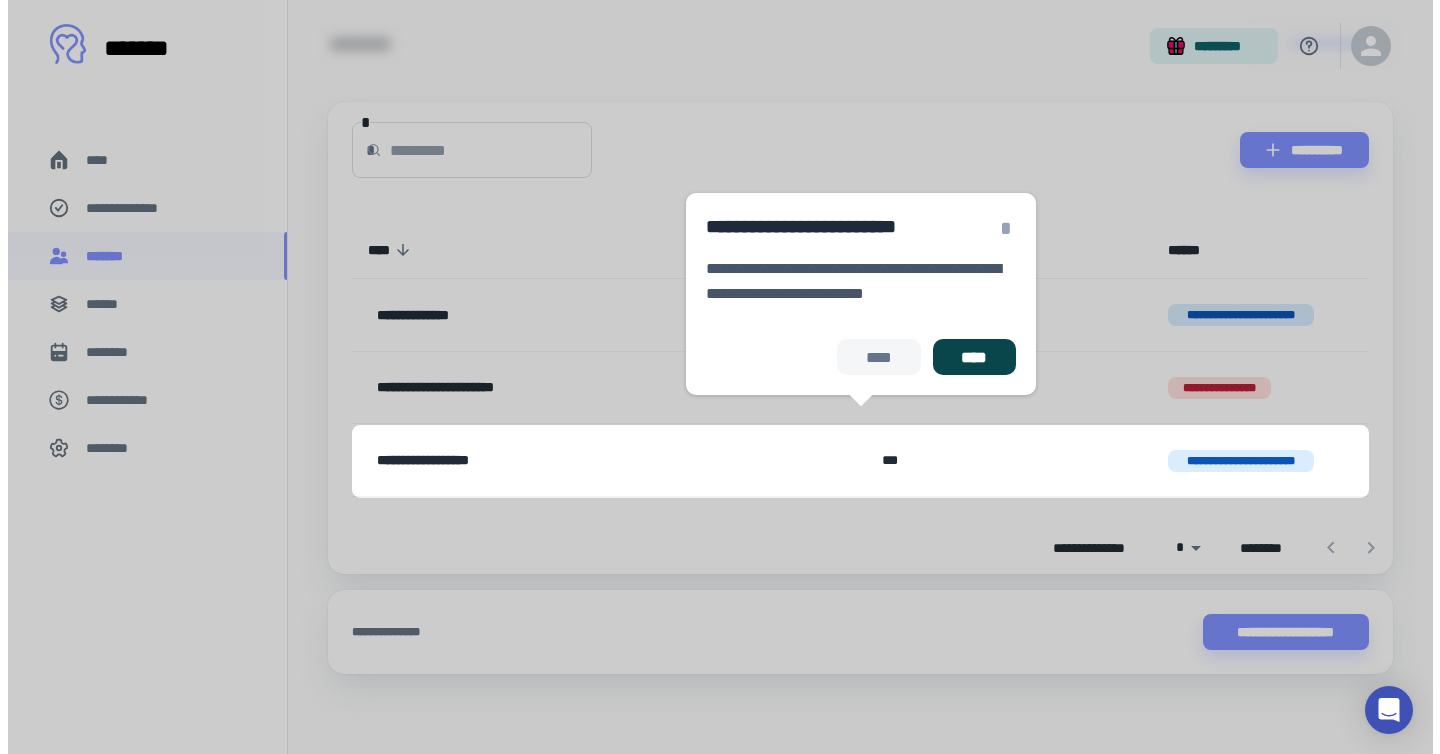 scroll, scrollTop: 0, scrollLeft: 0, axis: both 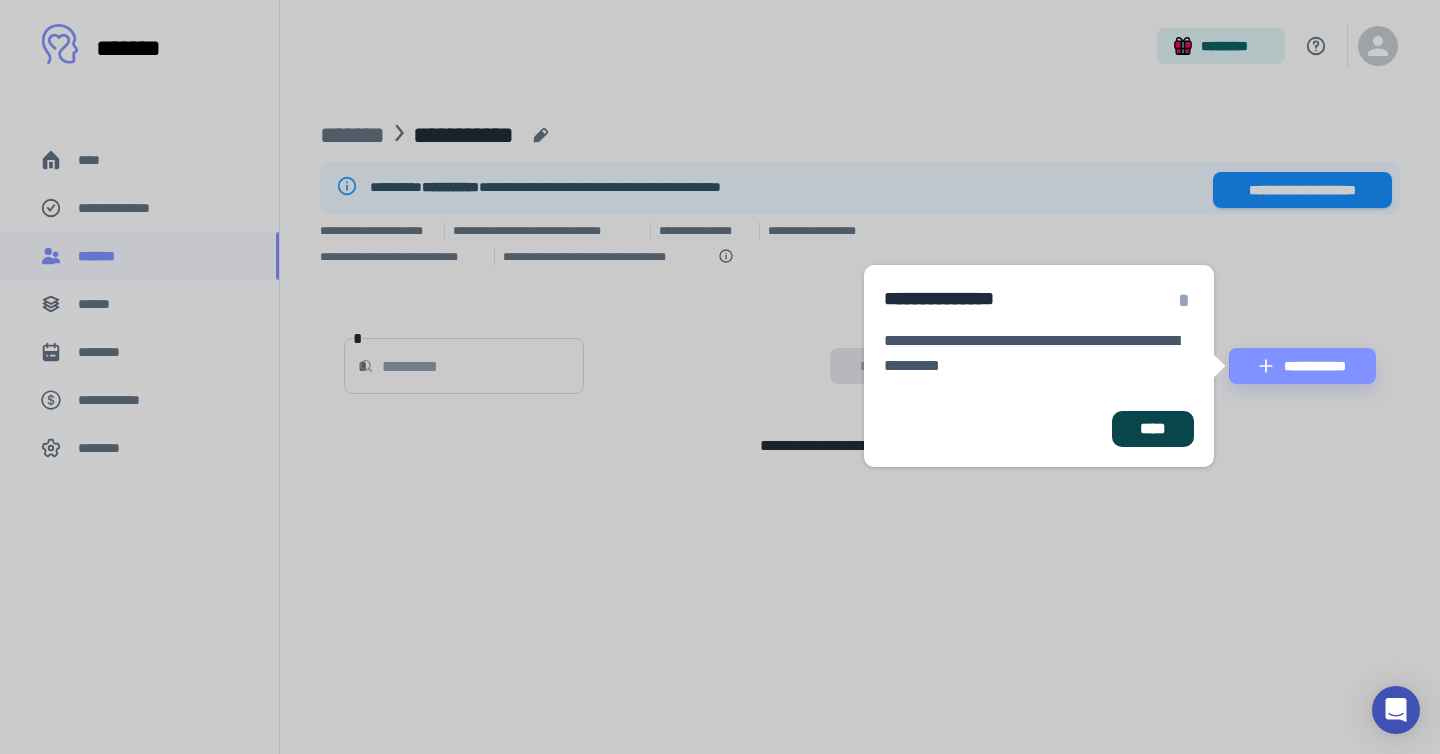 click on "****" at bounding box center [1153, 429] 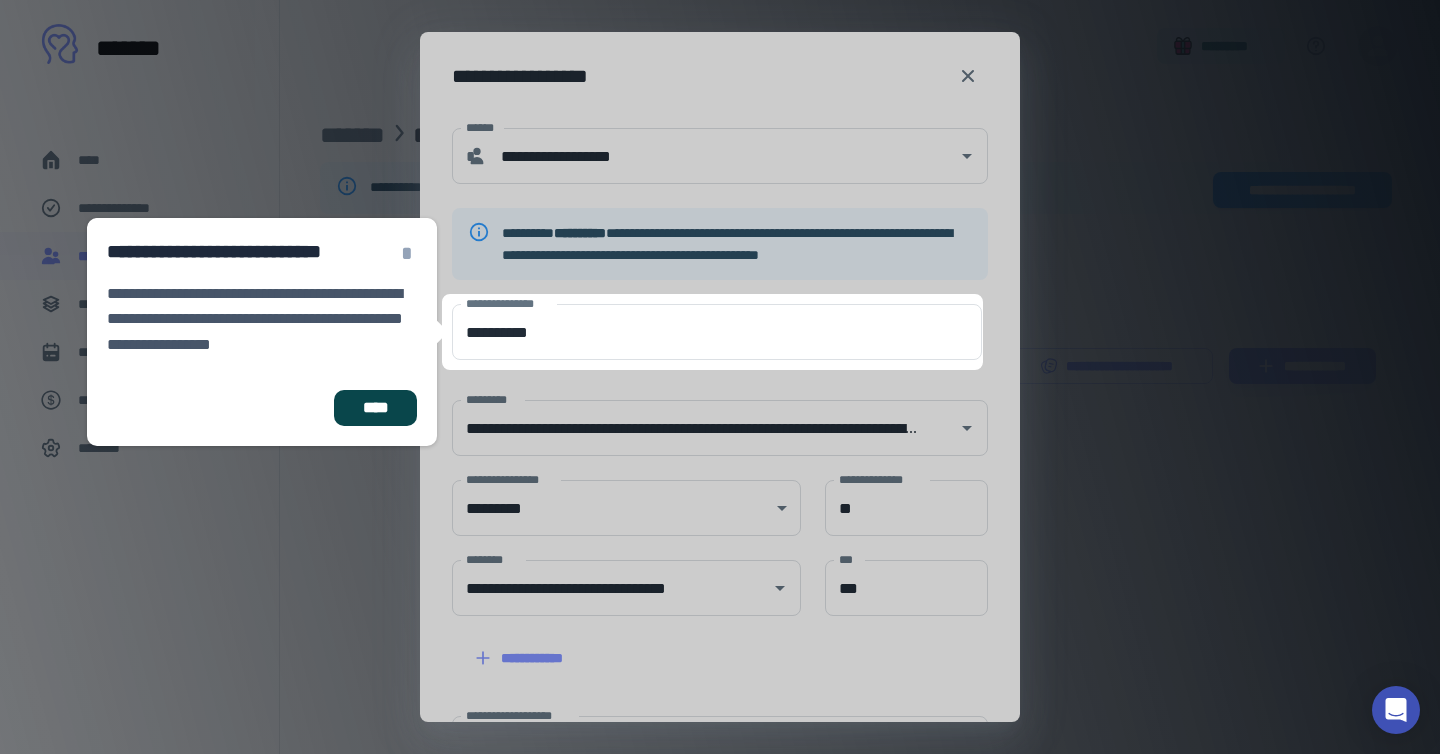 click on "****" at bounding box center (375, 408) 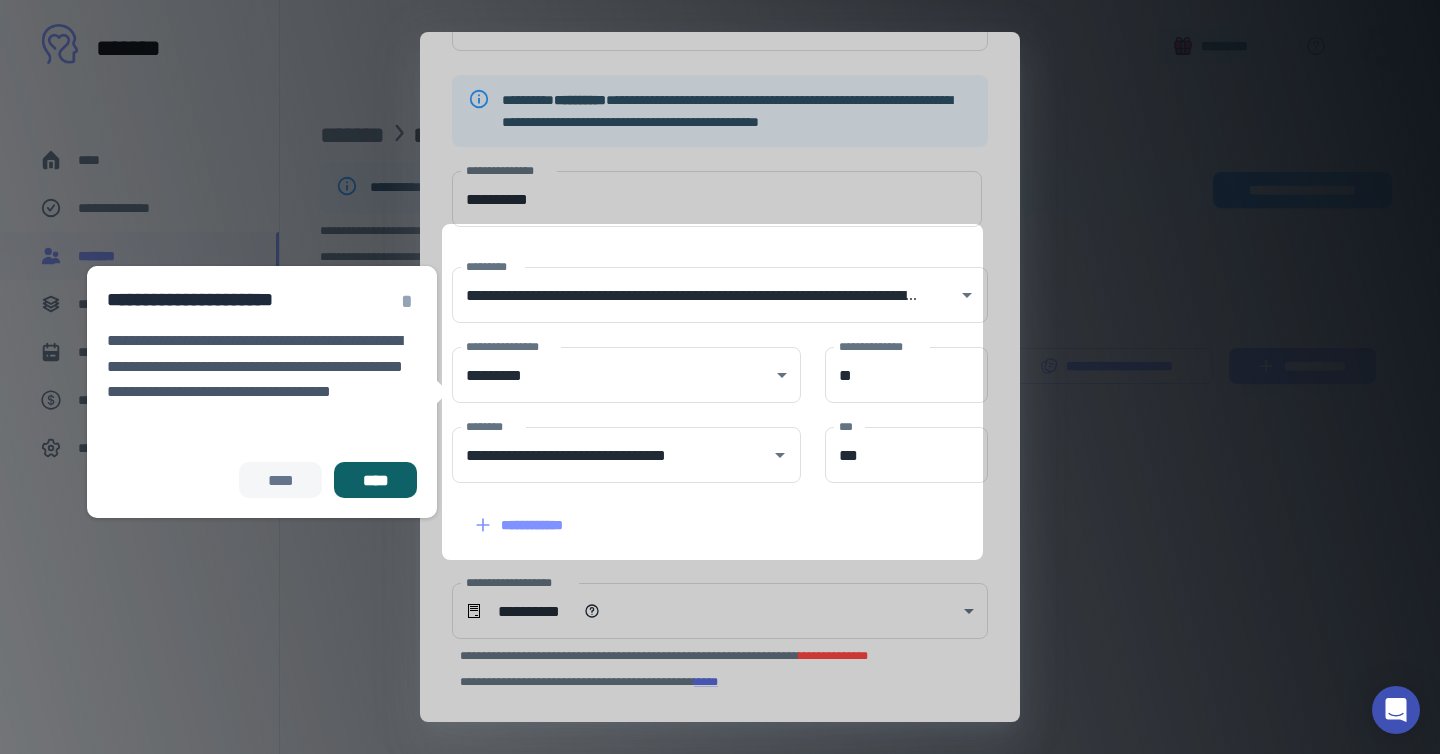 scroll, scrollTop: 141, scrollLeft: 0, axis: vertical 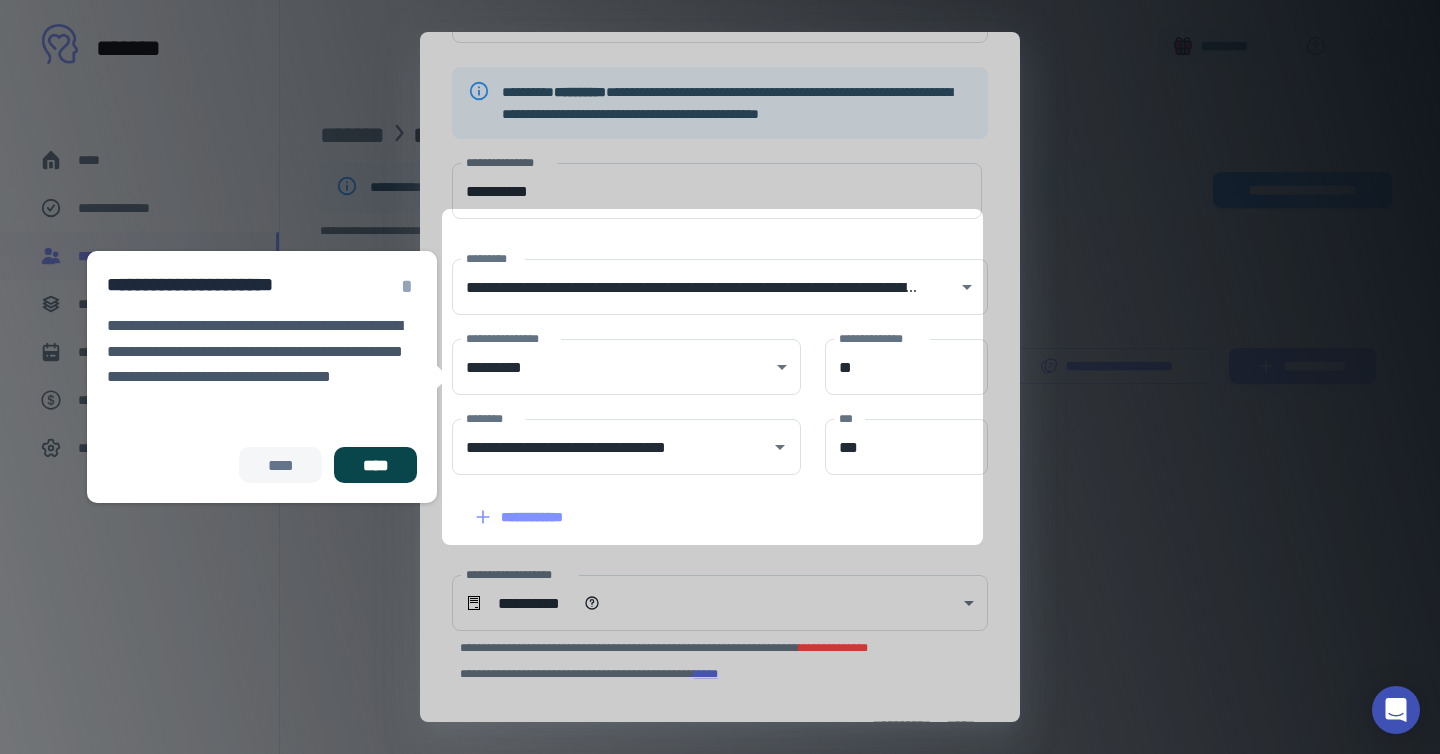 click on "****" at bounding box center (375, 465) 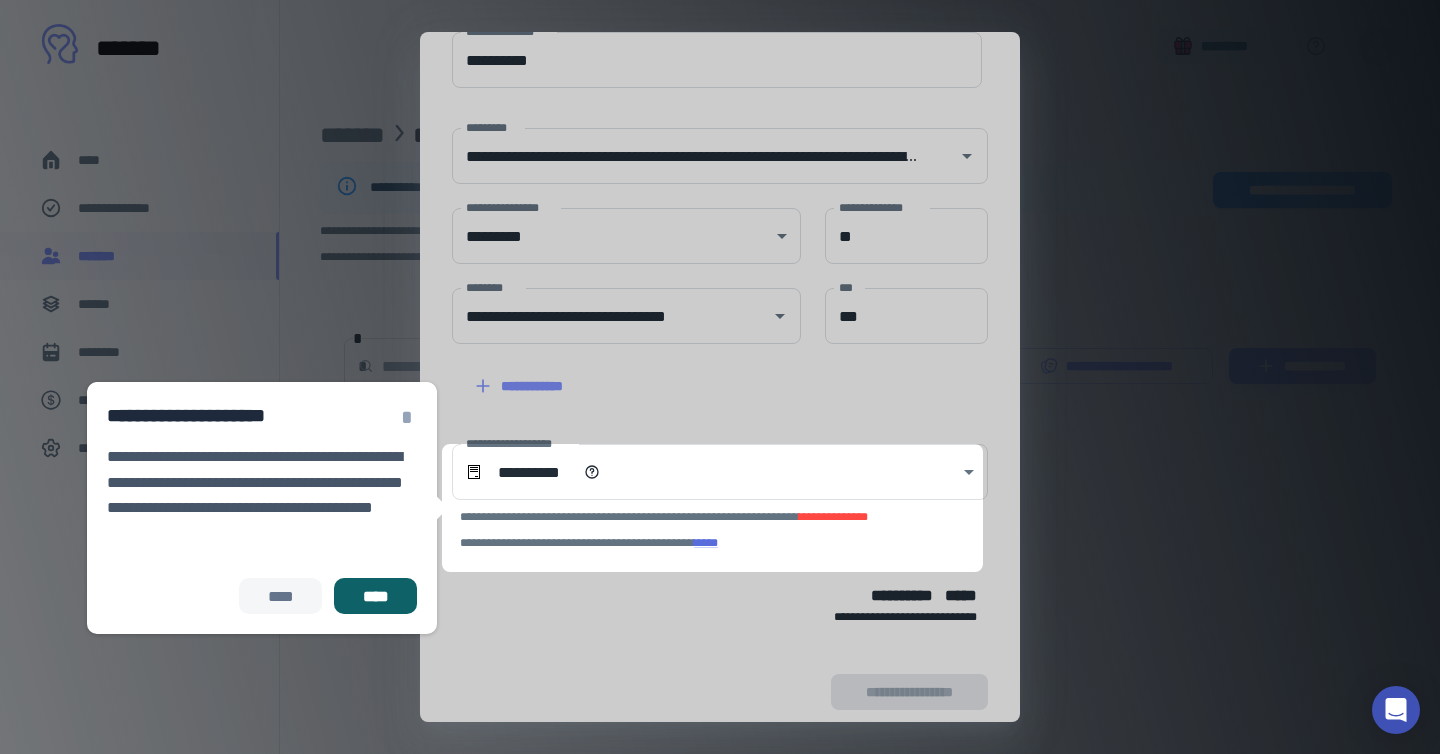scroll, scrollTop: 292, scrollLeft: 0, axis: vertical 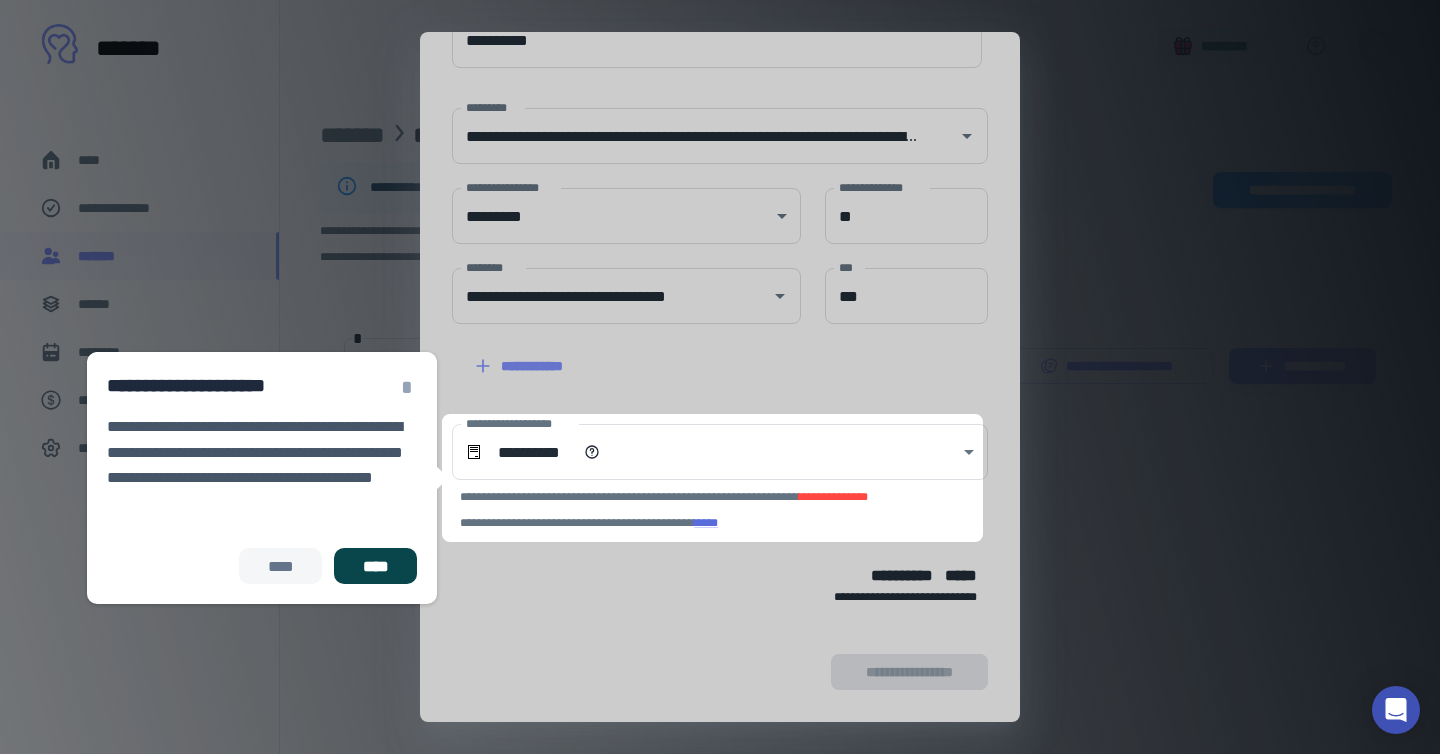 click on "****" at bounding box center [375, 566] 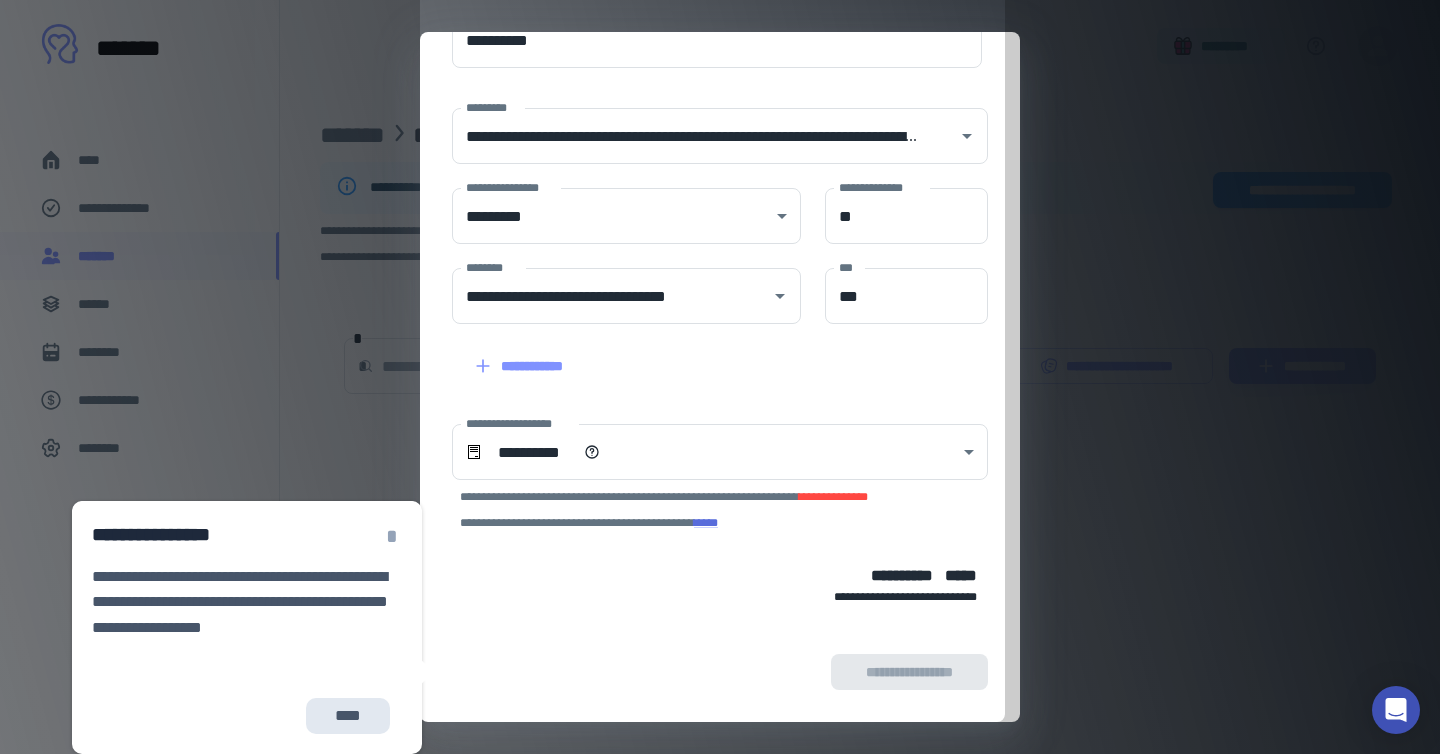 click on "****" at bounding box center [348, 716] 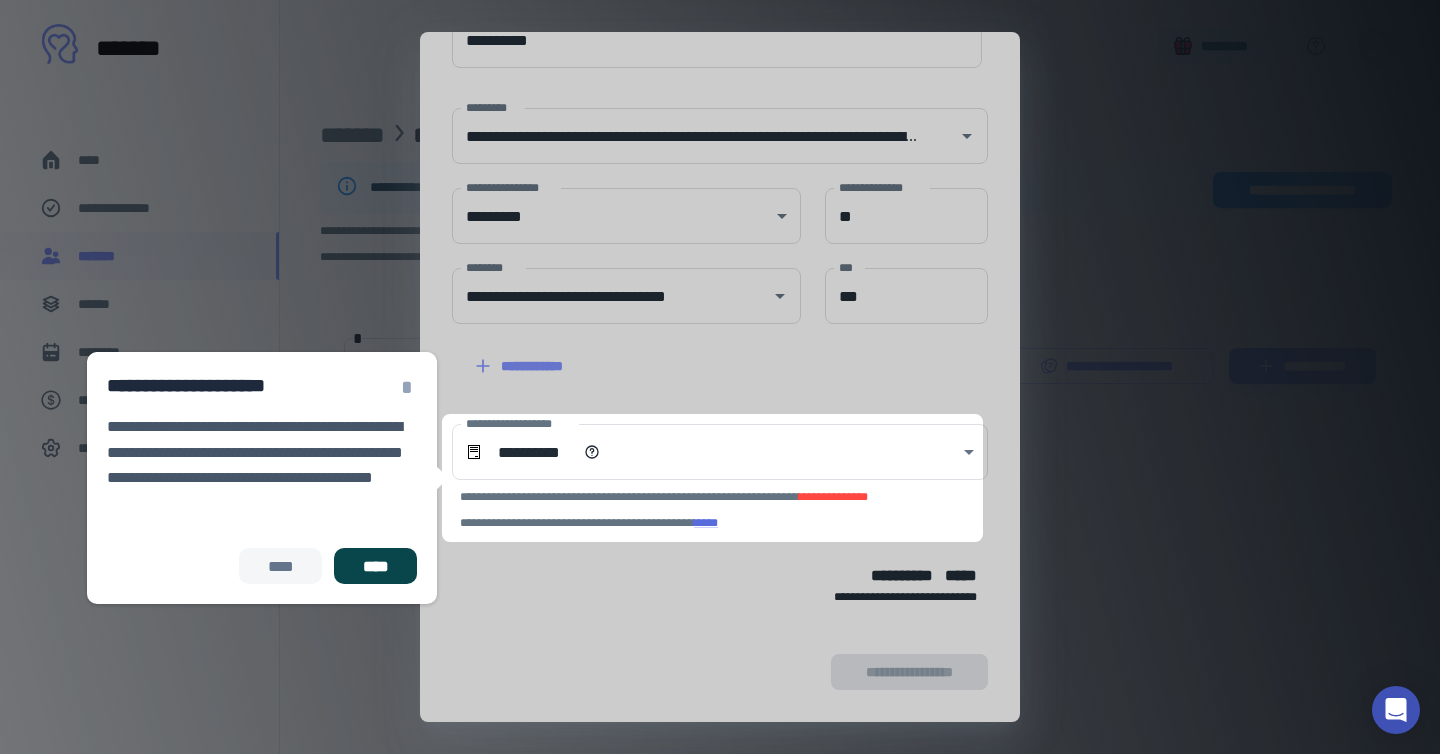 click on "****" at bounding box center (375, 566) 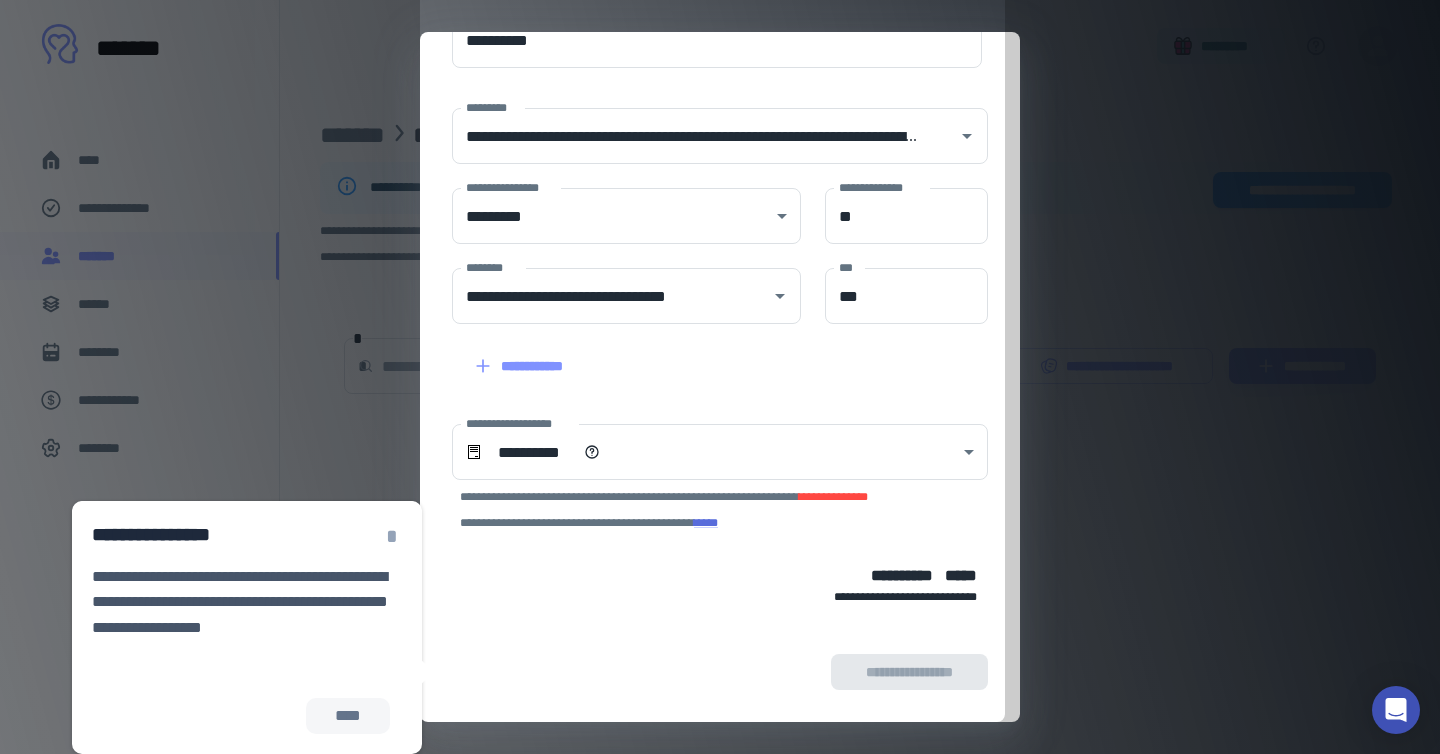 click on "**********" at bounding box center (720, 672) 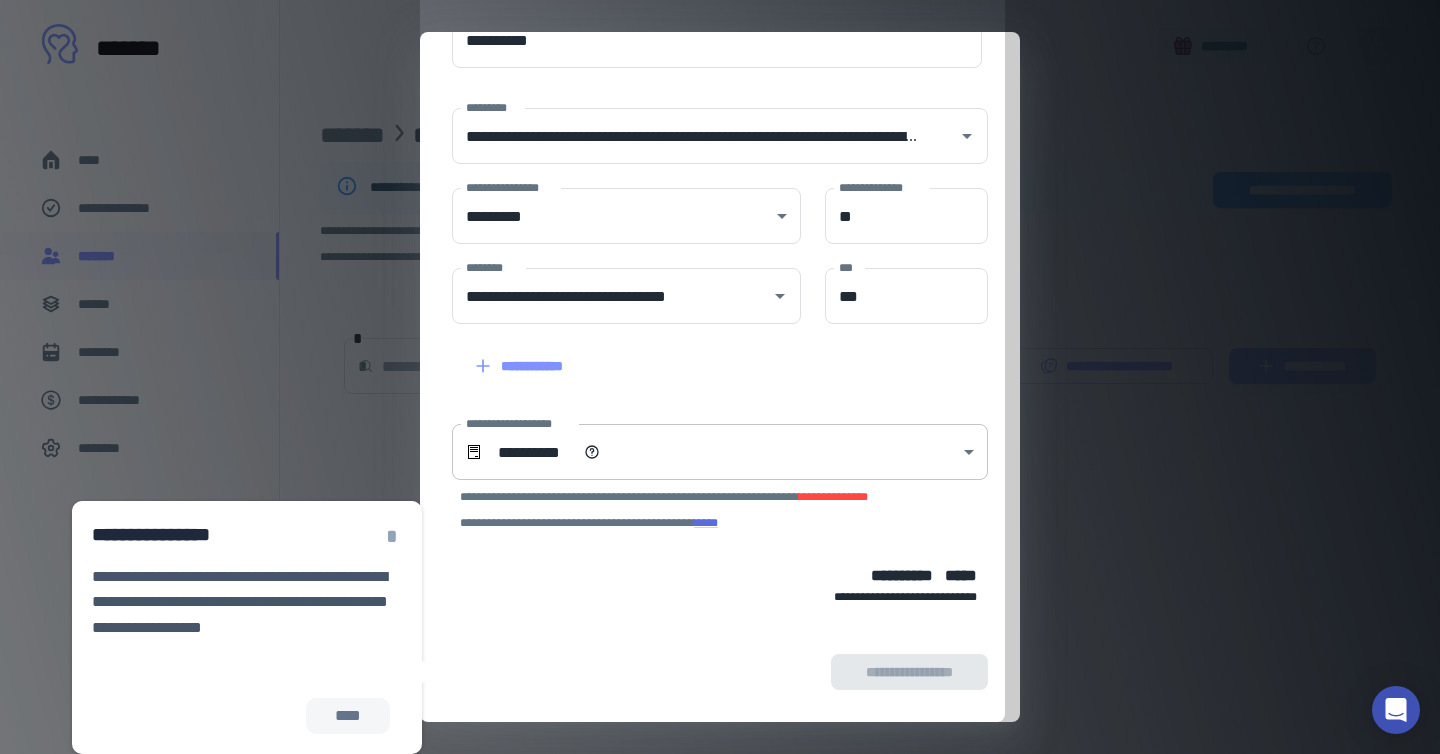 click on "**********" at bounding box center [720, 377] 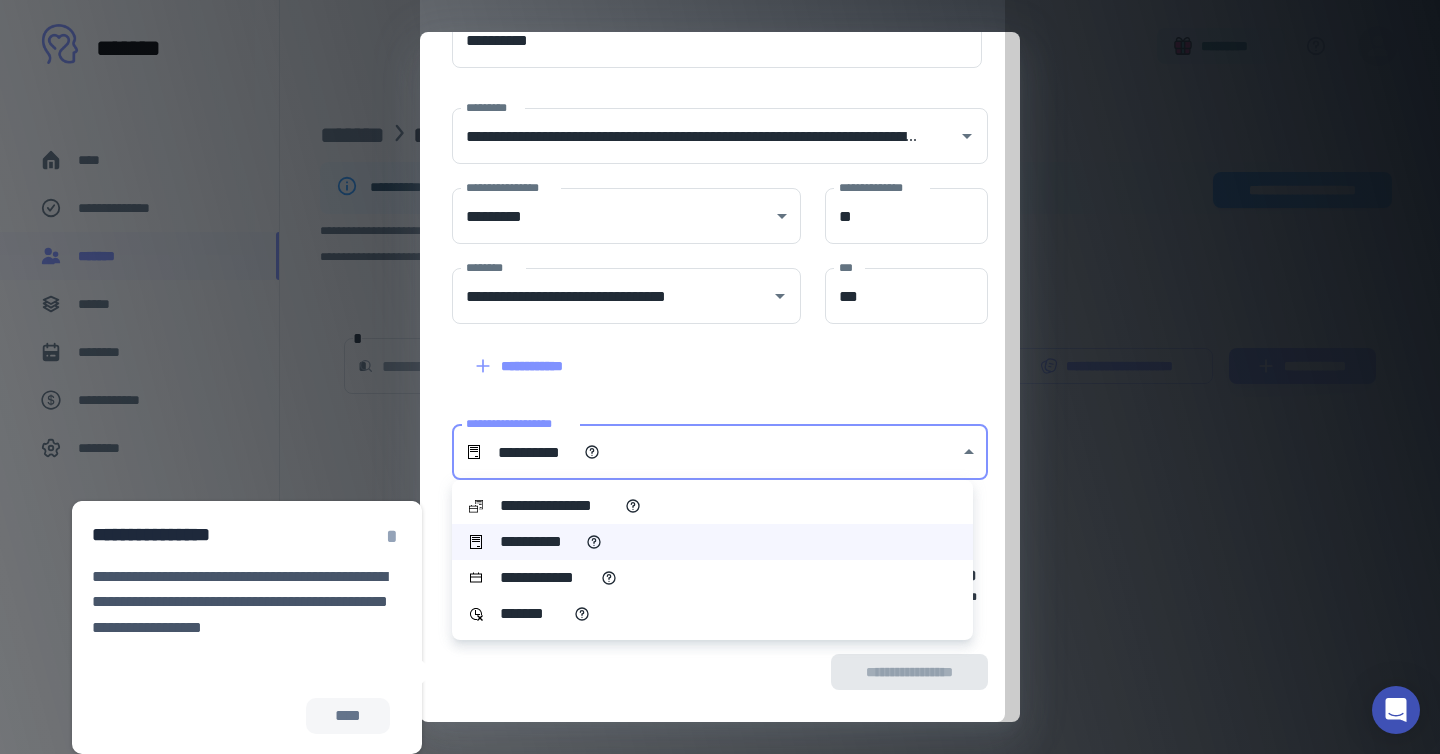 click at bounding box center [720, 377] 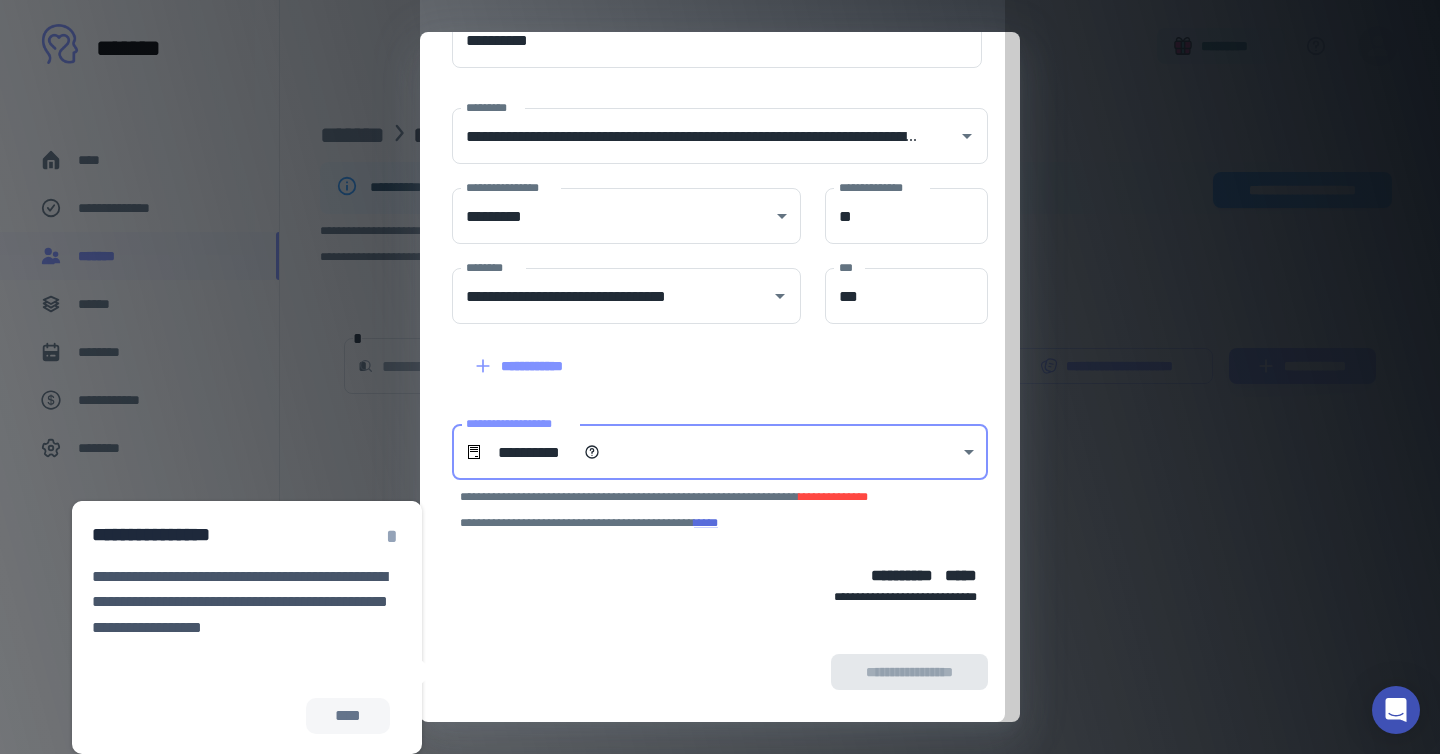 click on "**********" at bounding box center [720, 377] 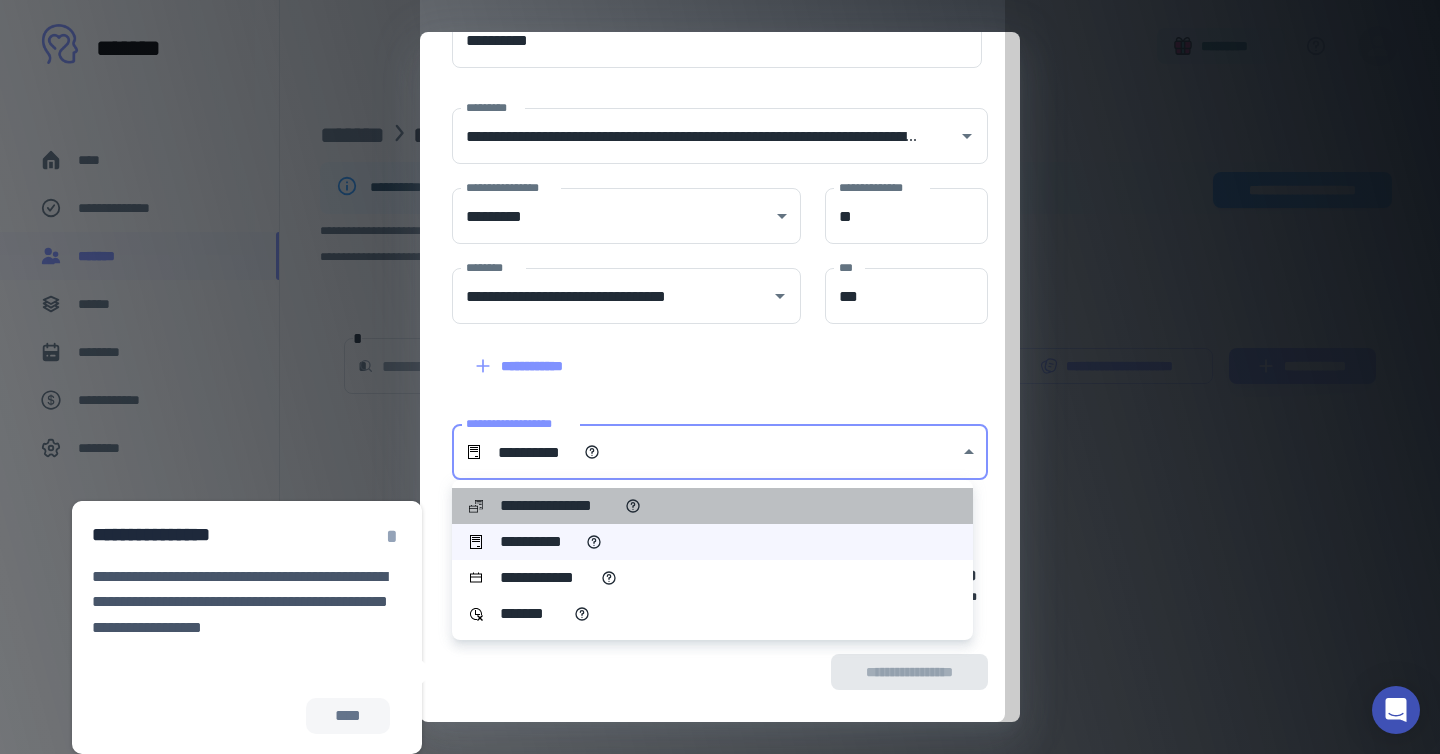 click on "**********" at bounding box center [554, 506] 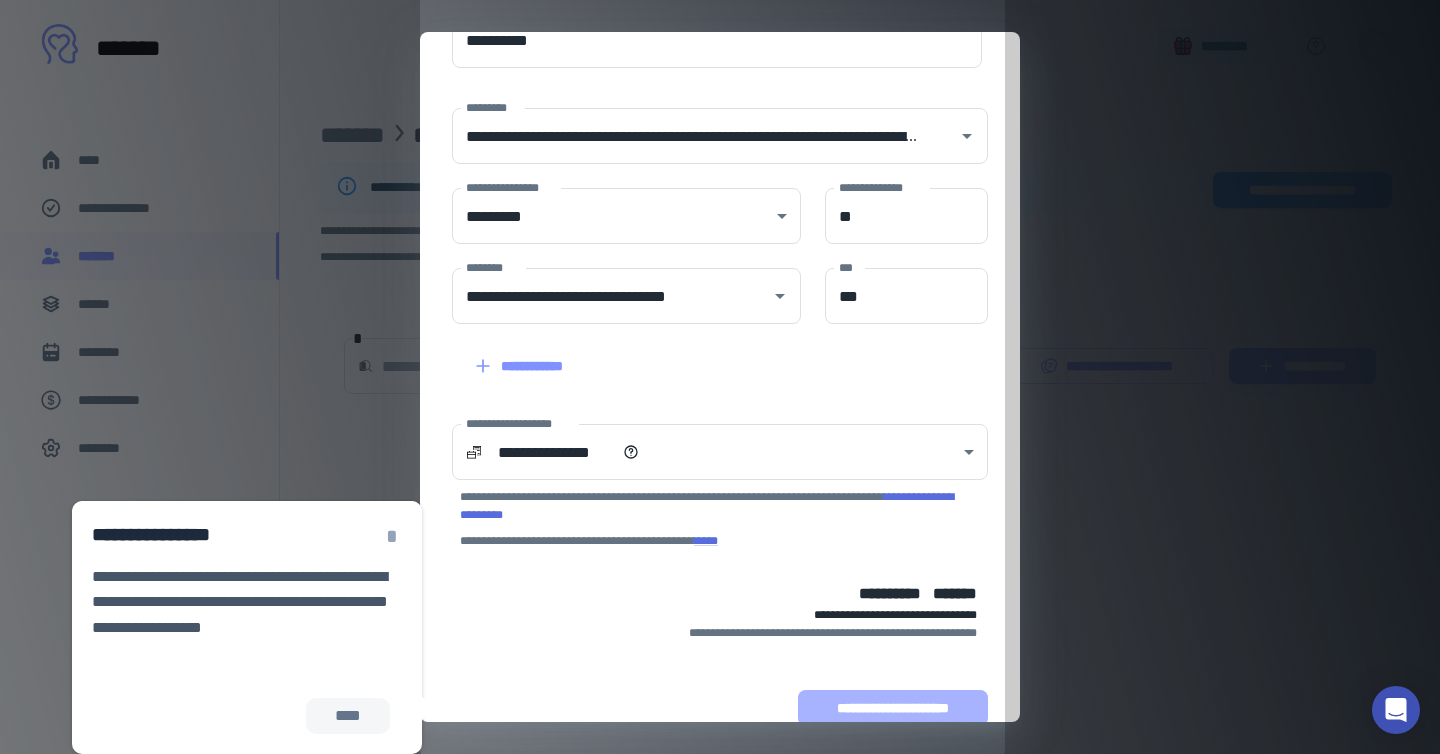 click on "**********" at bounding box center (893, 708) 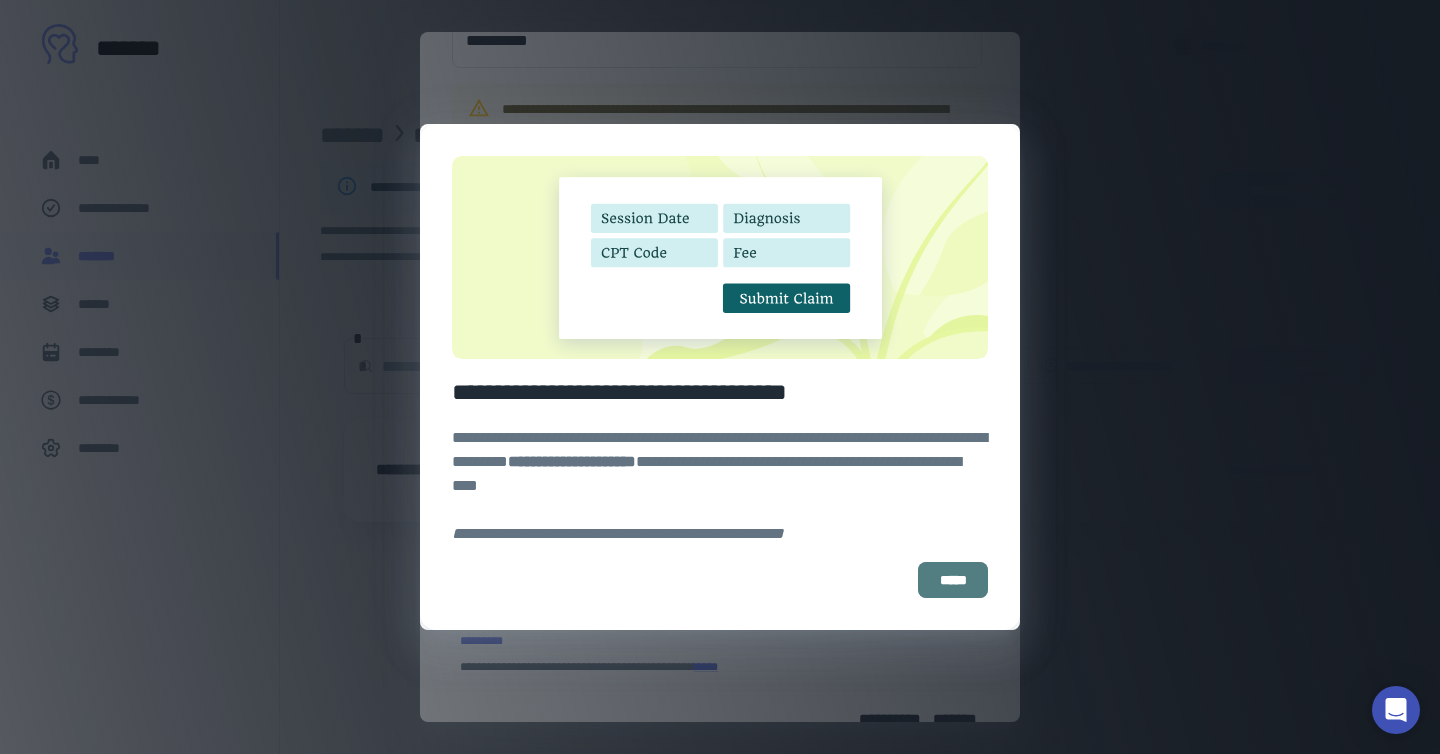 click on "*****" at bounding box center [953, 580] 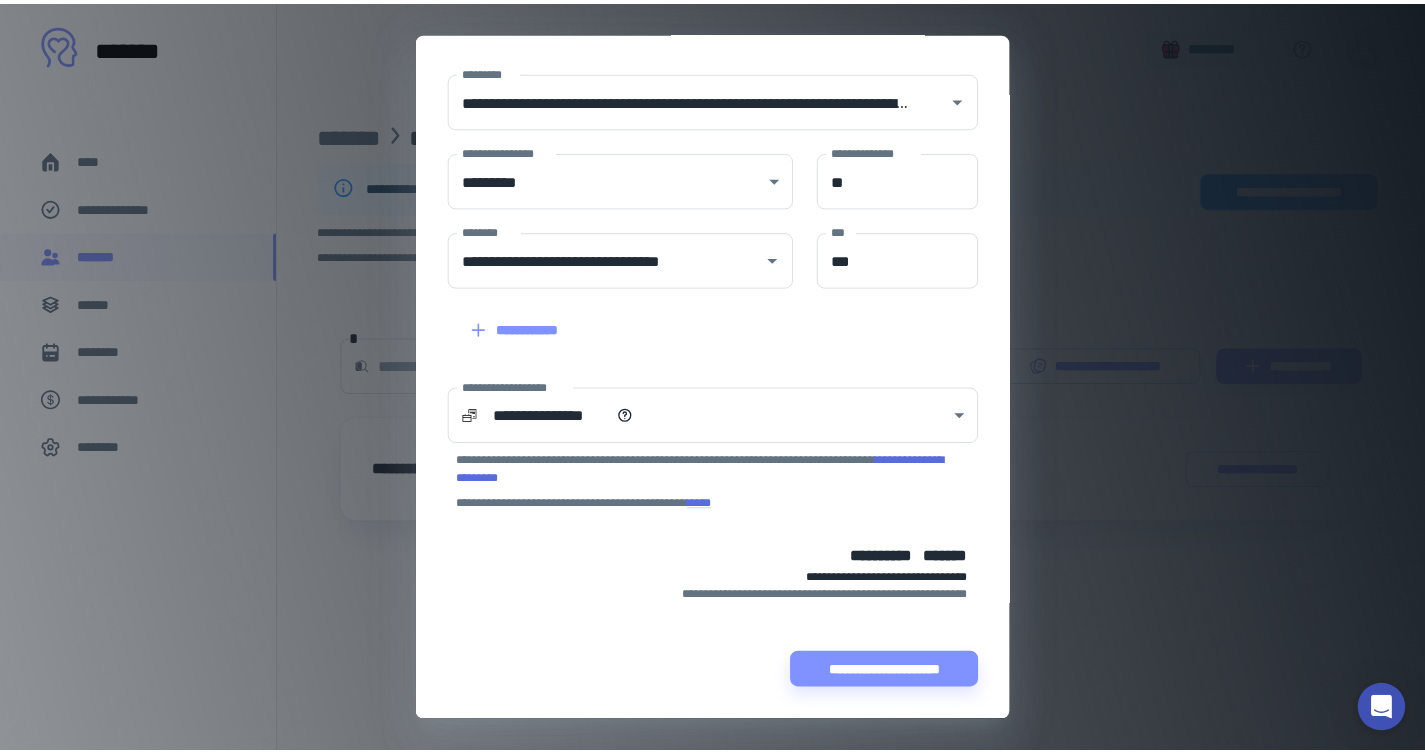 scroll, scrollTop: 2, scrollLeft: 0, axis: vertical 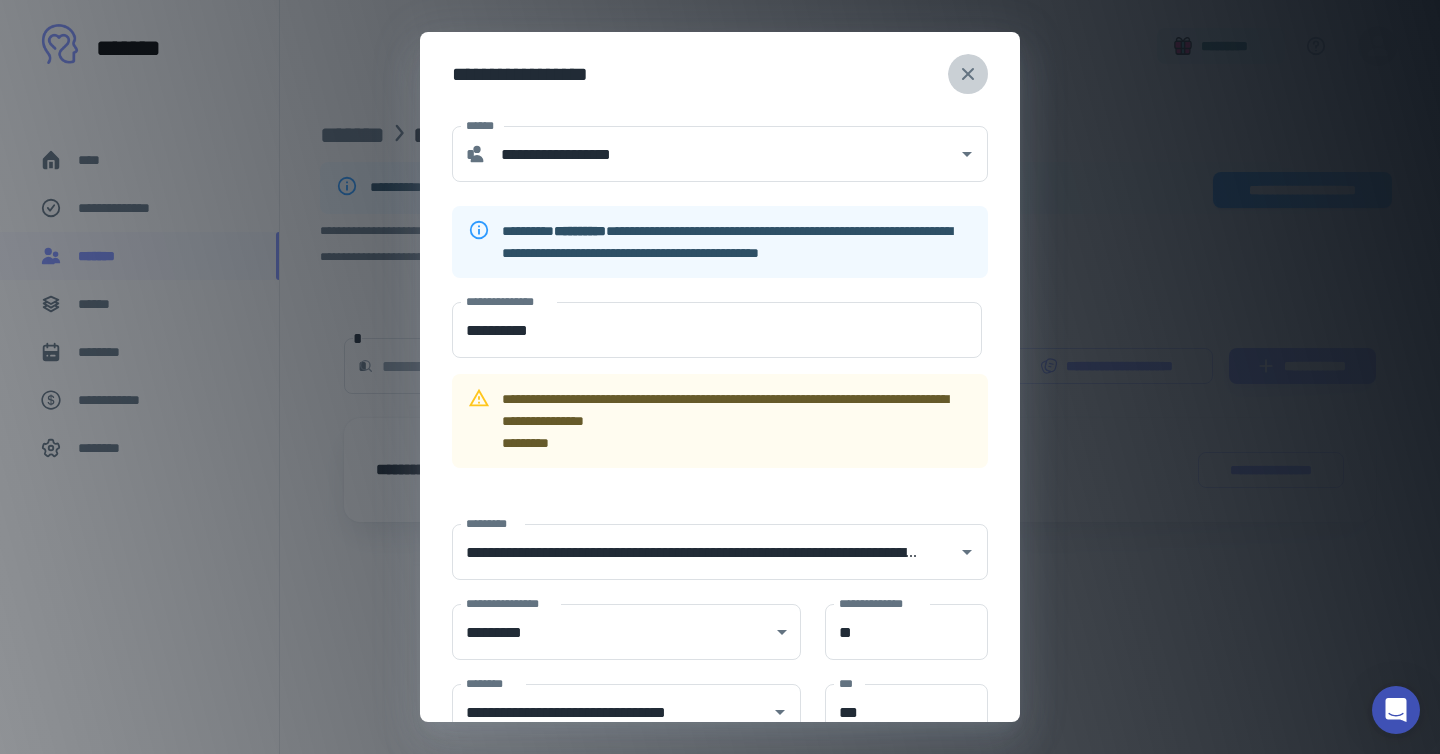 click 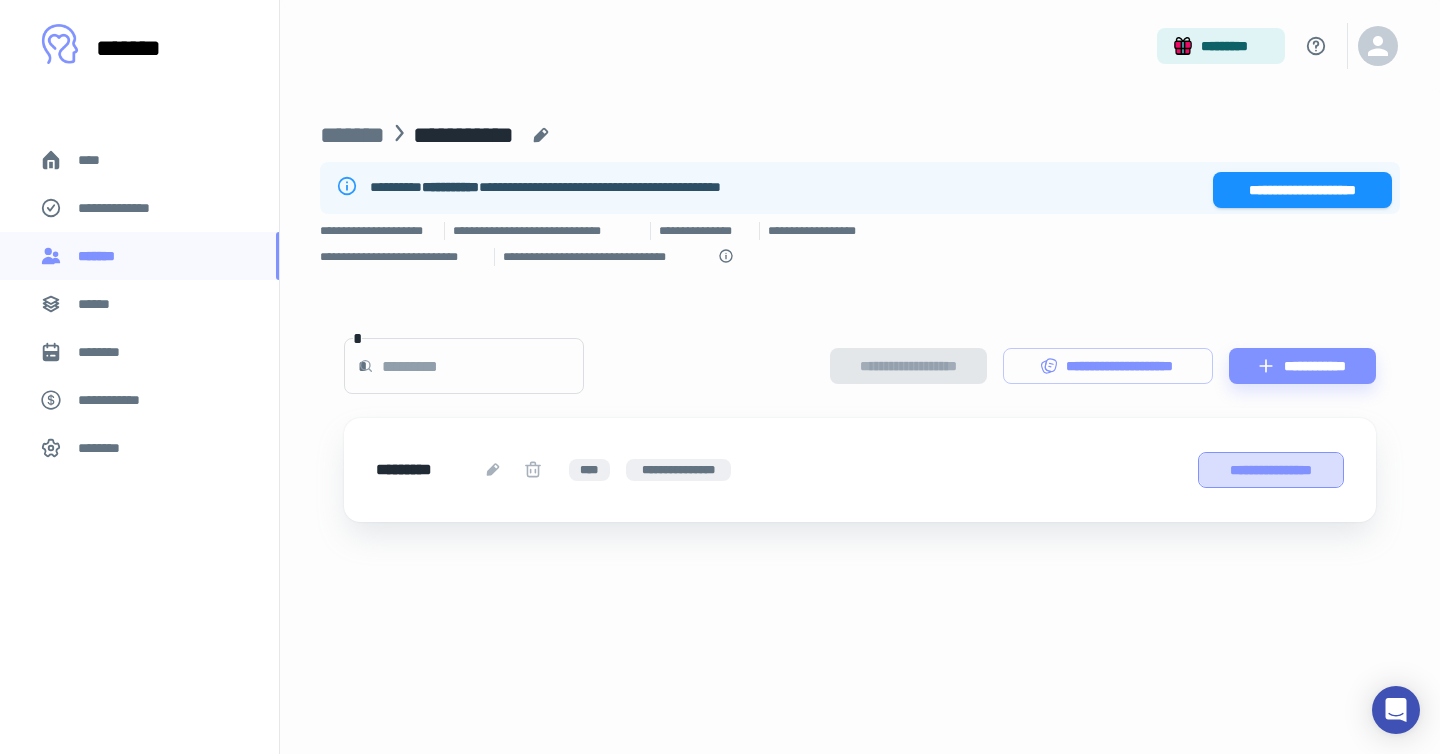click on "**********" at bounding box center [1271, 470] 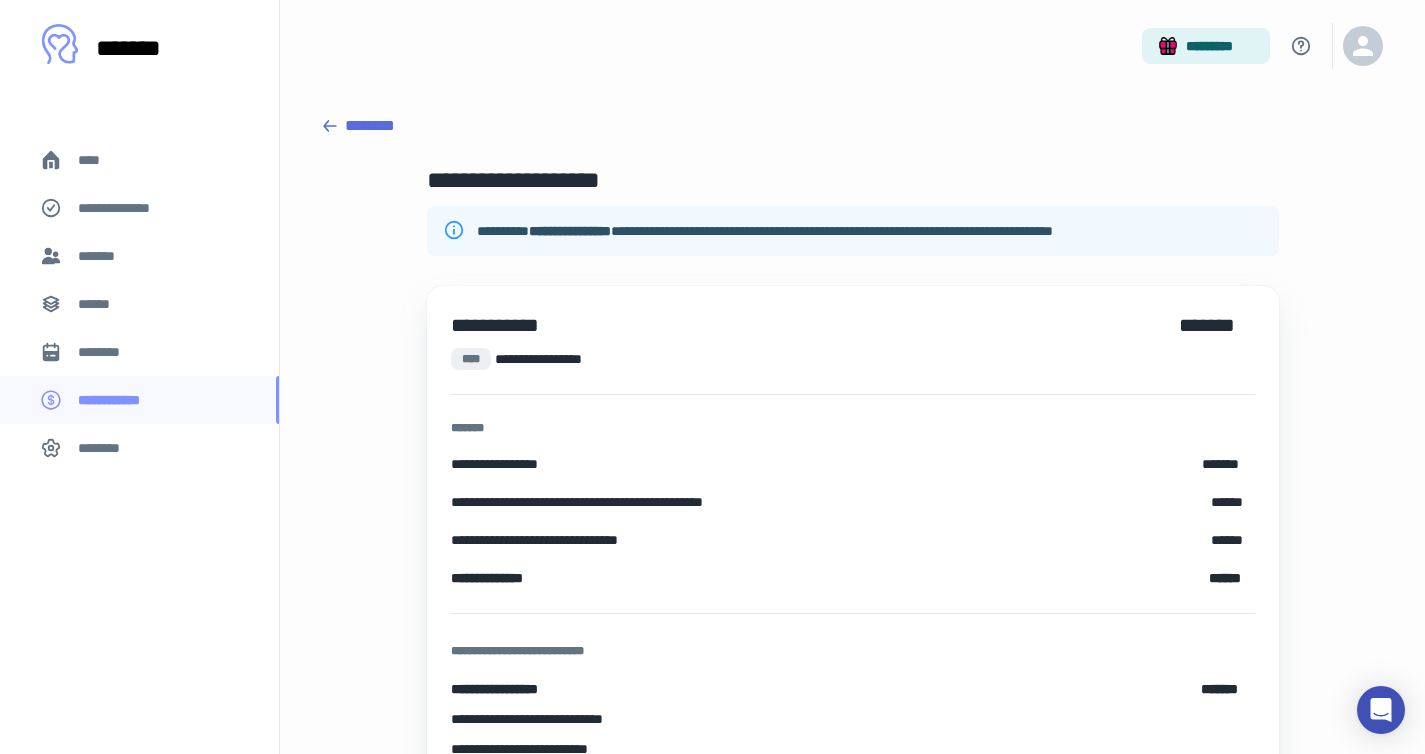scroll, scrollTop: 0, scrollLeft: 0, axis: both 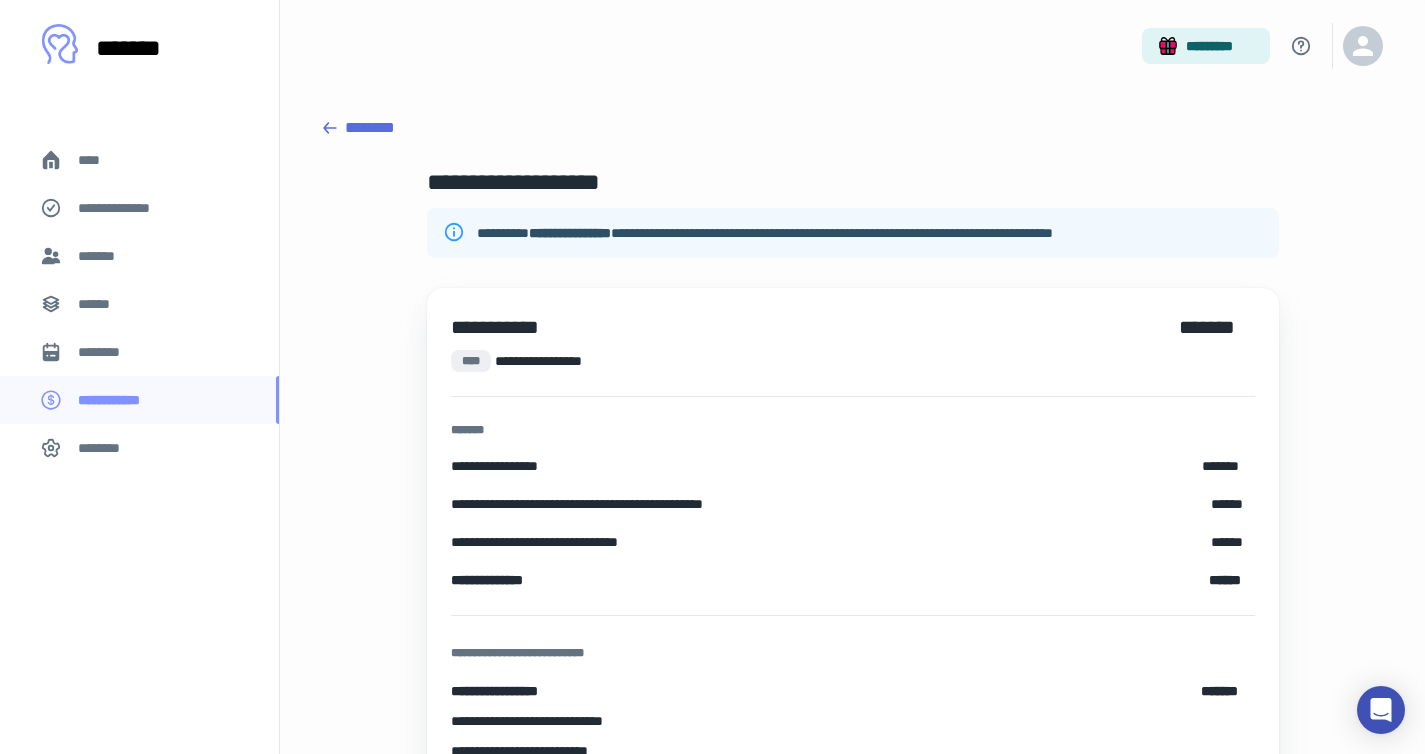 click on "********" at bounding box center (852, 128) 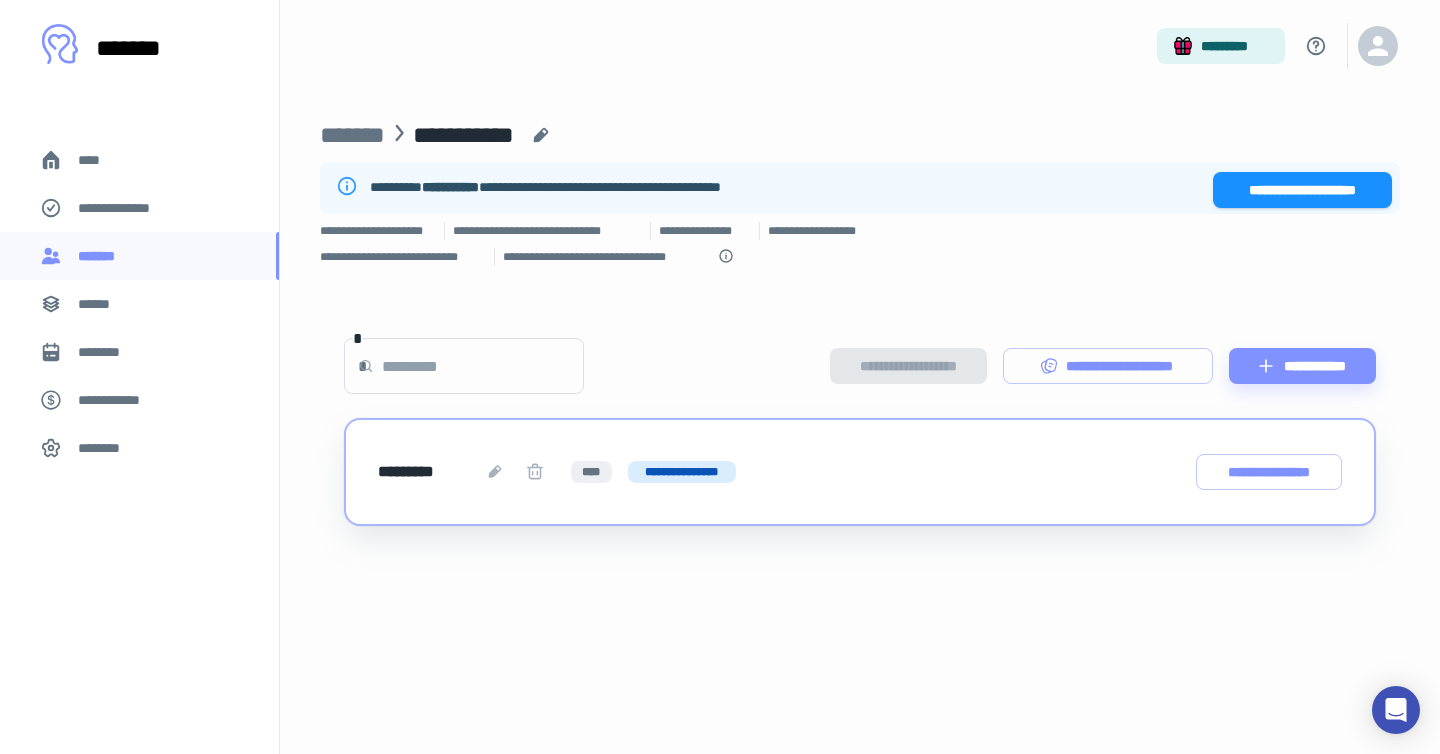 click on "****" at bounding box center [139, 160] 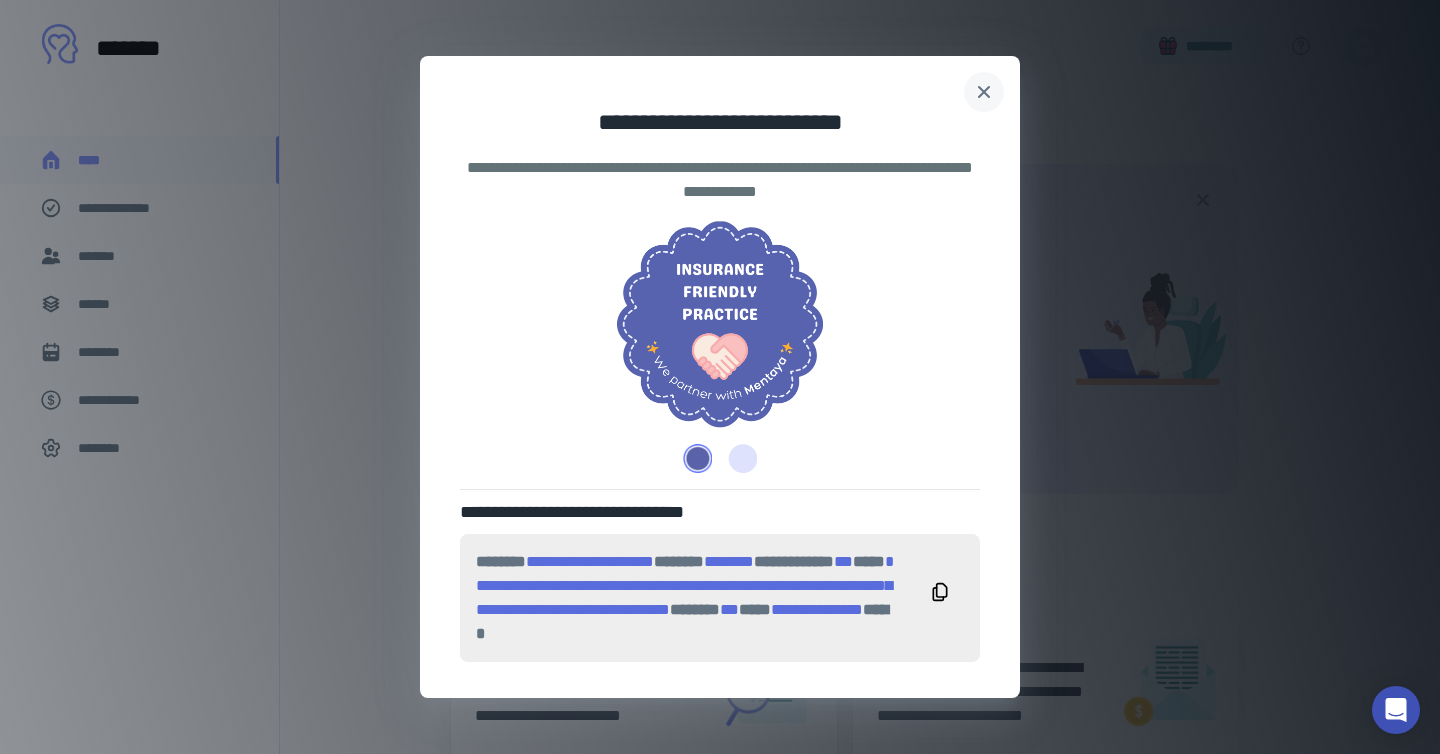 click 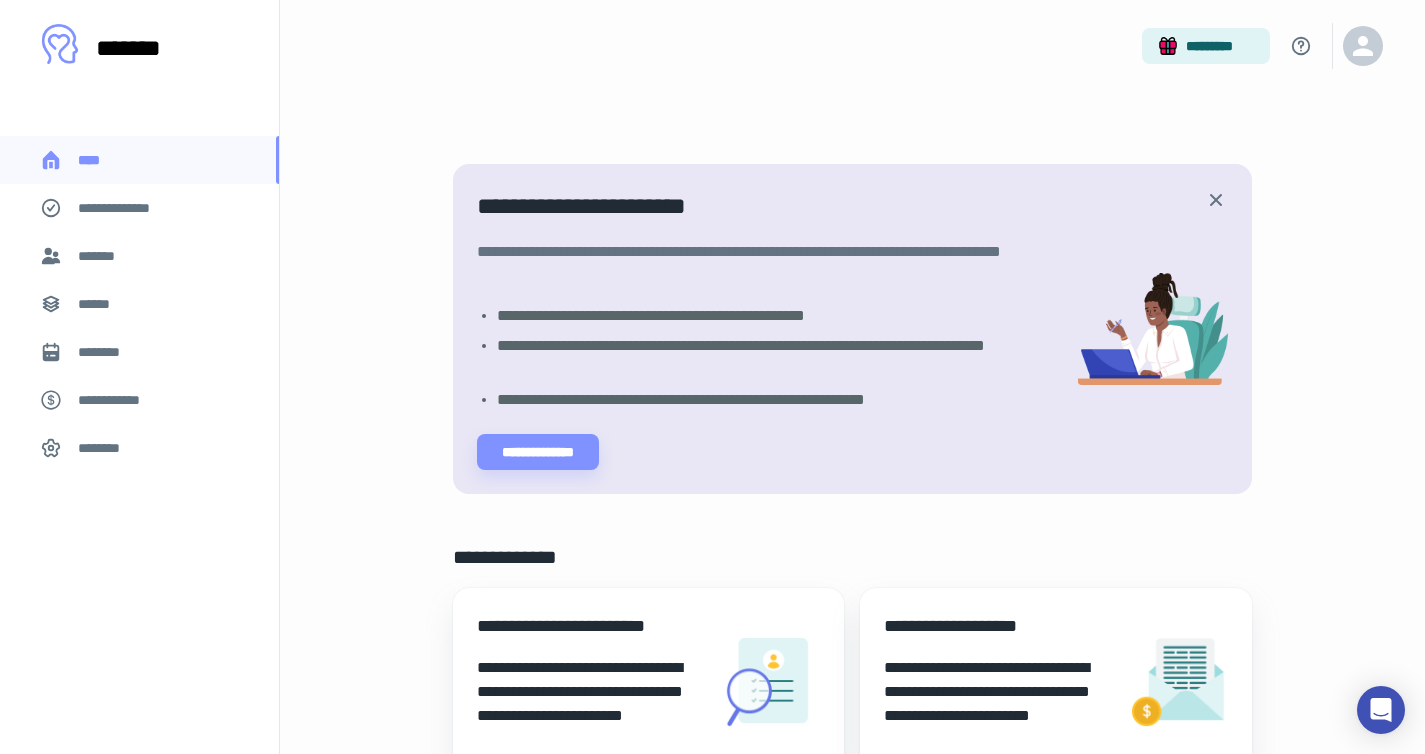 click on "********" at bounding box center (139, 352) 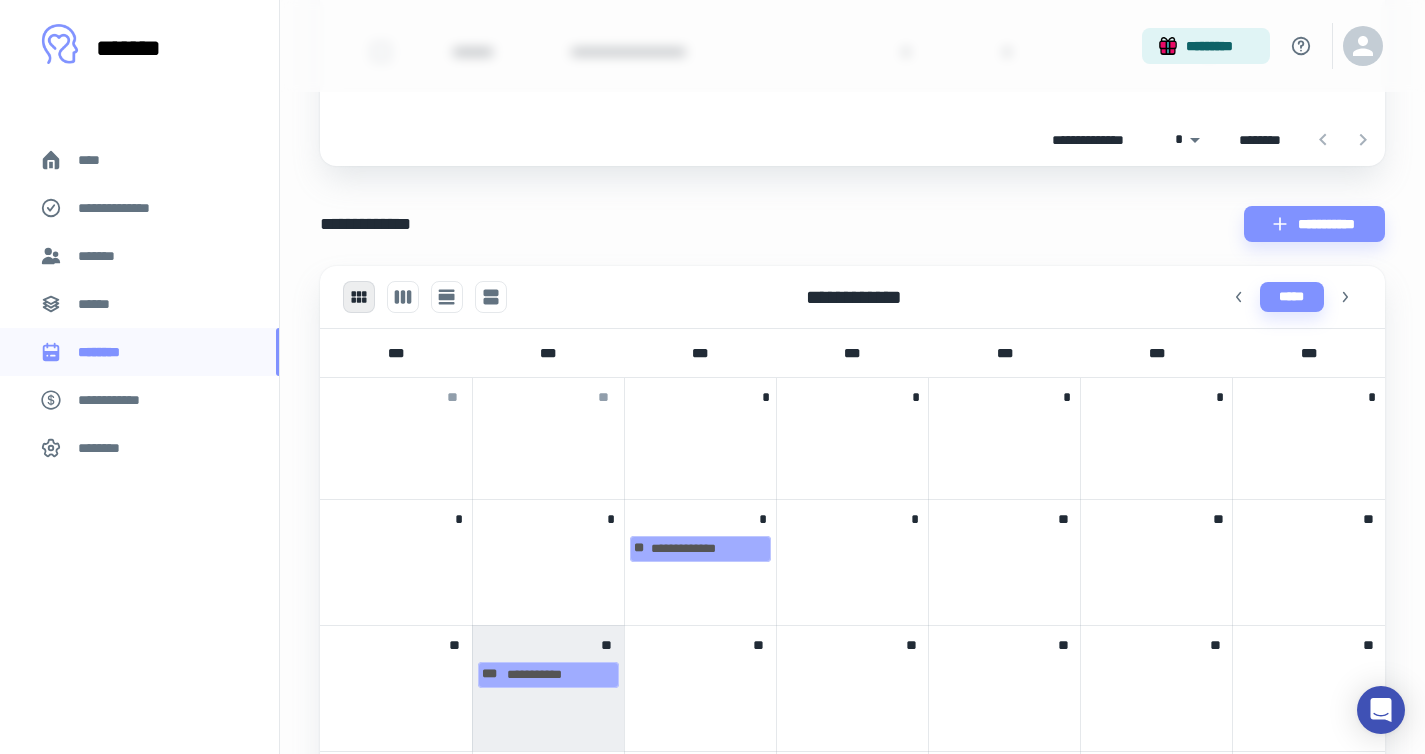 scroll, scrollTop: 517, scrollLeft: 0, axis: vertical 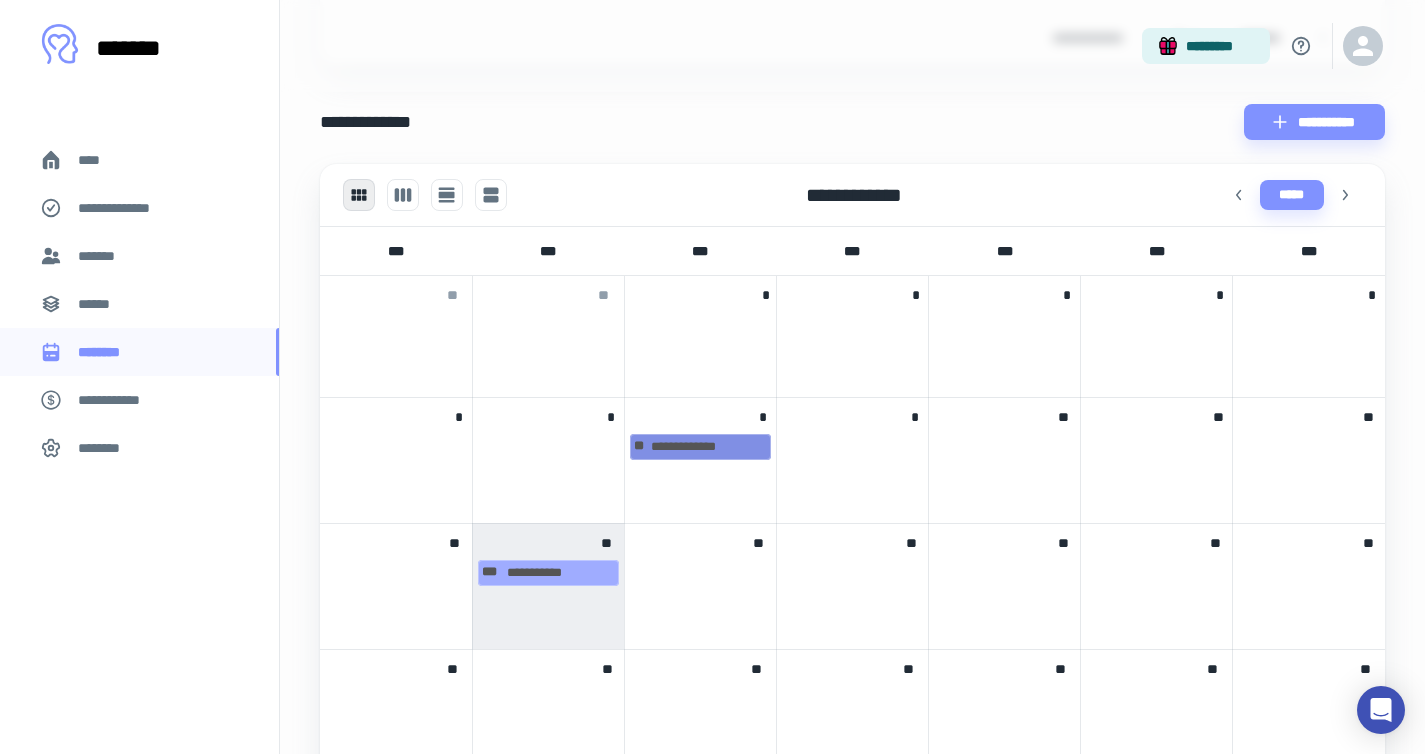 click on "**********" at bounding box center [700, 447] 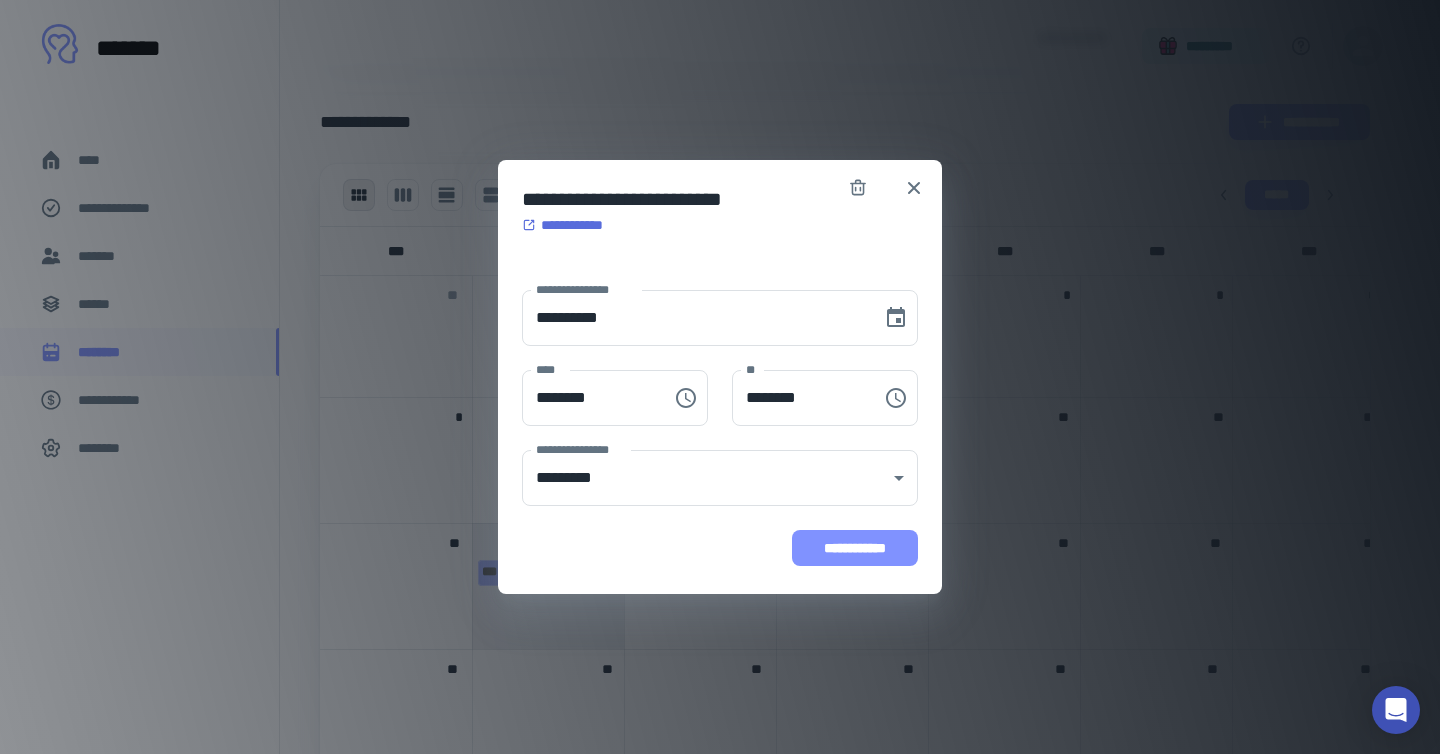 click on "**********" at bounding box center (855, 548) 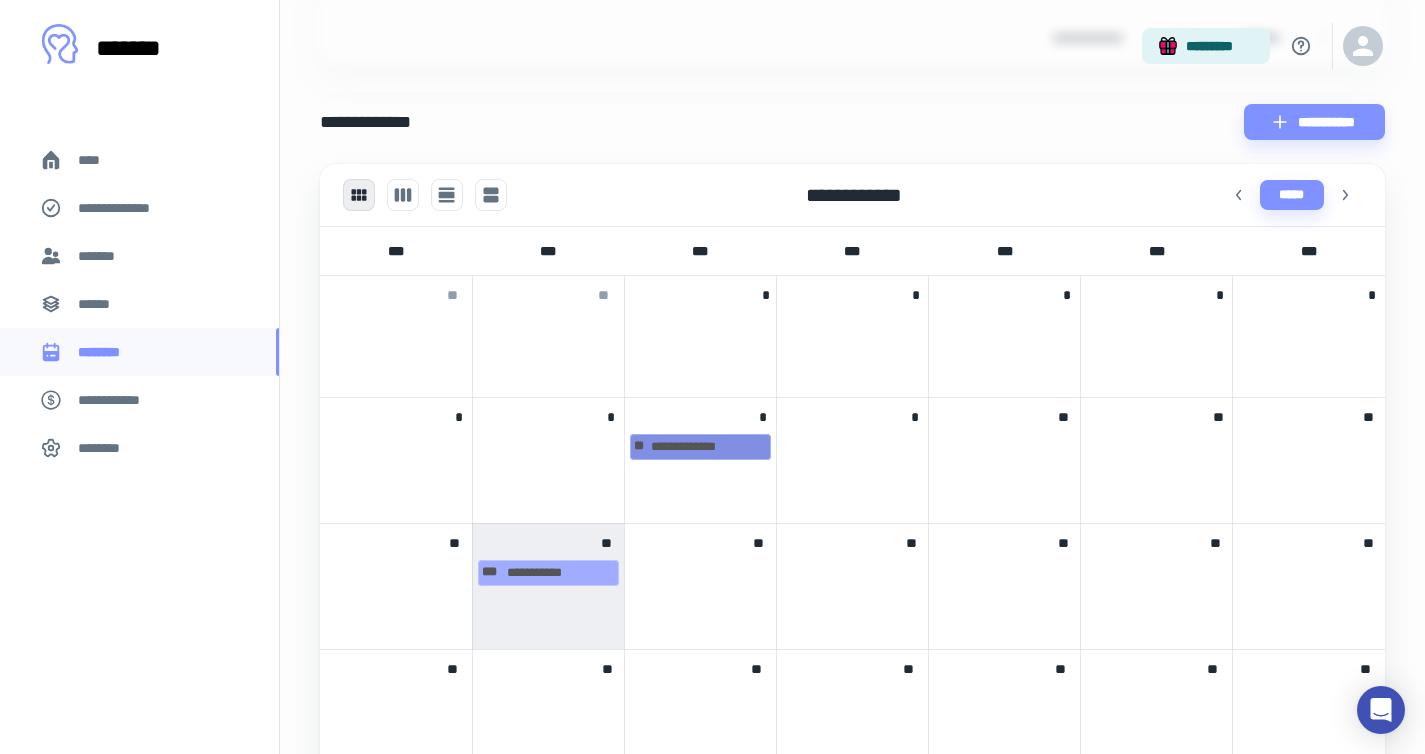 click on "**********" at bounding box center [700, 447] 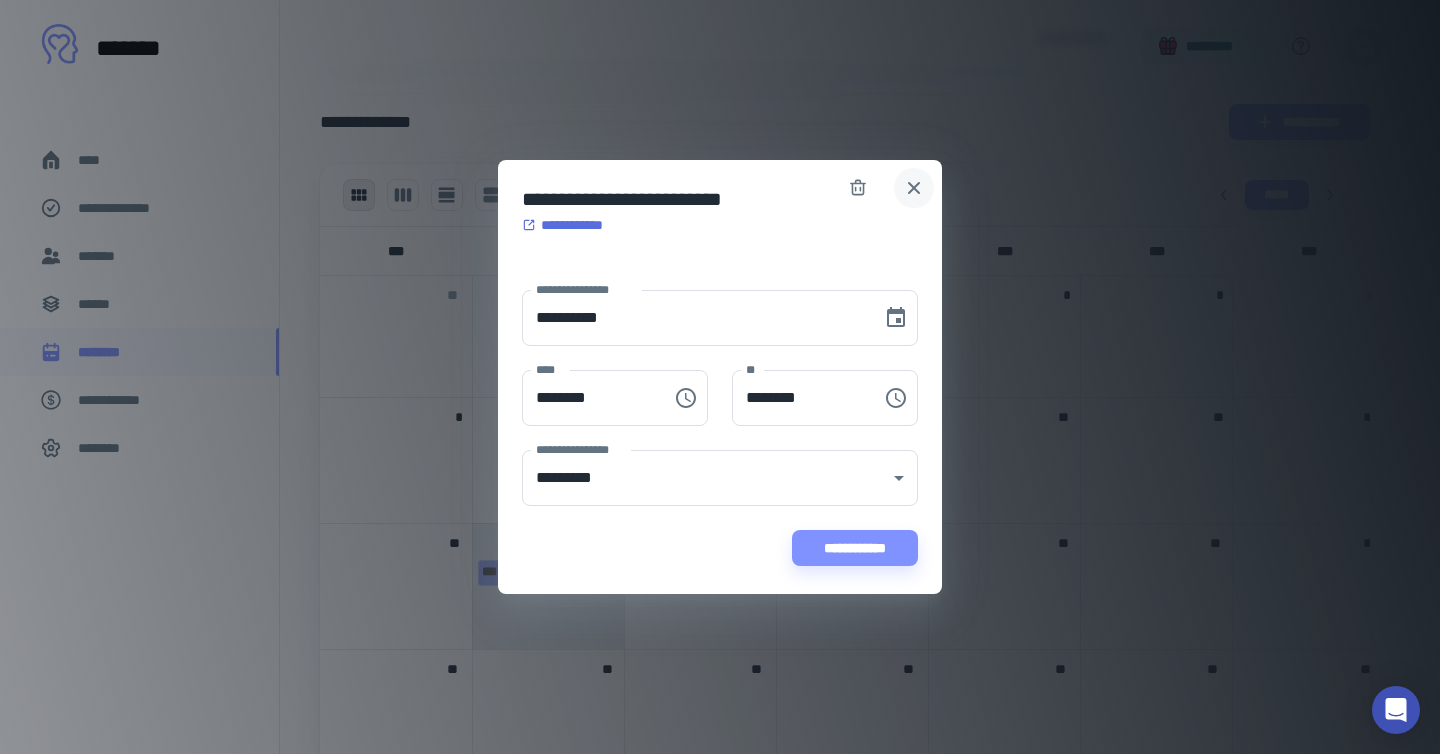 click 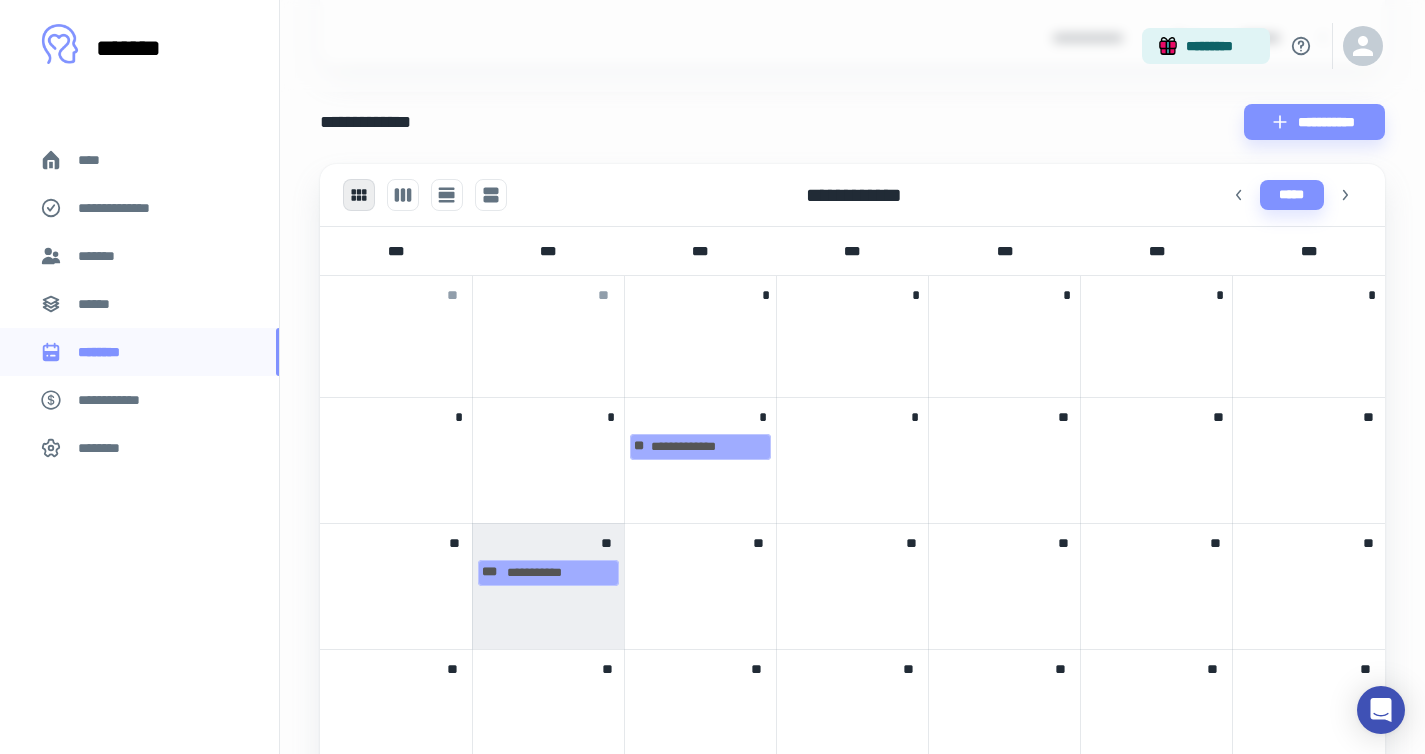 scroll, scrollTop: 0, scrollLeft: 0, axis: both 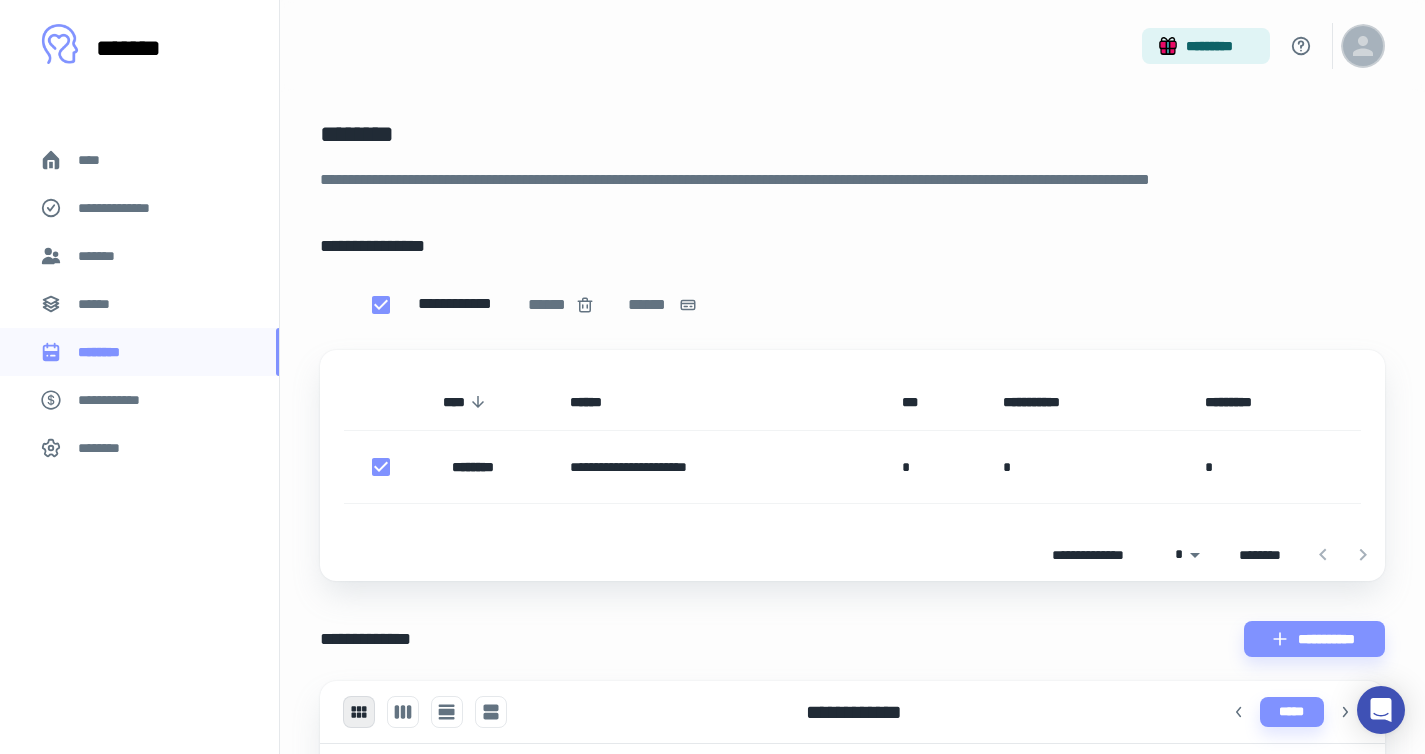 click at bounding box center (1363, 46) 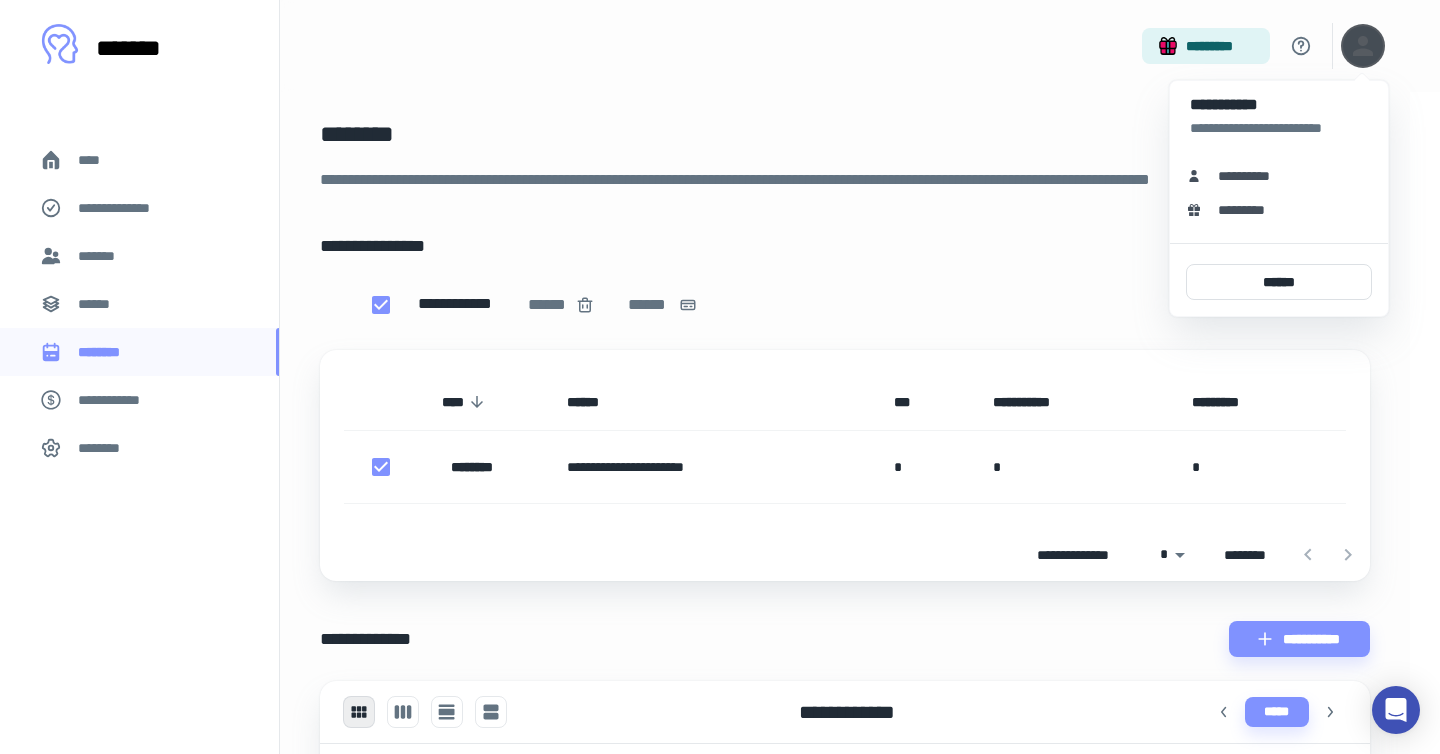 click at bounding box center (720, 377) 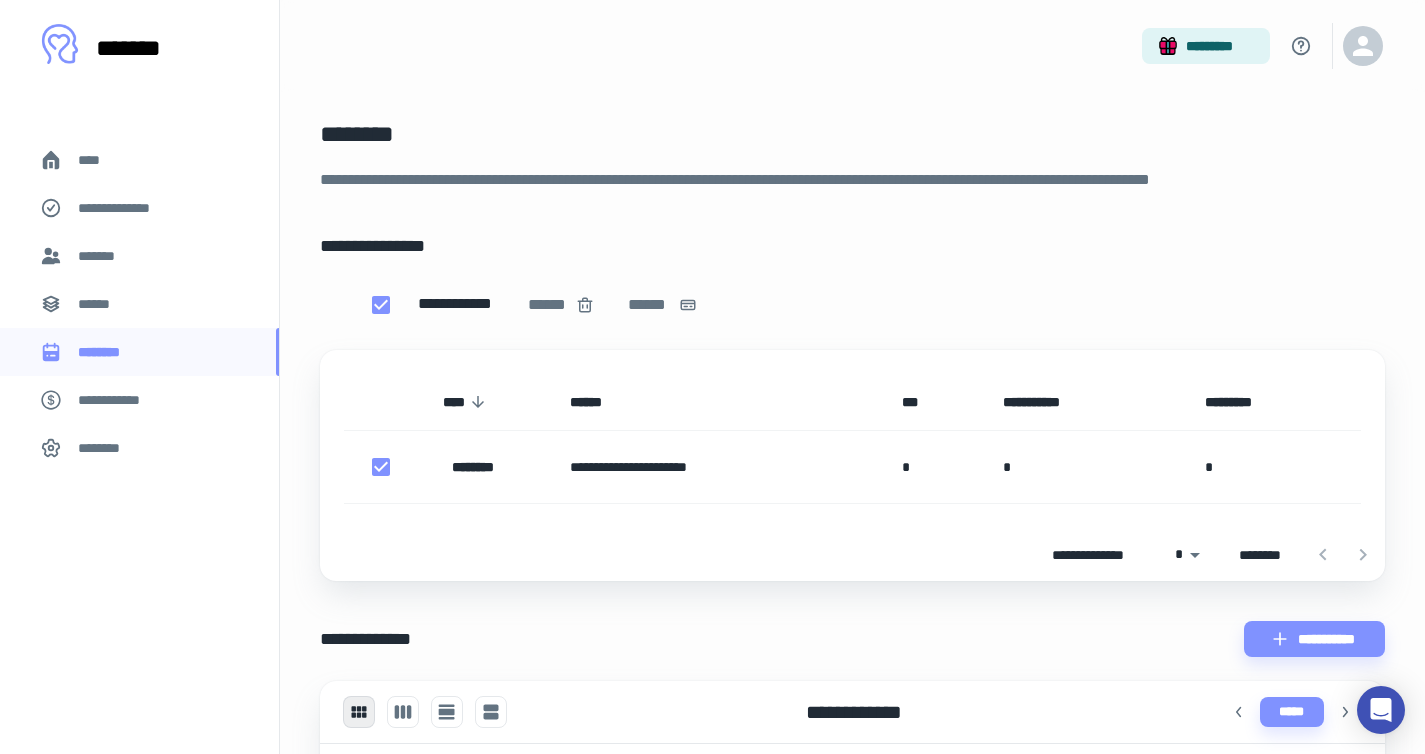 click on "********" at bounding box center [105, 448] 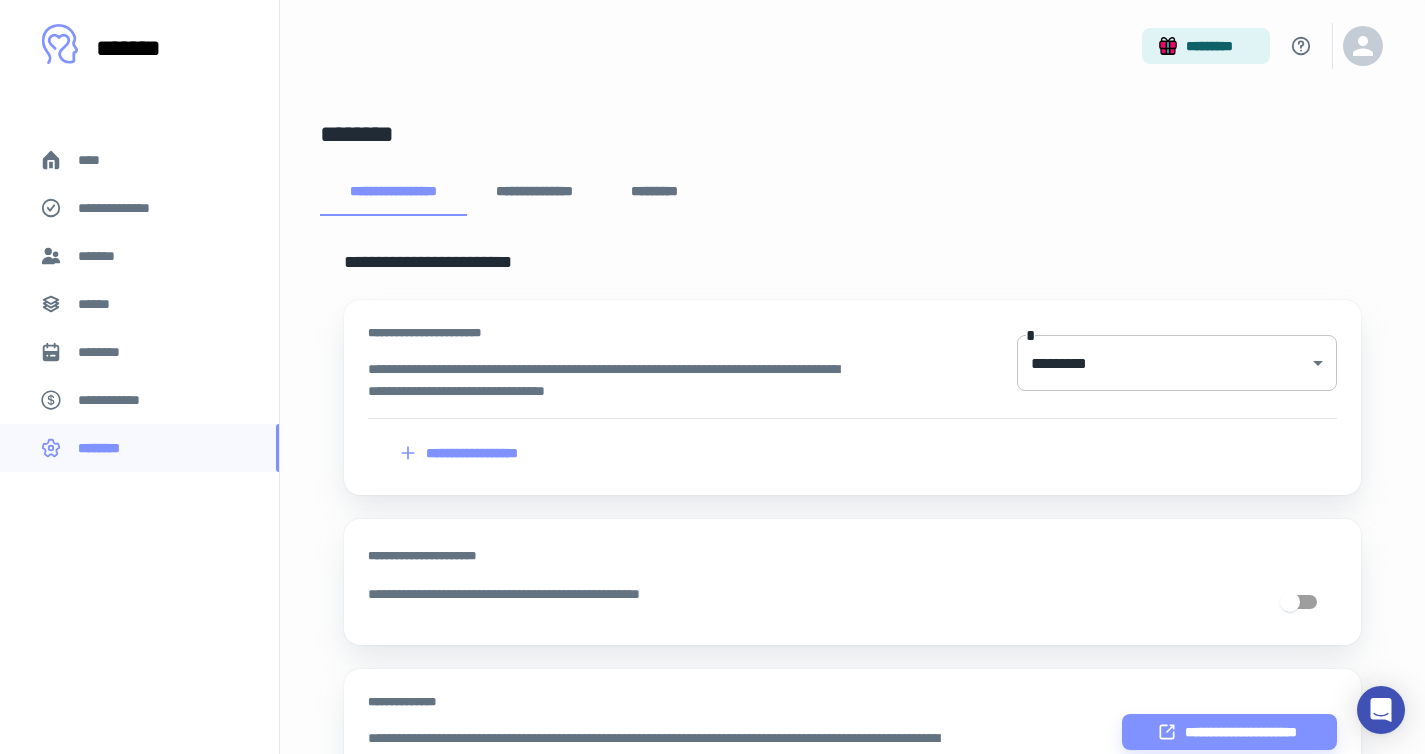 click on "[FIRST] [LAST] [ADDRESS] [CITY] [STATE] [ZIP] [COUNTRY] [PHONE] [EMAIL] [WEBSITE] [COMPANY] [PRODUCT] [DATE] [TIME] [AGE] [SSN] [DLN] [CC] [PASSPORT]" at bounding box center [712, 377] 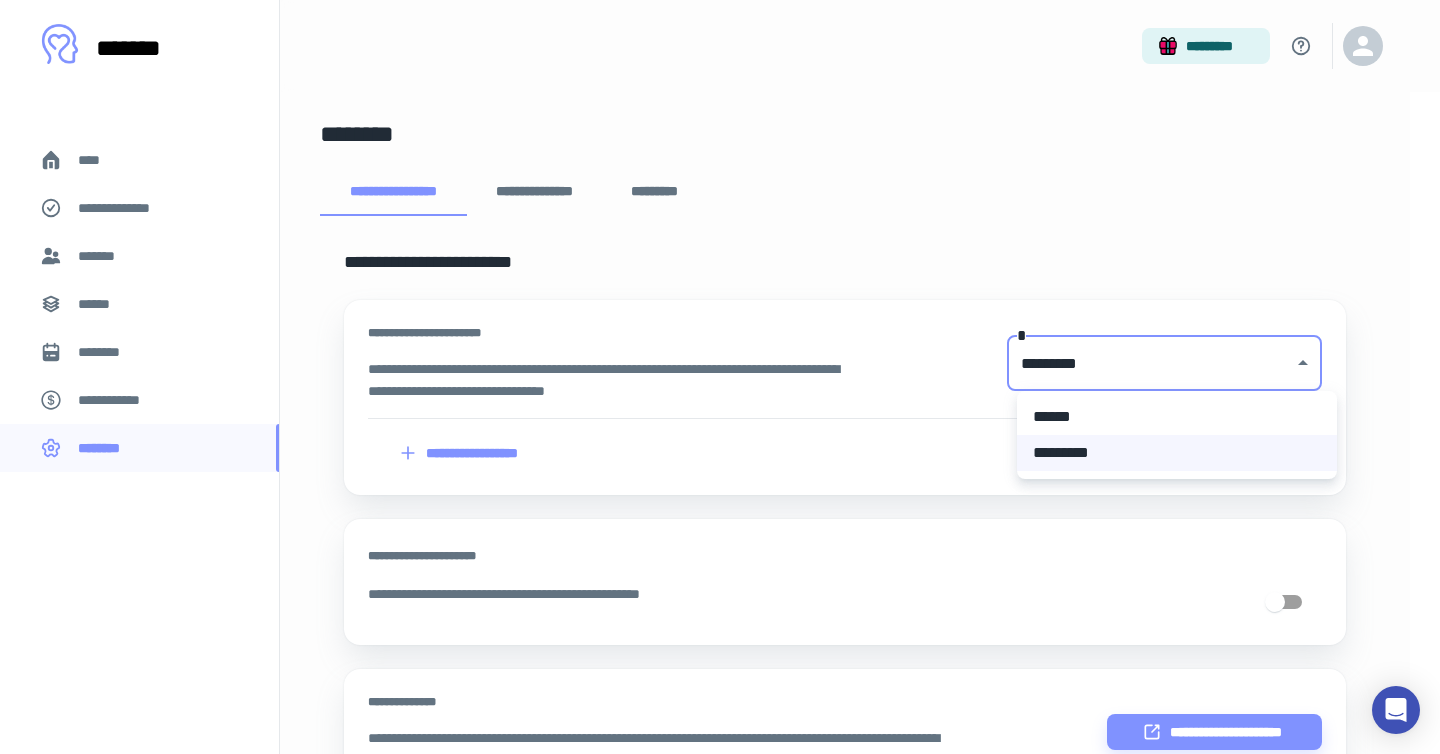 click on "******" at bounding box center [1177, 417] 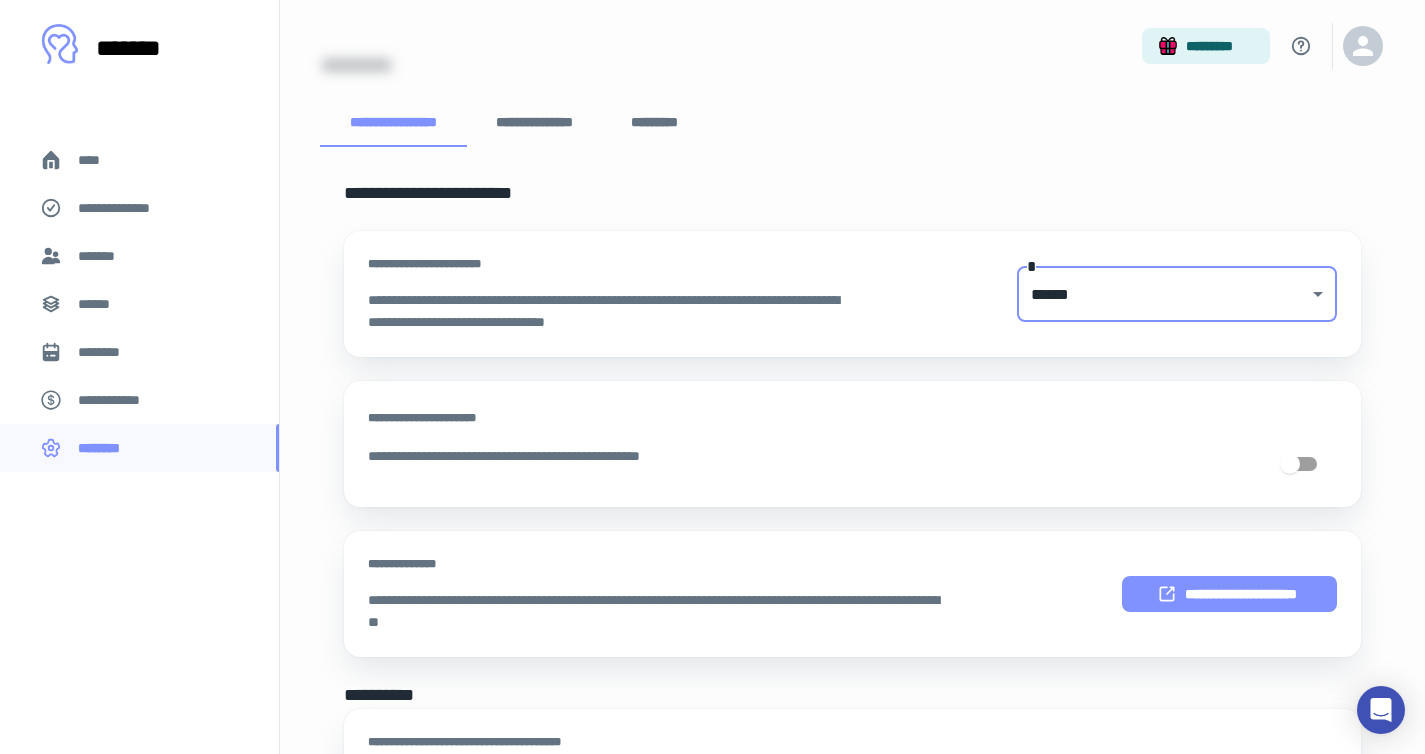 scroll, scrollTop: 110, scrollLeft: 0, axis: vertical 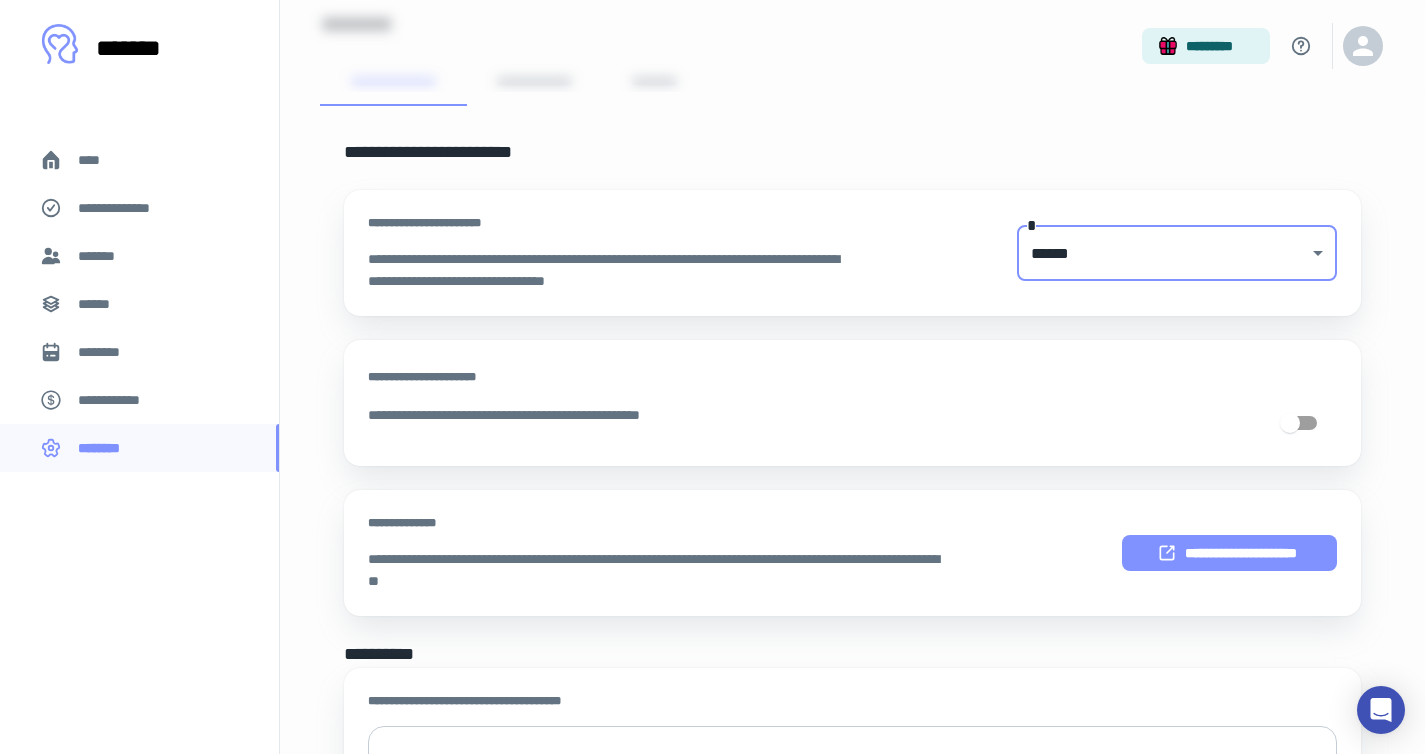 click on "**********" at bounding box center [1229, 553] 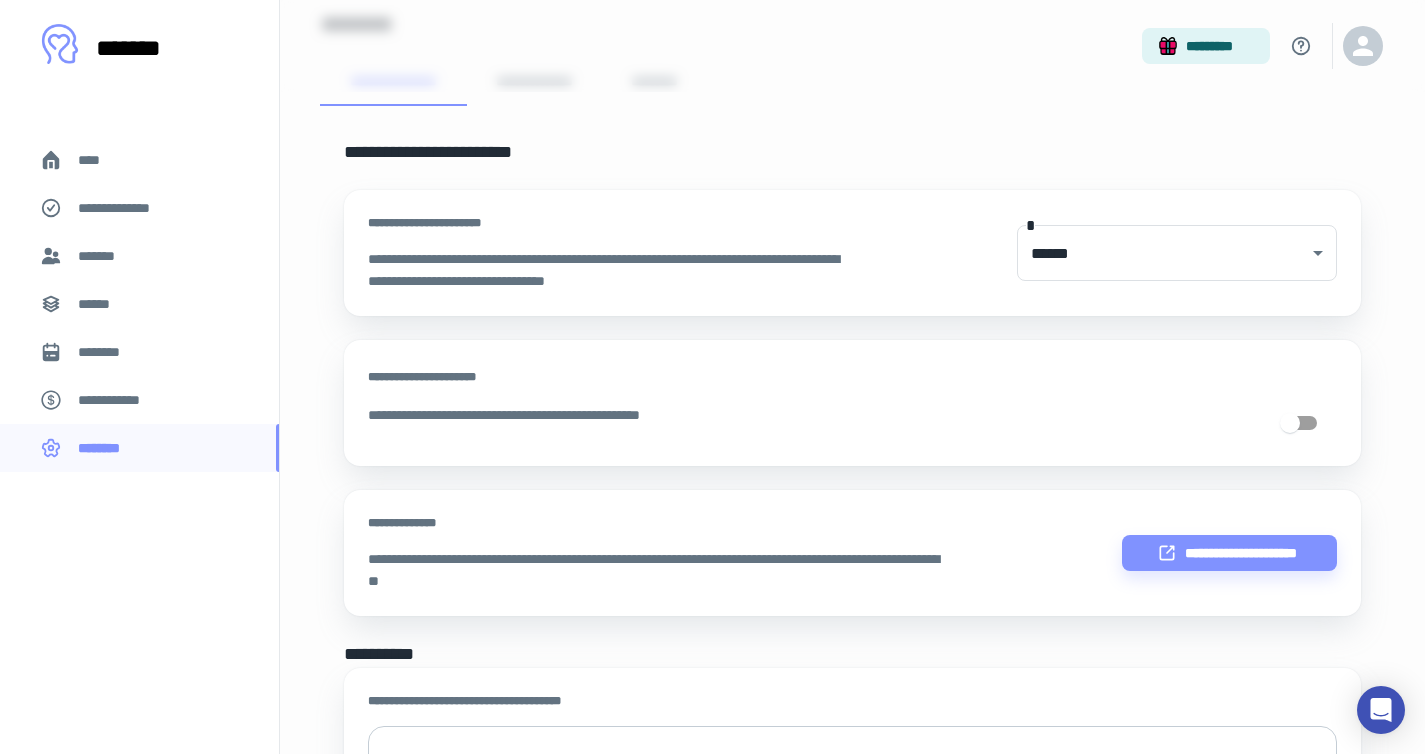 click on "*******" at bounding box center [100, 256] 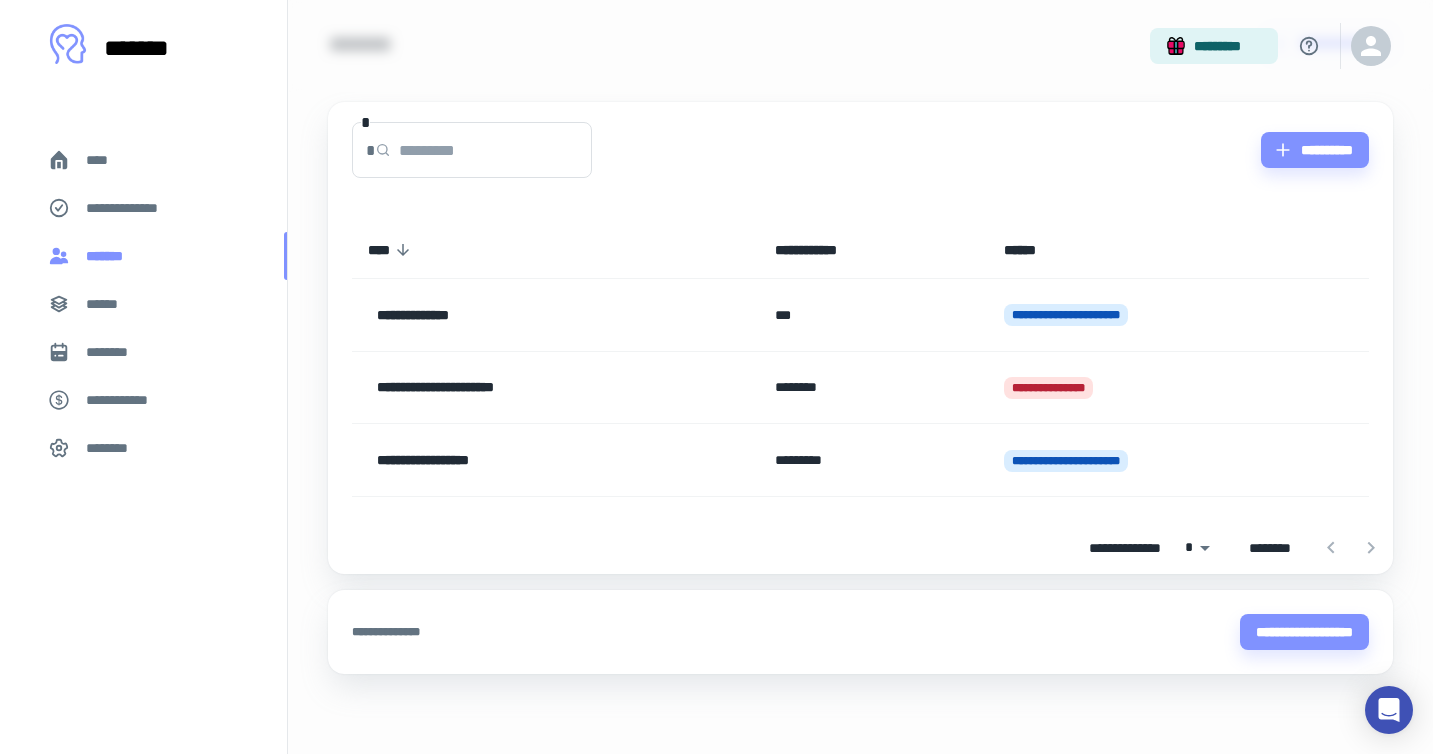 scroll, scrollTop: 0, scrollLeft: 0, axis: both 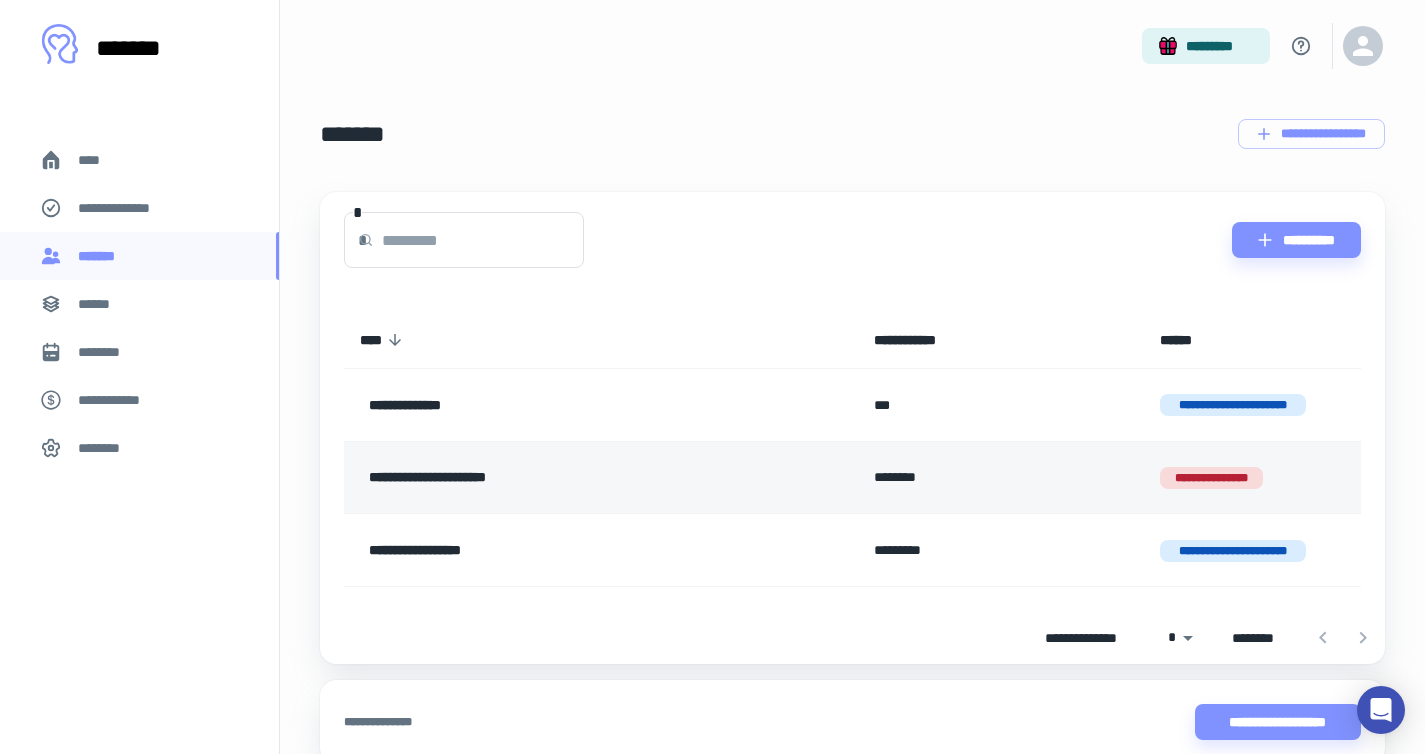 click on "**********" at bounding box center [1211, 478] 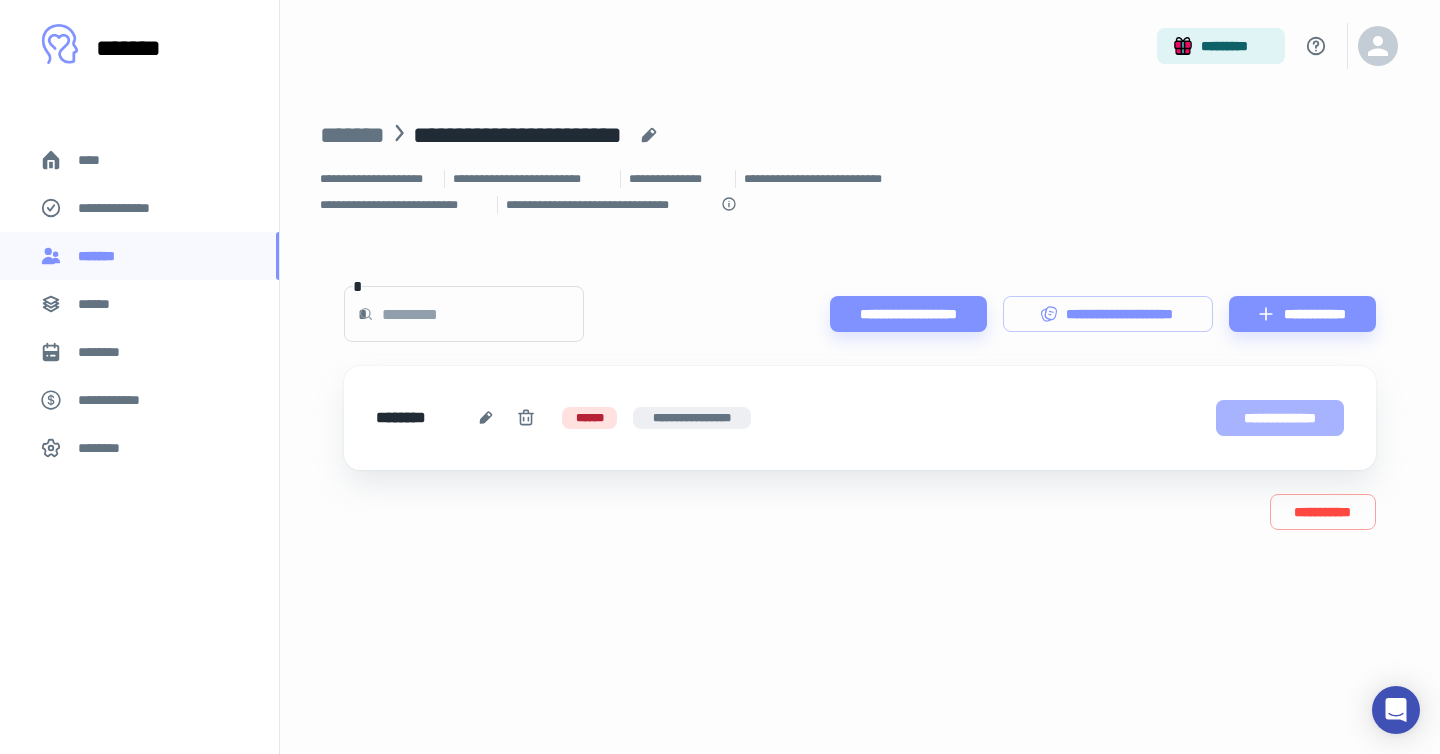 click on "**********" at bounding box center (1280, 418) 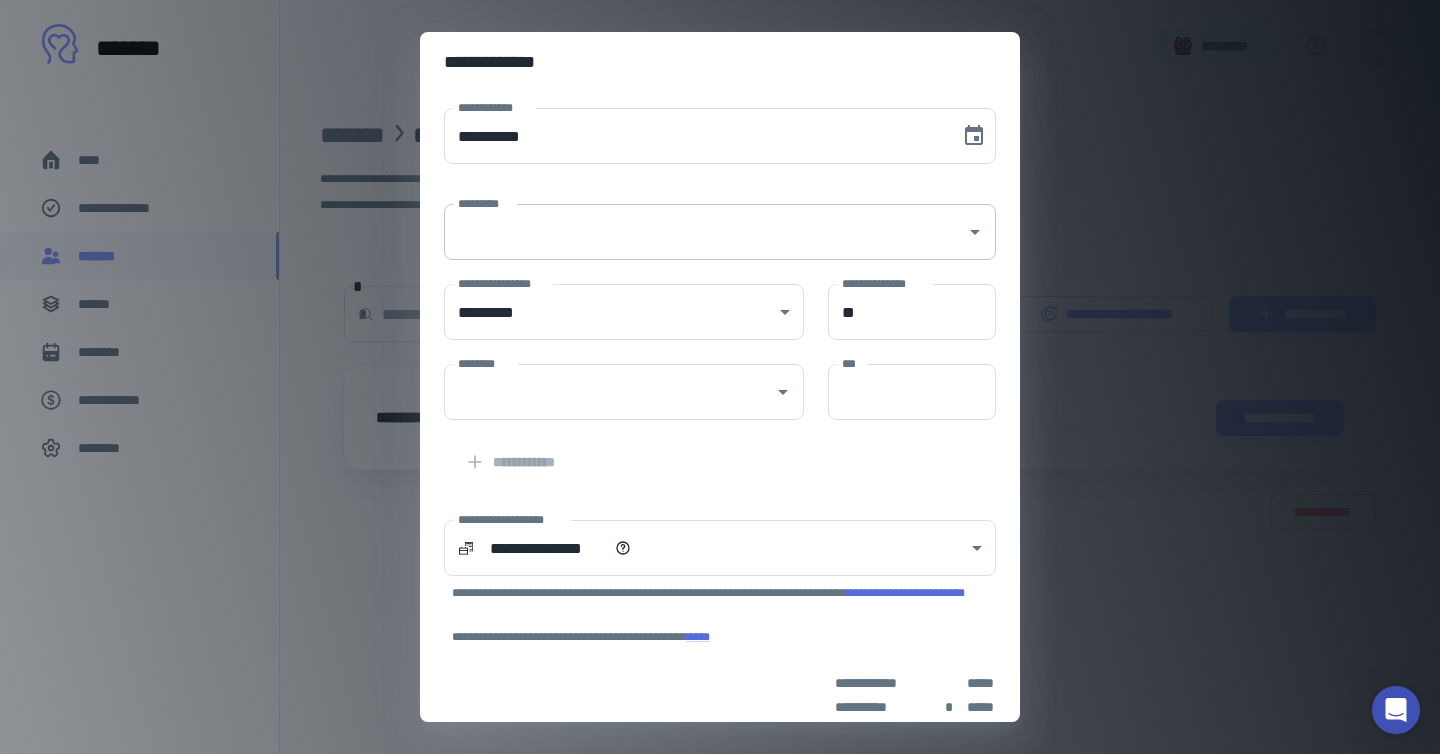 click on "*********" at bounding box center (705, 232) 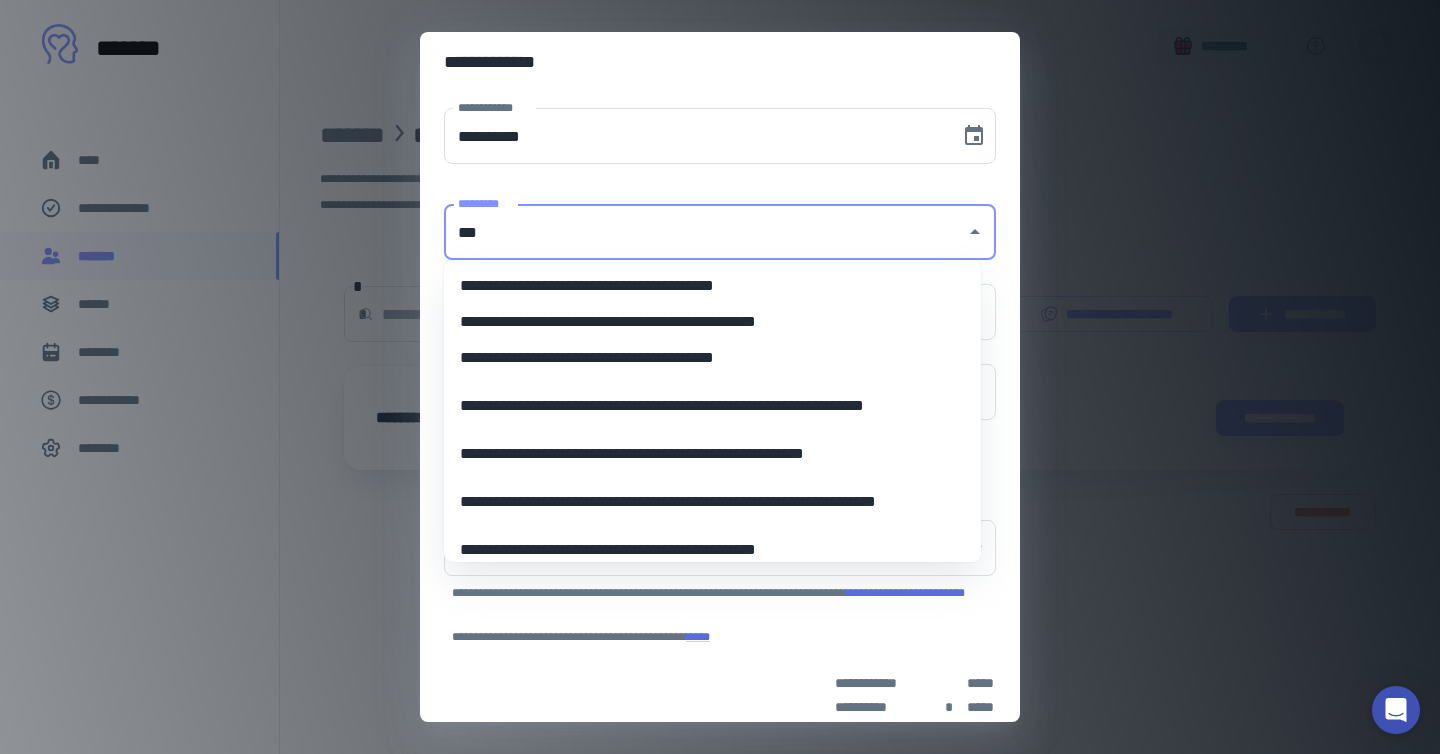 click on "**********" at bounding box center [705, 358] 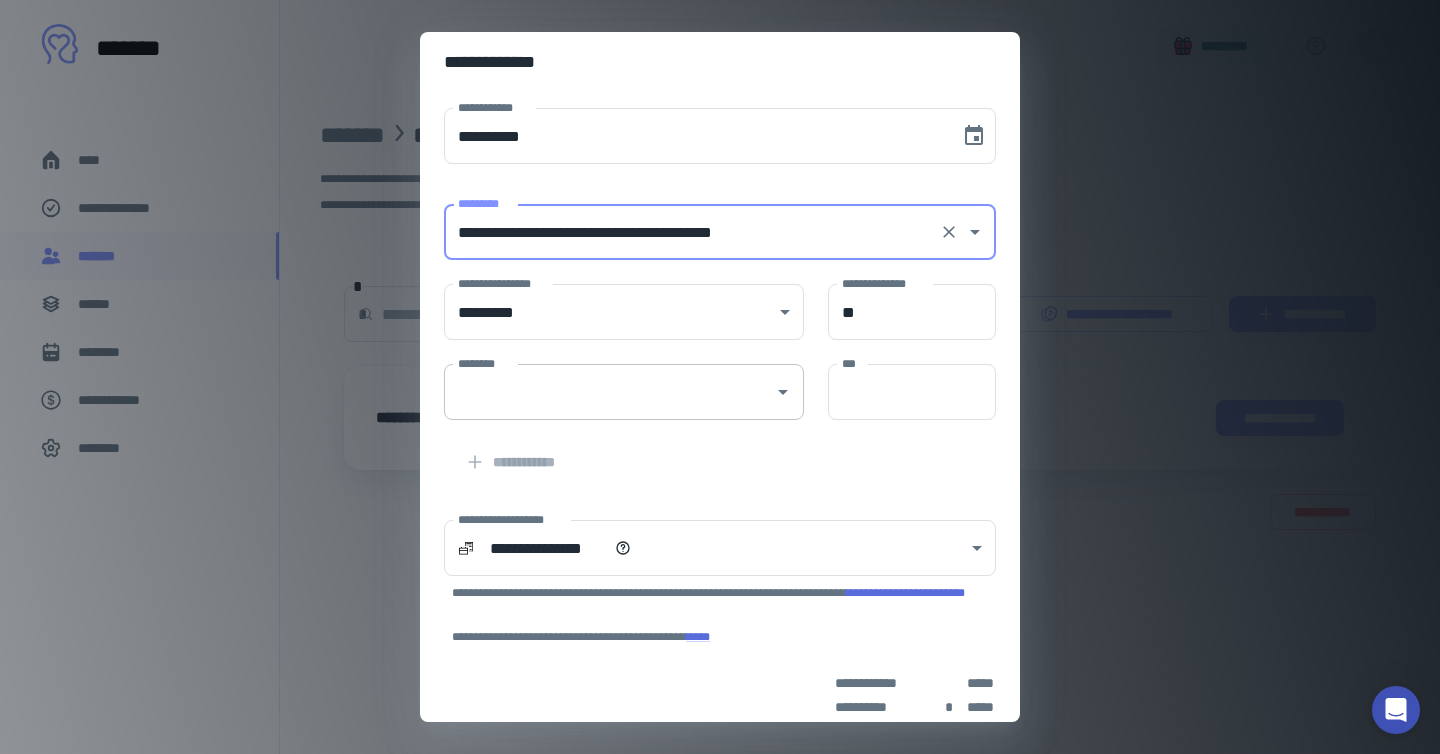 type on "**********" 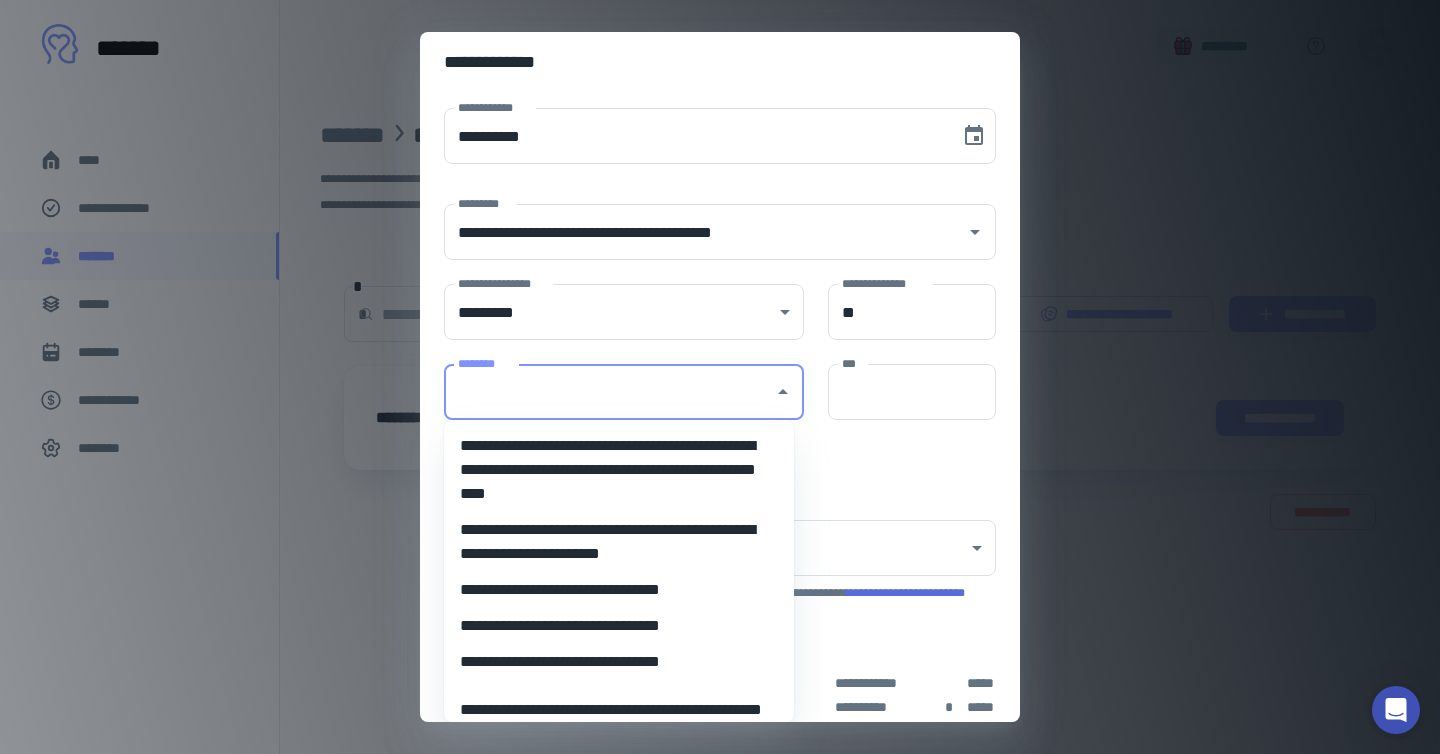 click on "**********" at bounding box center (611, 662) 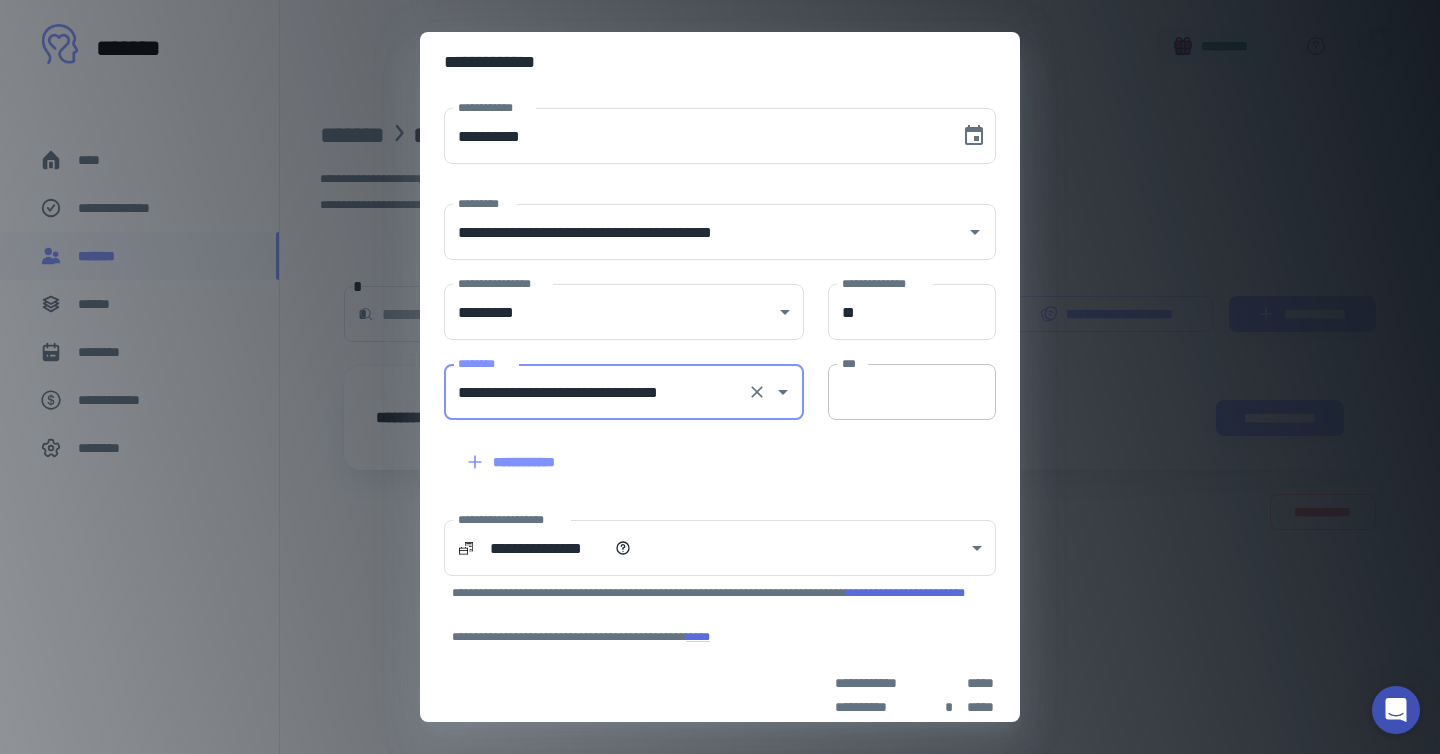click on "***" at bounding box center (912, 392) 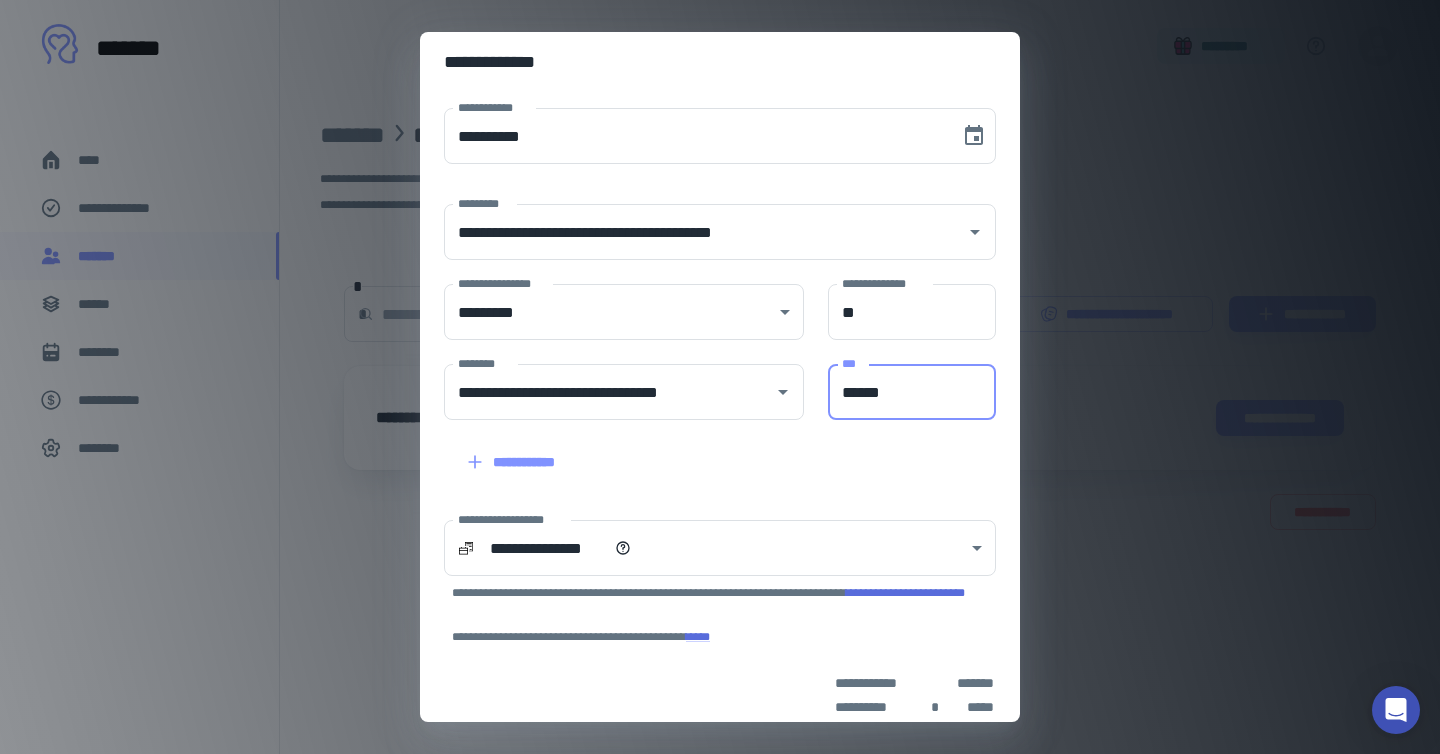 type on "******" 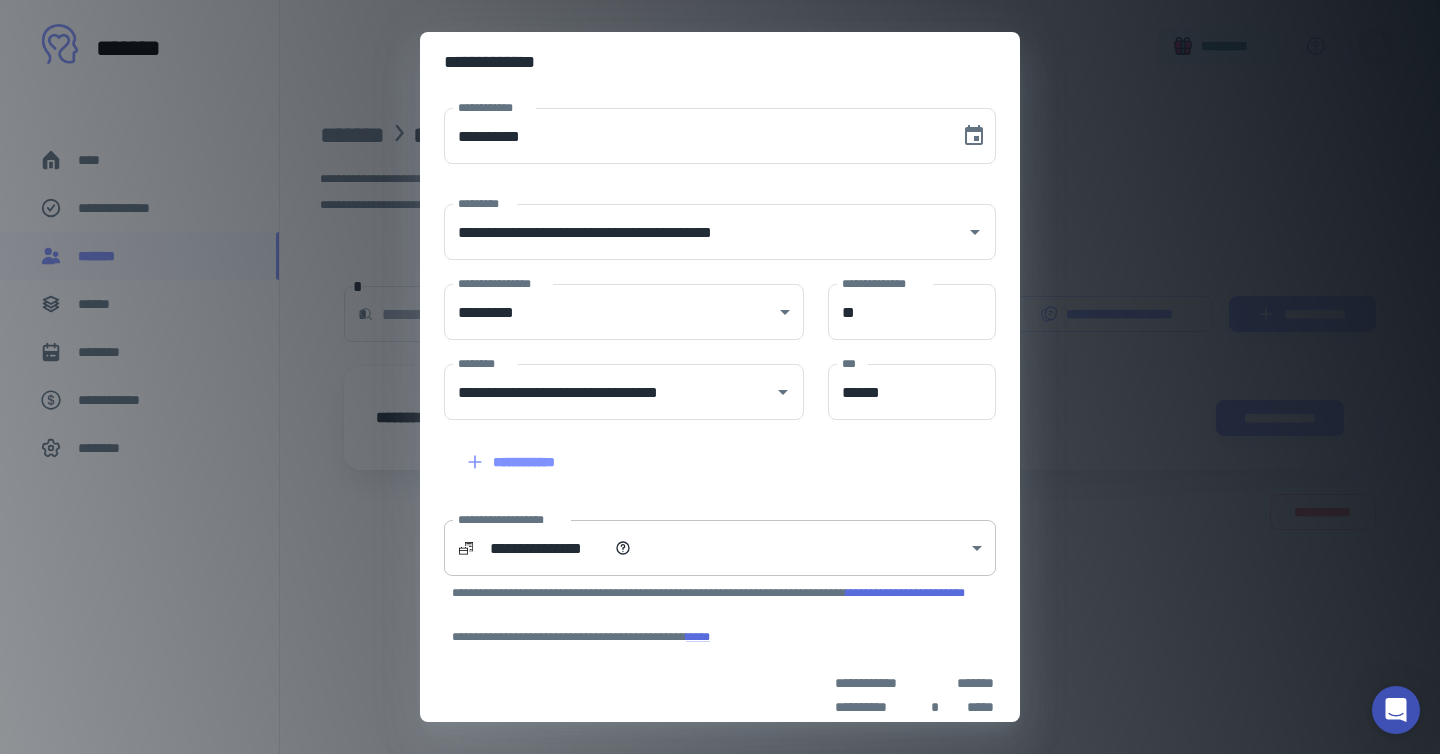 click on "**********" at bounding box center [720, 377] 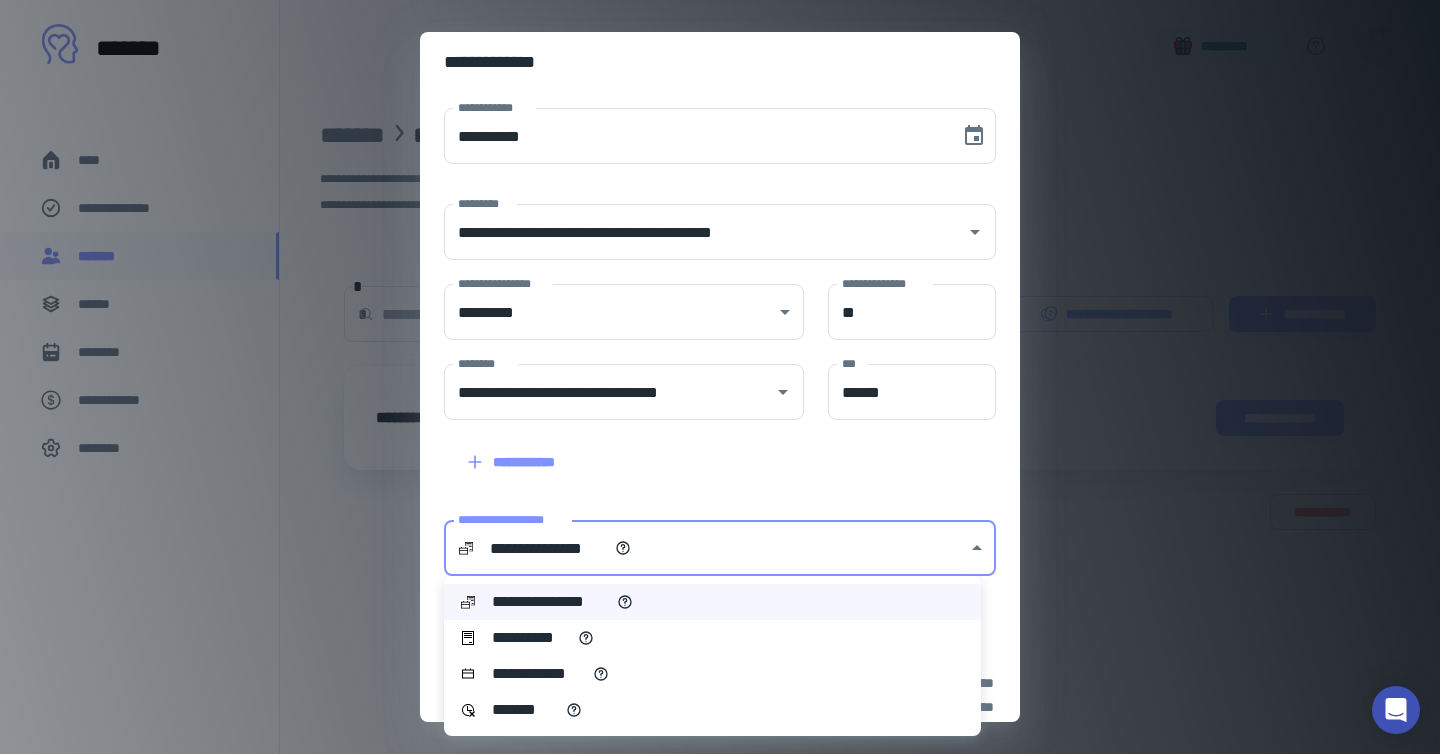 click on "**********" at bounding box center [712, 602] 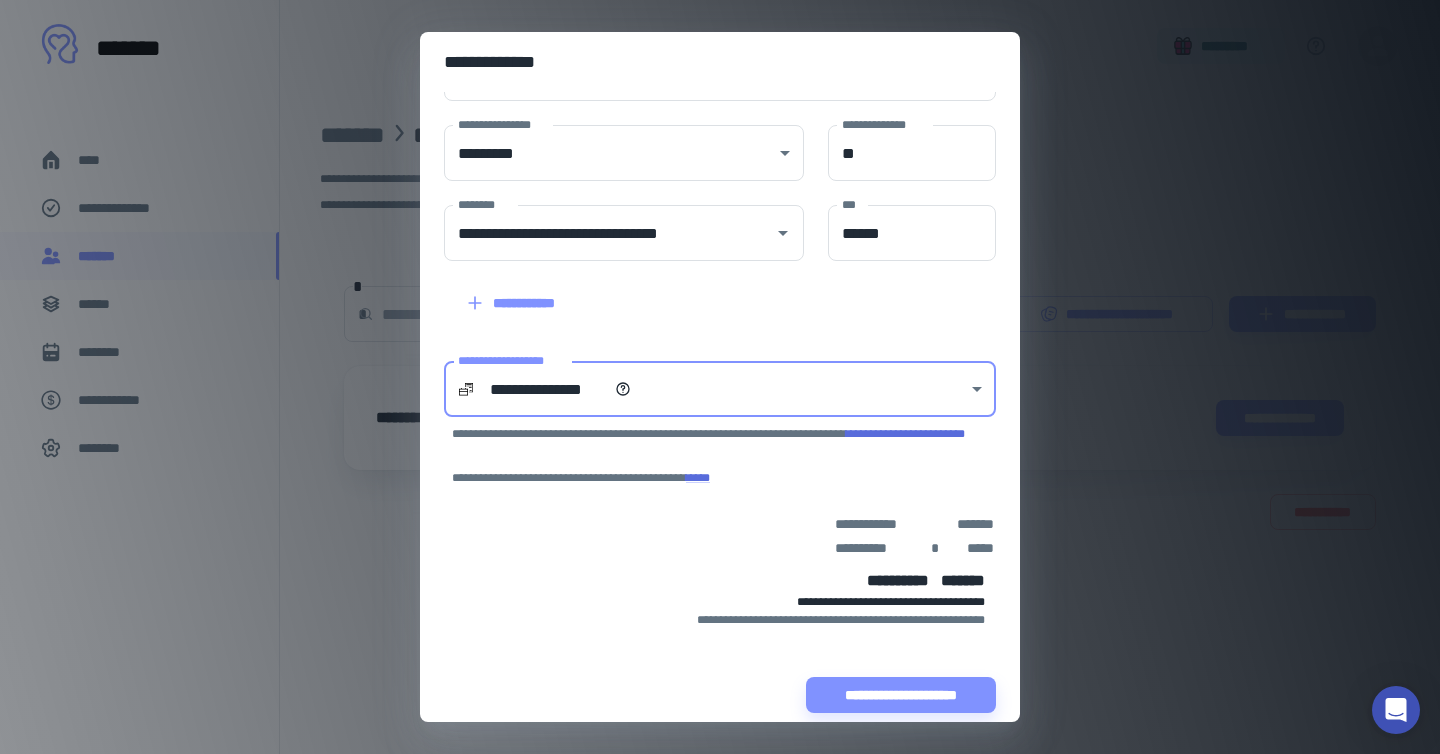 scroll, scrollTop: 170, scrollLeft: 0, axis: vertical 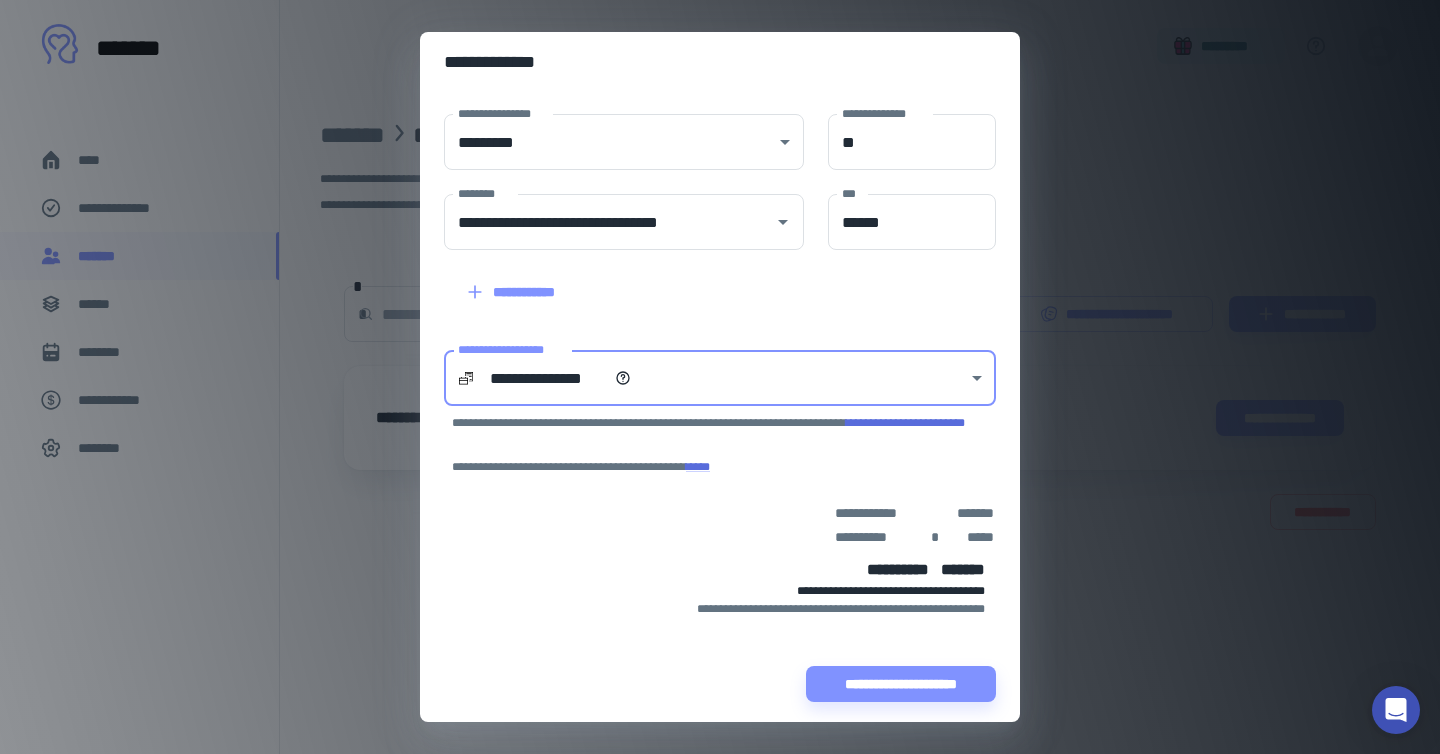 click on "**********" at bounding box center (720, 377) 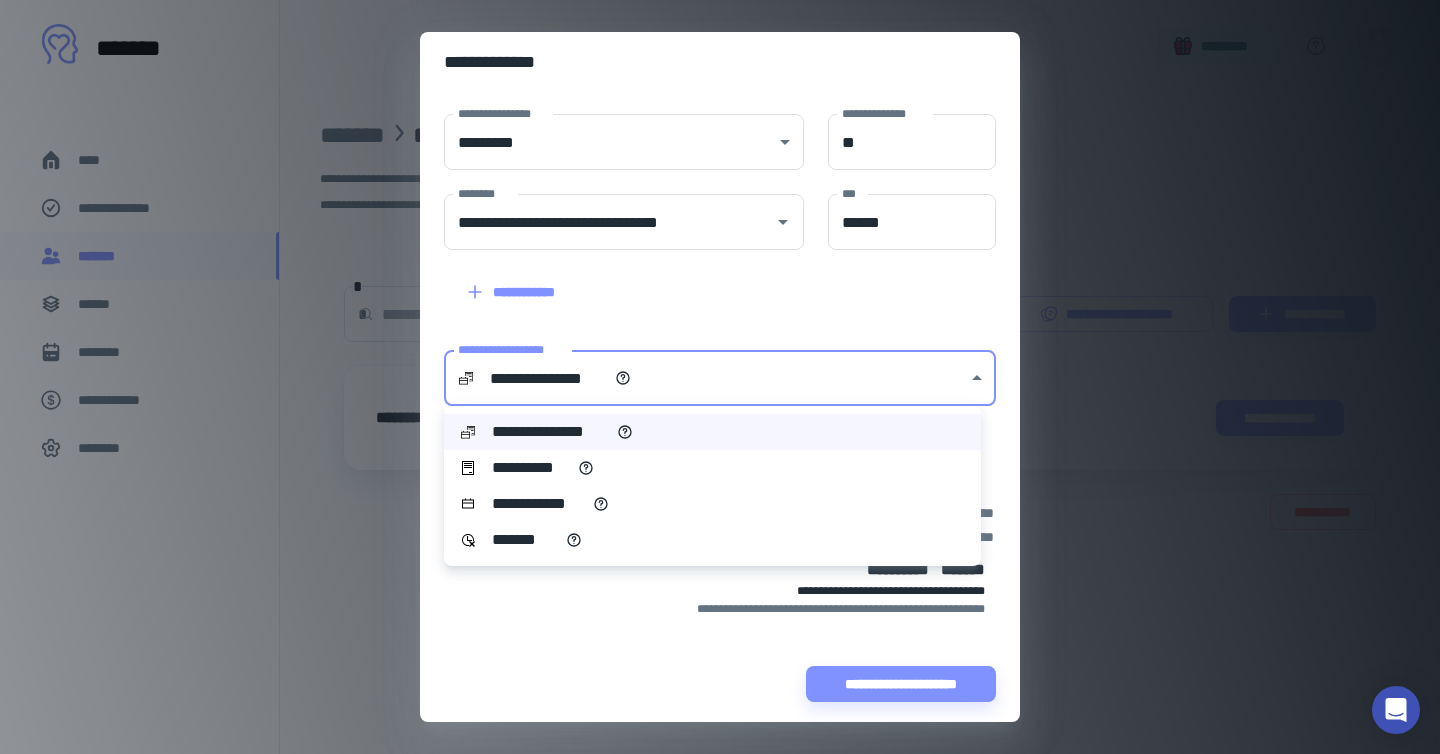 click on "**********" at bounding box center (712, 468) 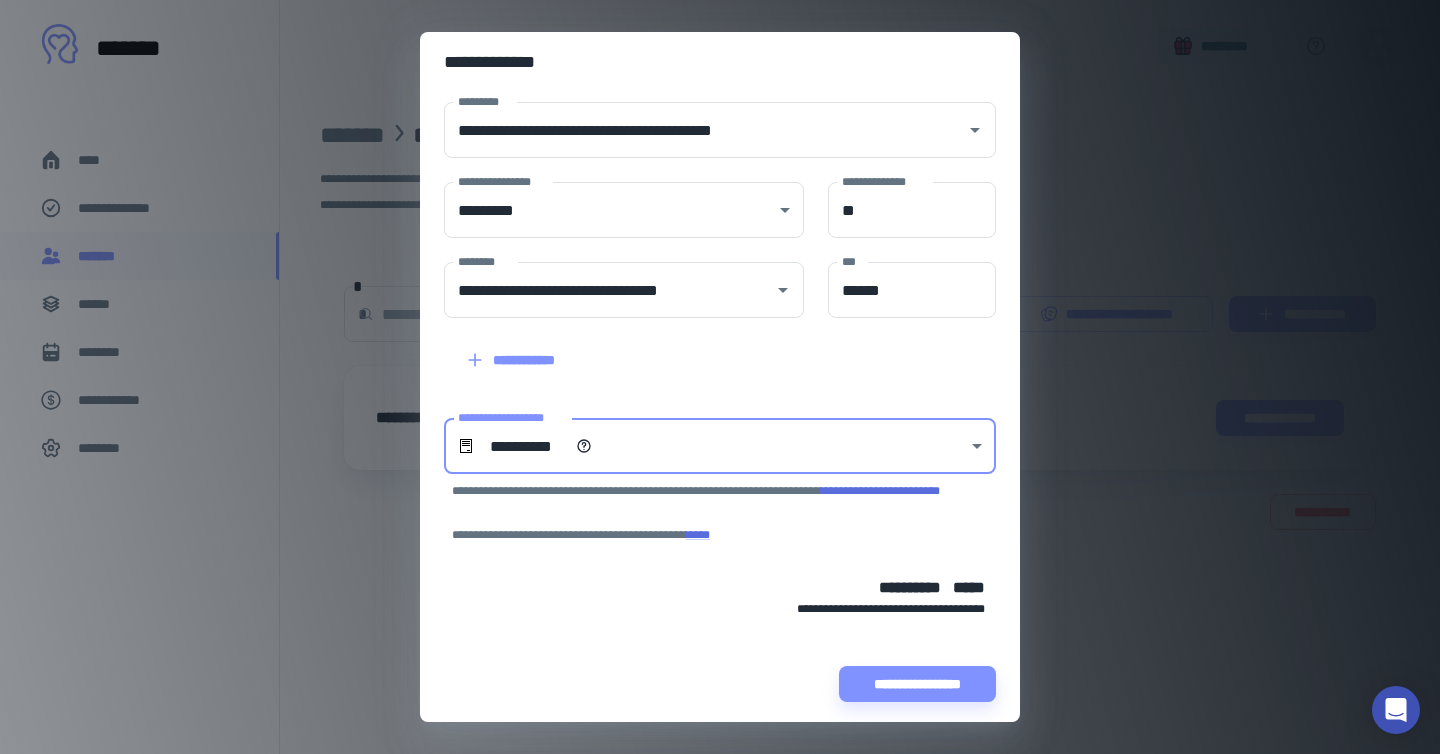 scroll, scrollTop: 102, scrollLeft: 0, axis: vertical 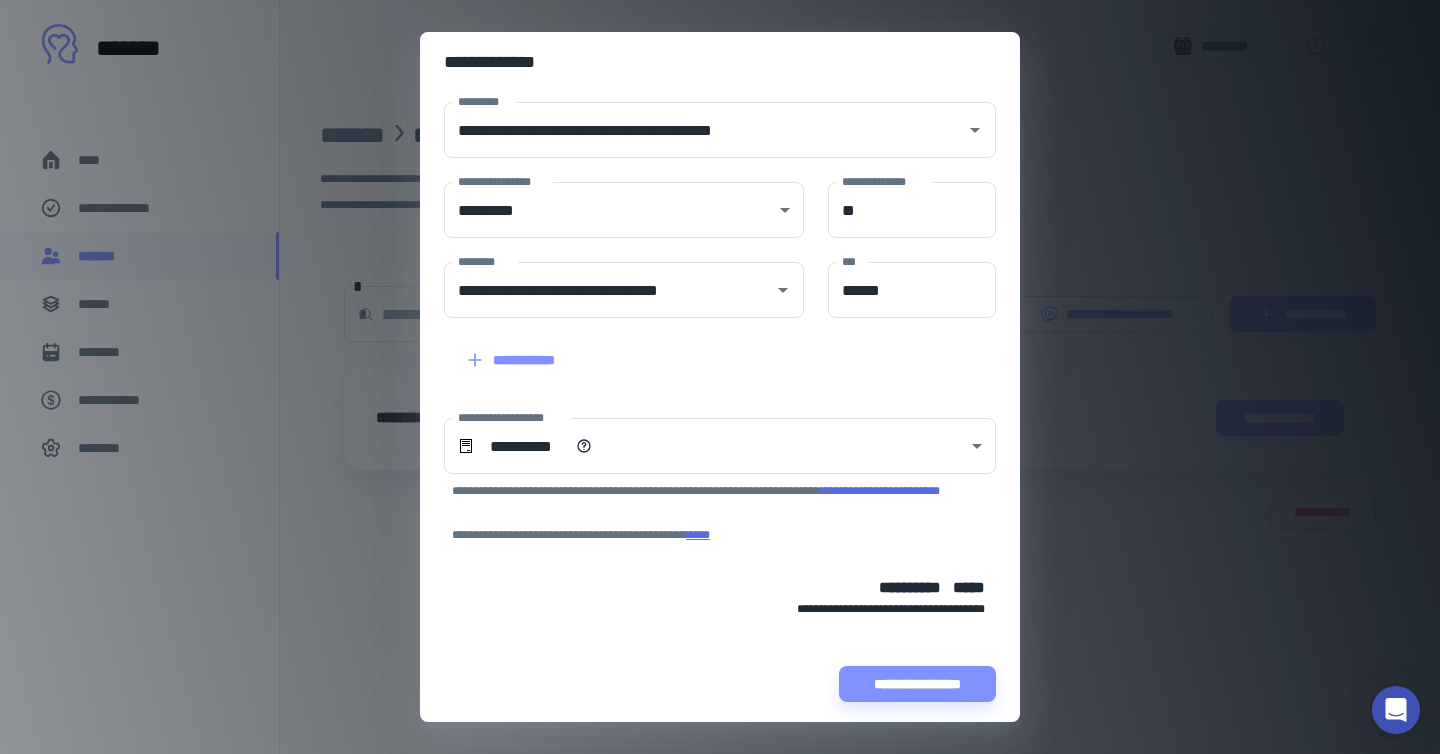 click on "****" at bounding box center (698, 535) 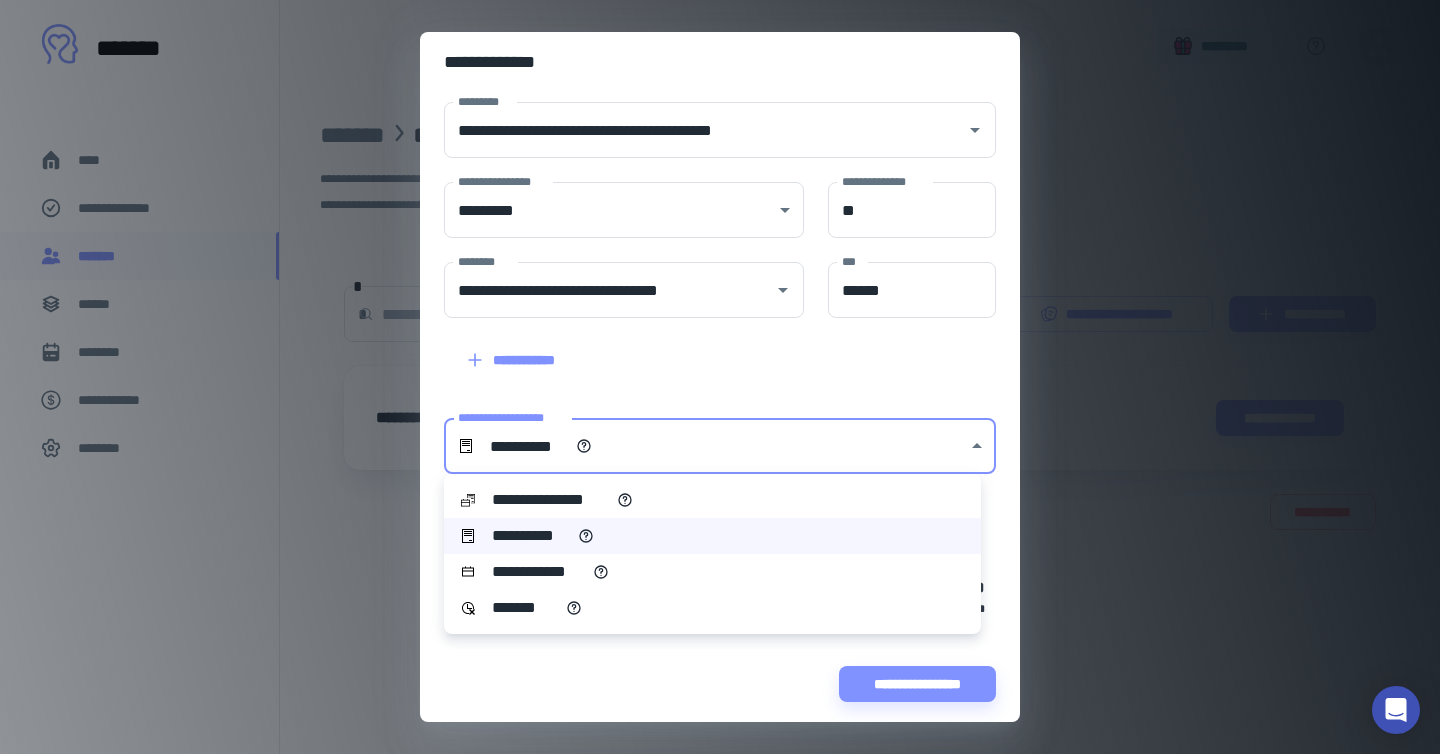click on "**********" at bounding box center (720, 377) 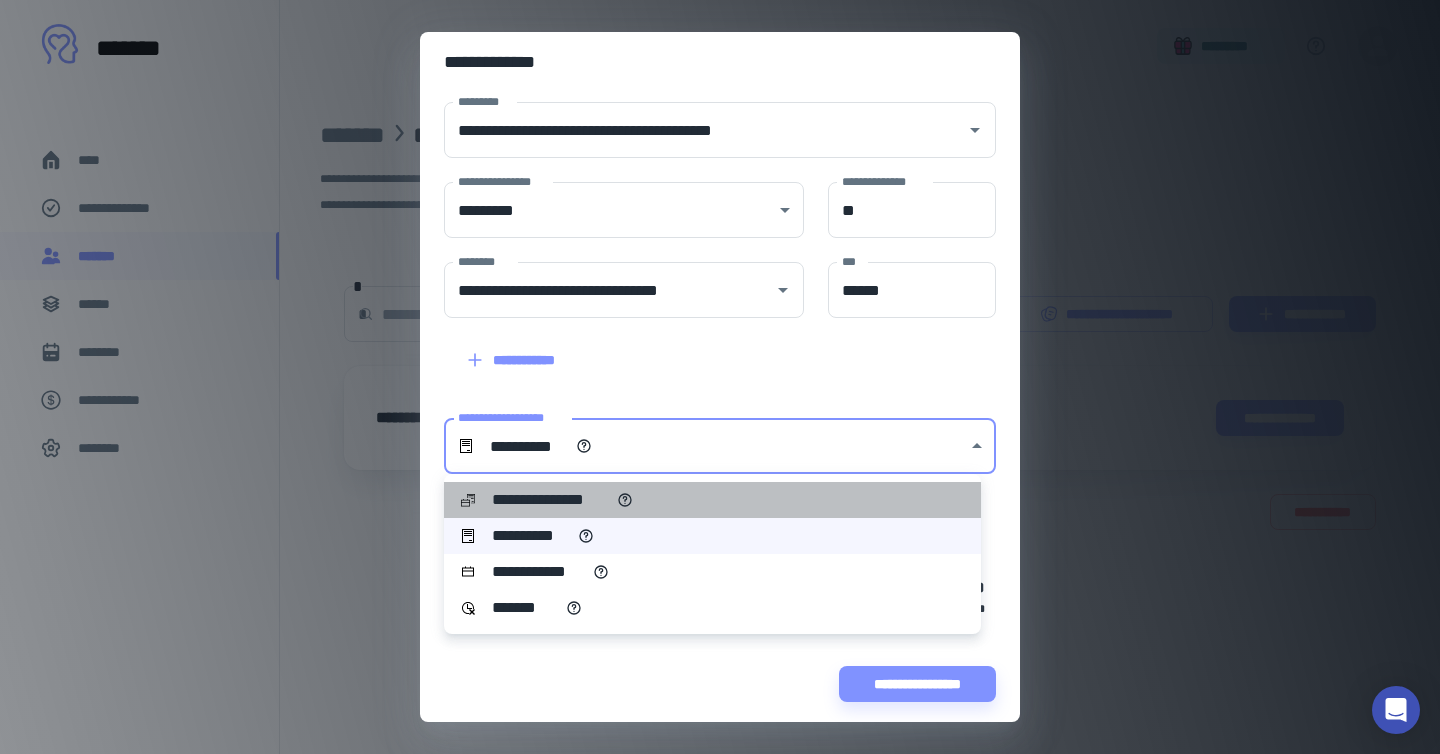click on "**********" at bounding box center (712, 500) 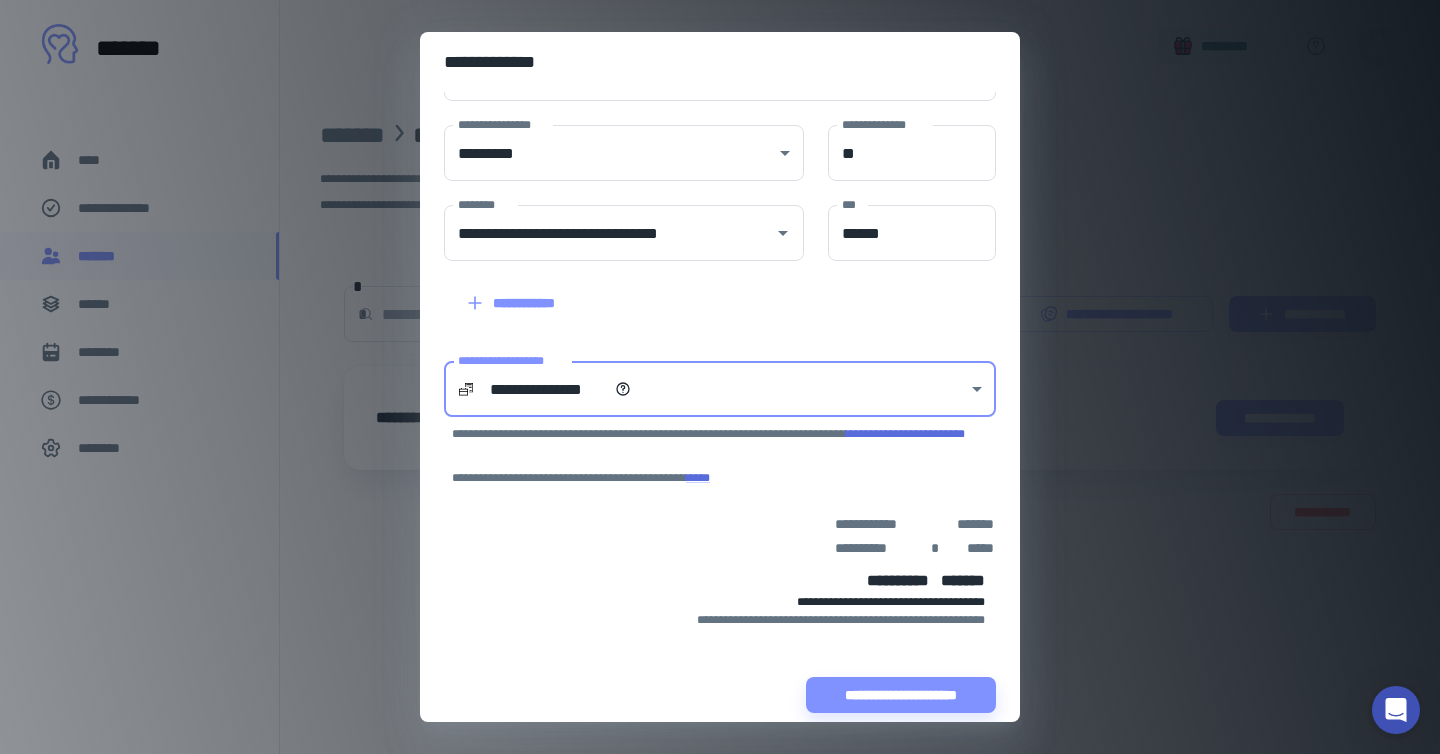 scroll, scrollTop: 170, scrollLeft: 0, axis: vertical 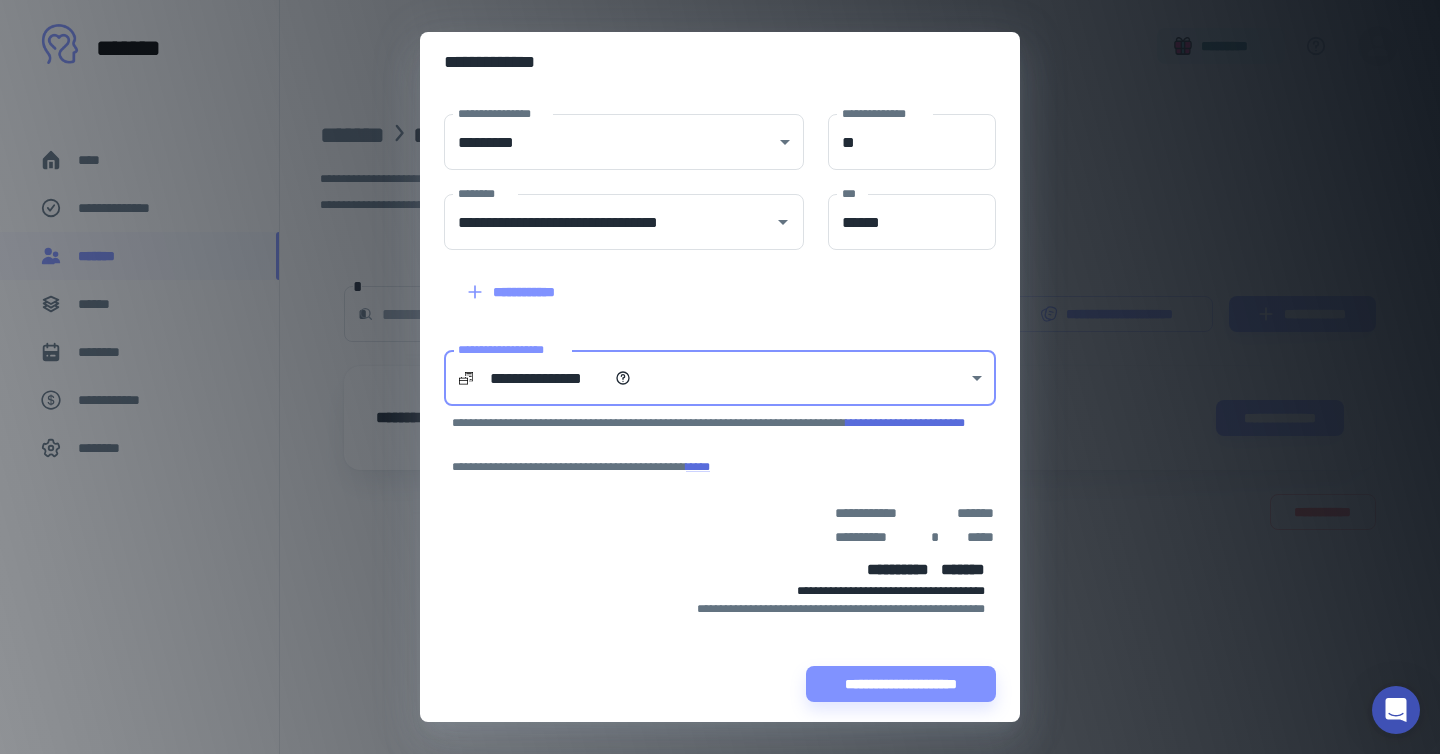 click on "[FIRST] [LAST] [CITY] [STATE] [ZIP] [COUNTRY] [PHONE] [EMAIL] [WEBSITE] [COMPANY] [PRODUCT] [DATE] [TIME] [AGE] [SSN] [DLN] [CC] [PASSPORT]" at bounding box center [720, 377] 